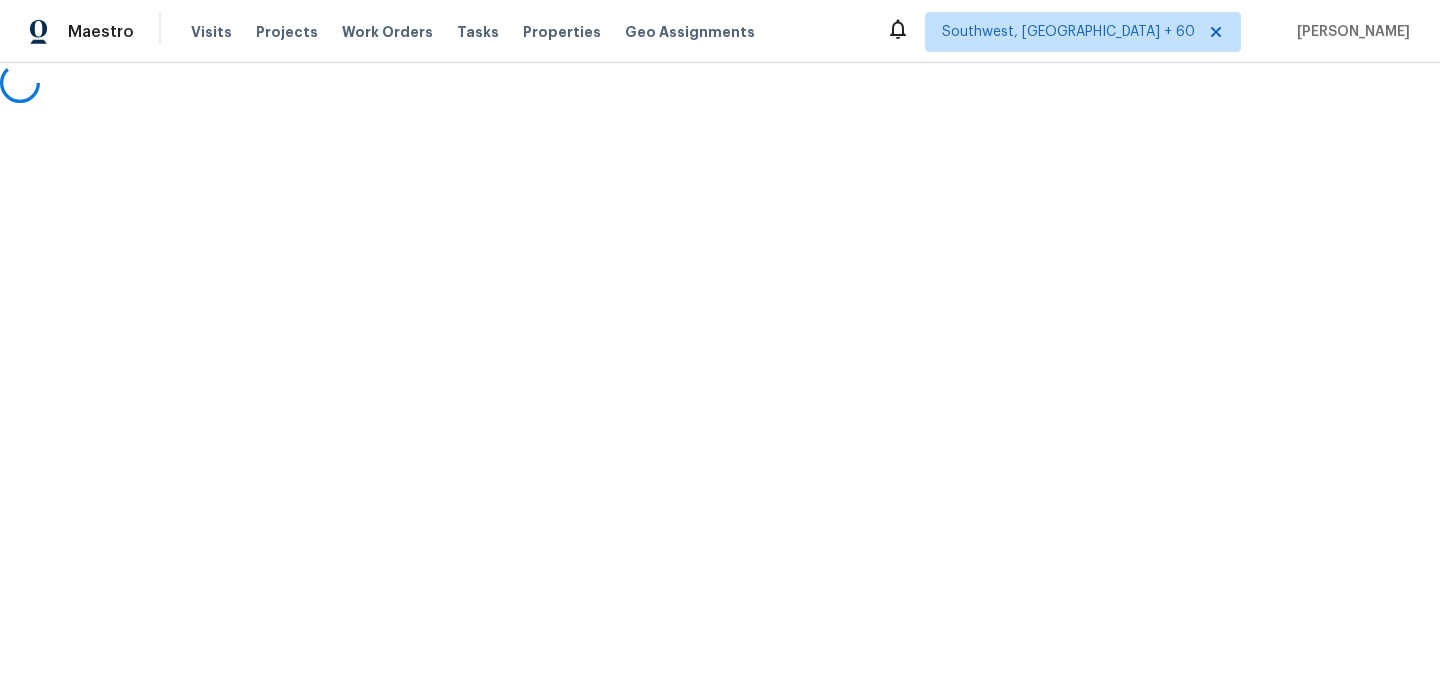 scroll, scrollTop: 0, scrollLeft: 0, axis: both 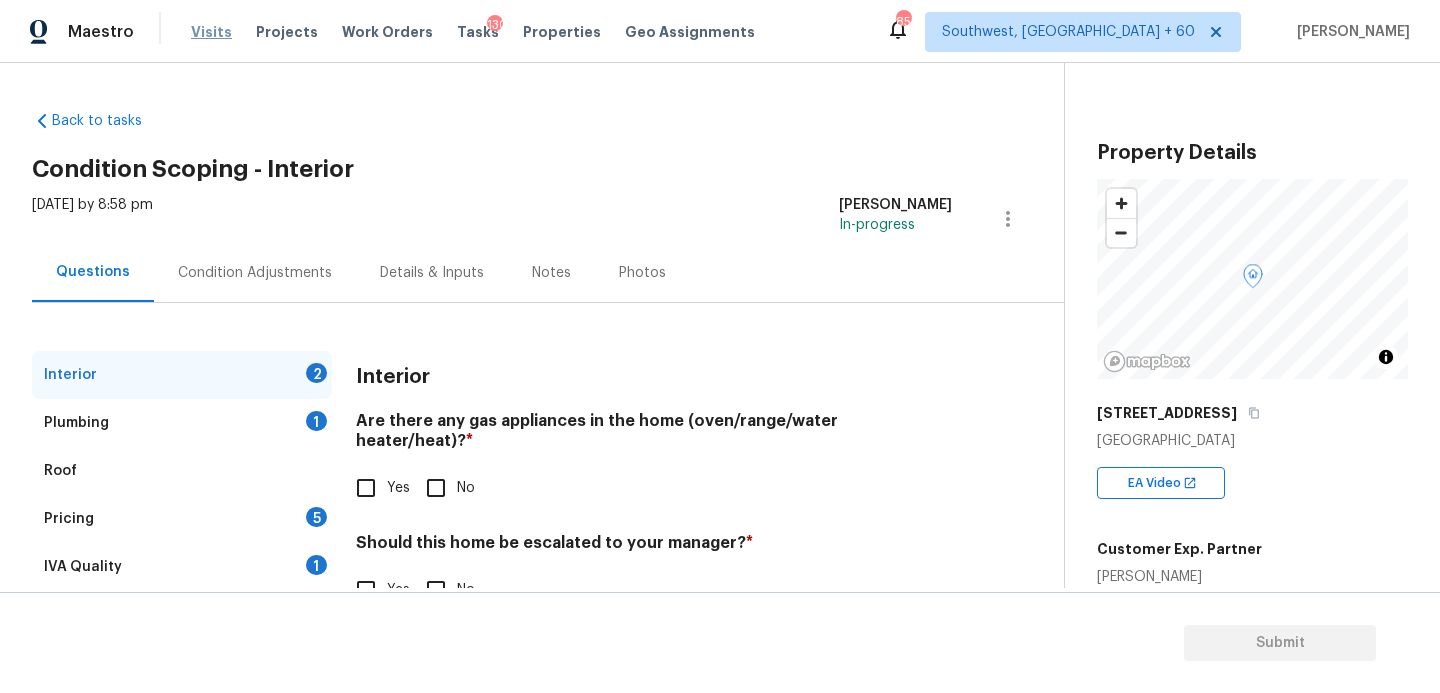 click on "Visits" at bounding box center [211, 32] 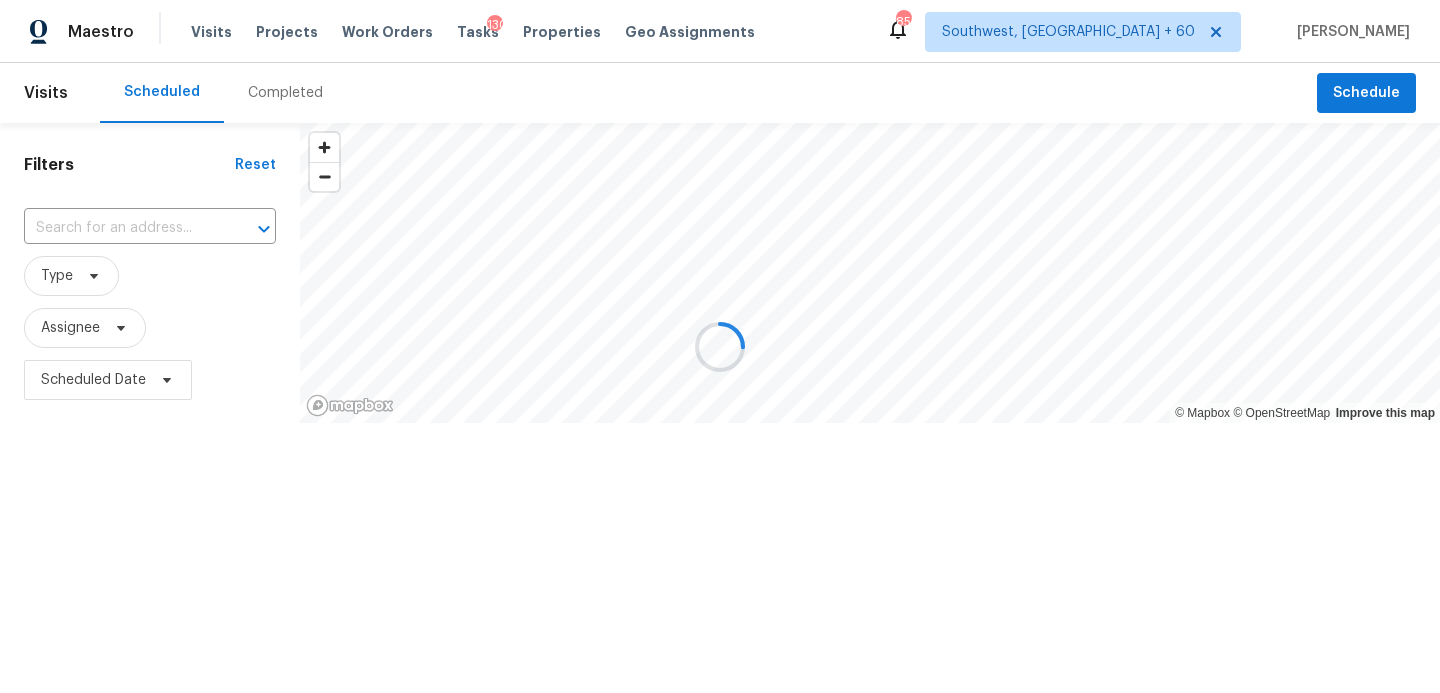 click at bounding box center [720, 346] 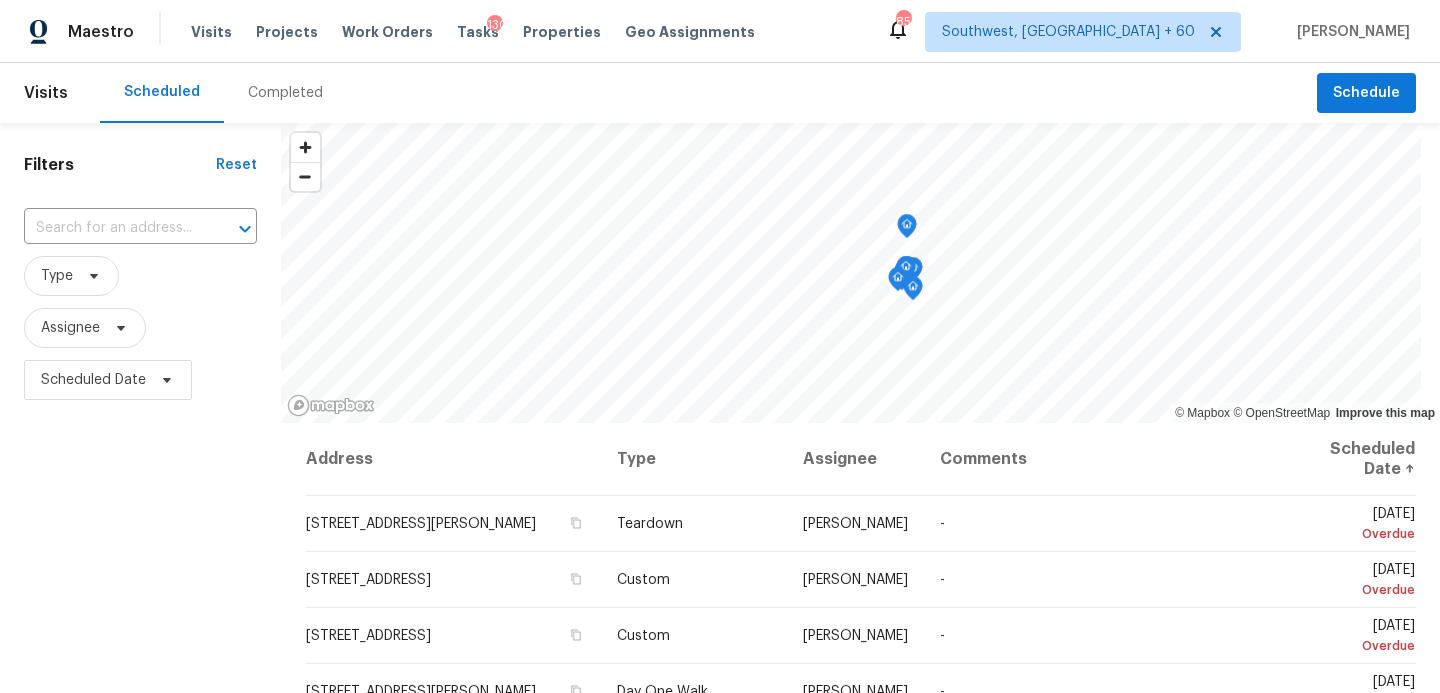 click on "Completed" at bounding box center (285, 93) 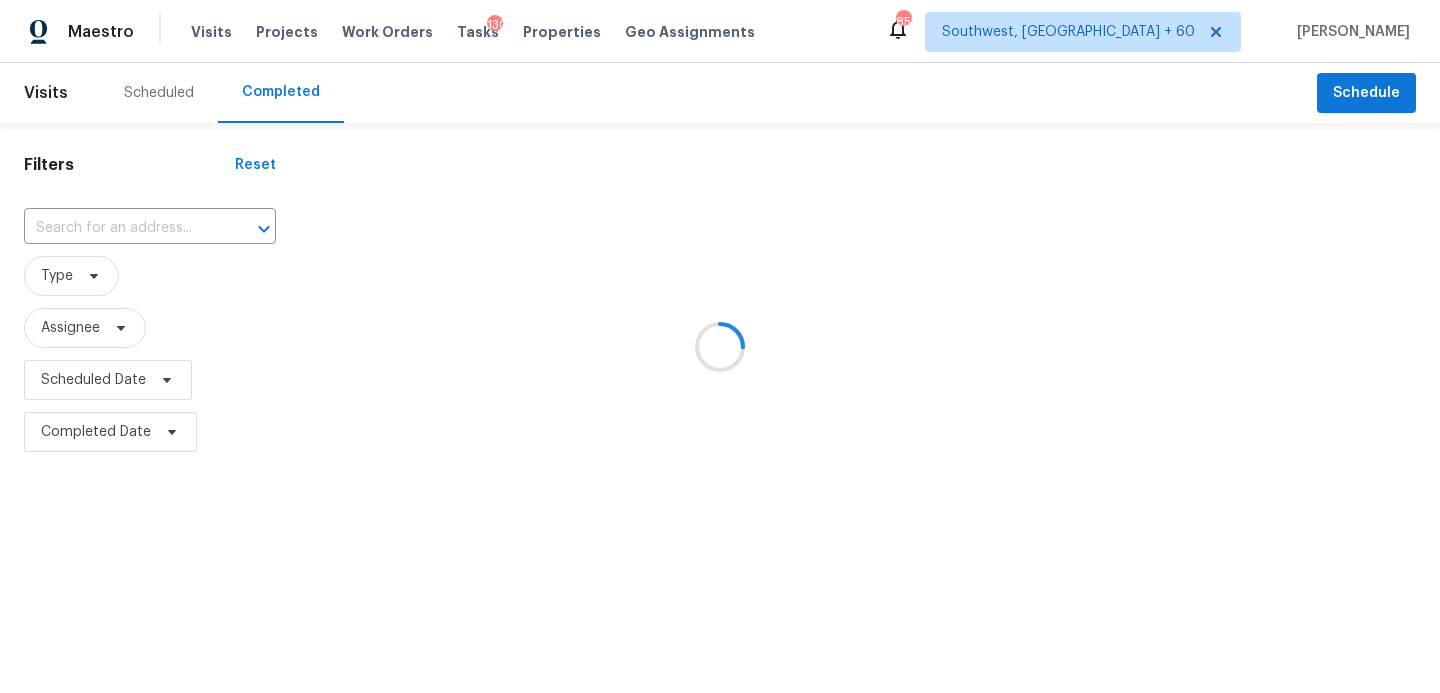 click at bounding box center (720, 346) 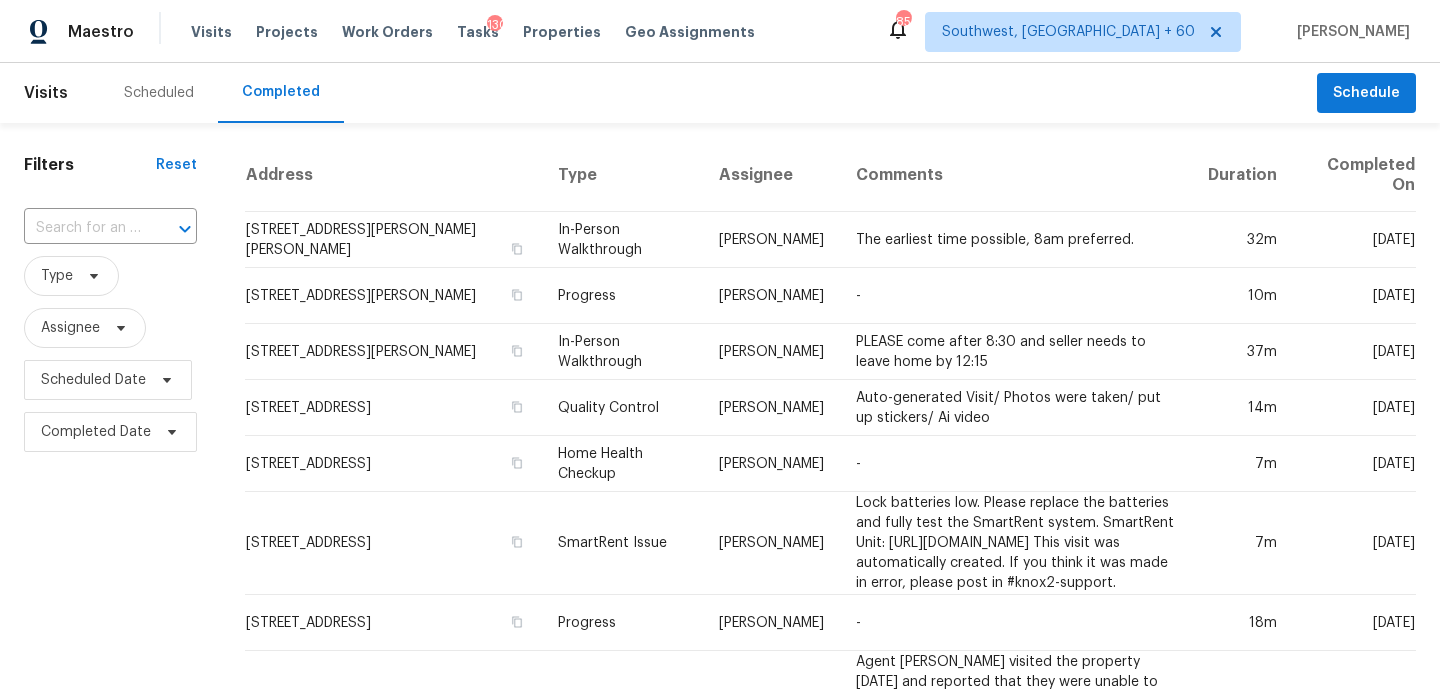 click at bounding box center (171, 229) 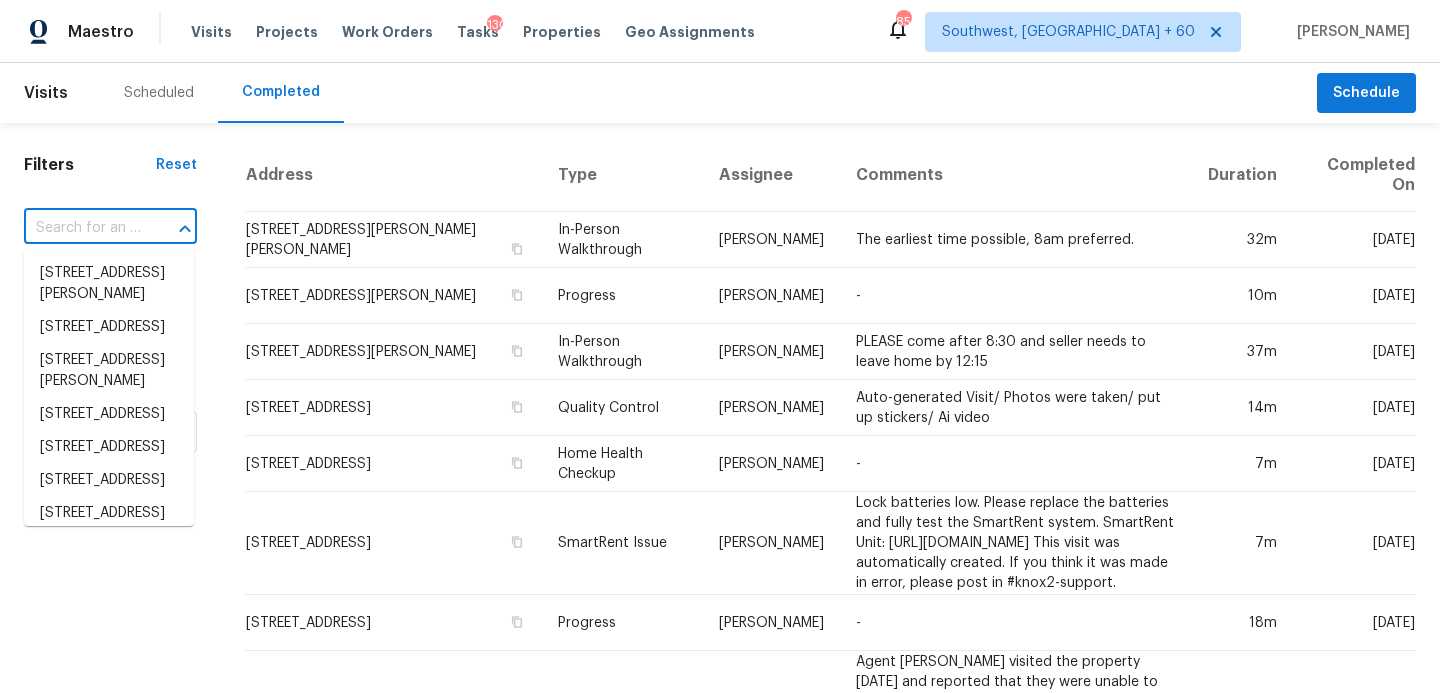 paste on "555 Majestic Way, Altamonte Springs, FL 32714" 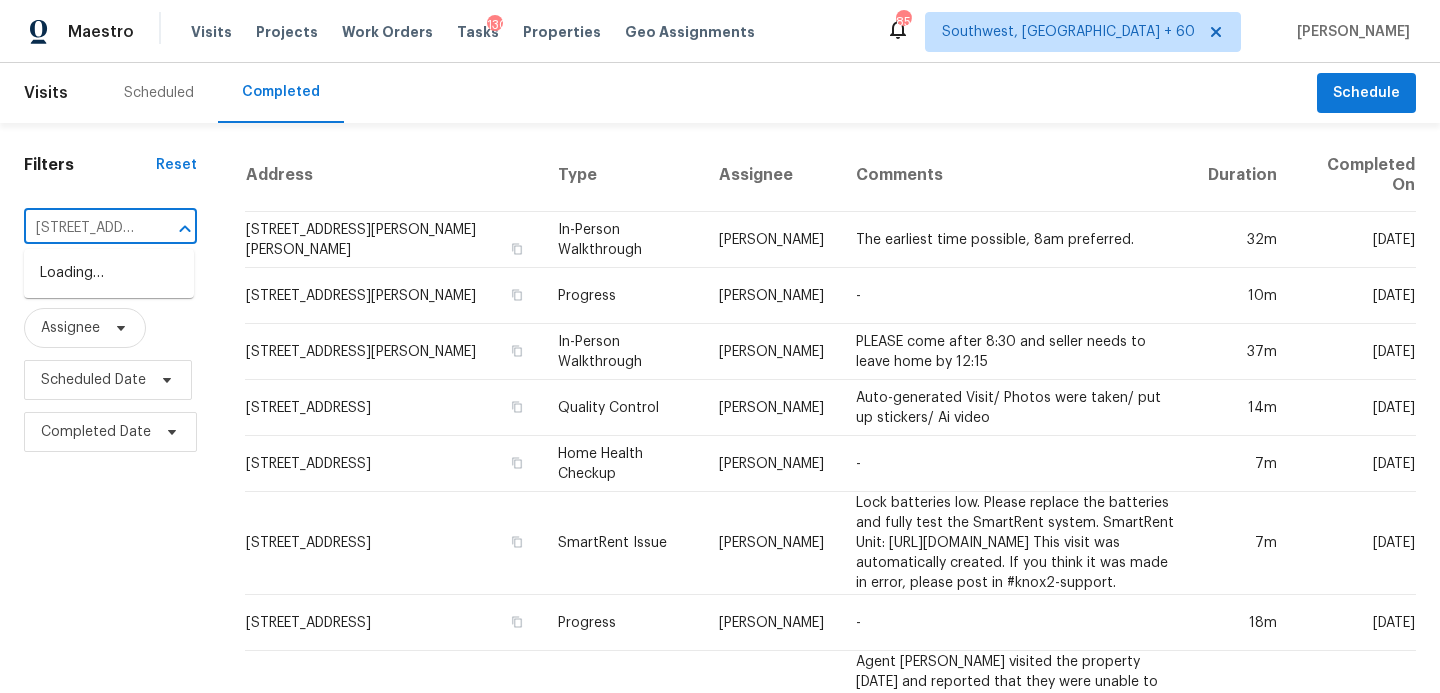 scroll, scrollTop: 0, scrollLeft: 203, axis: horizontal 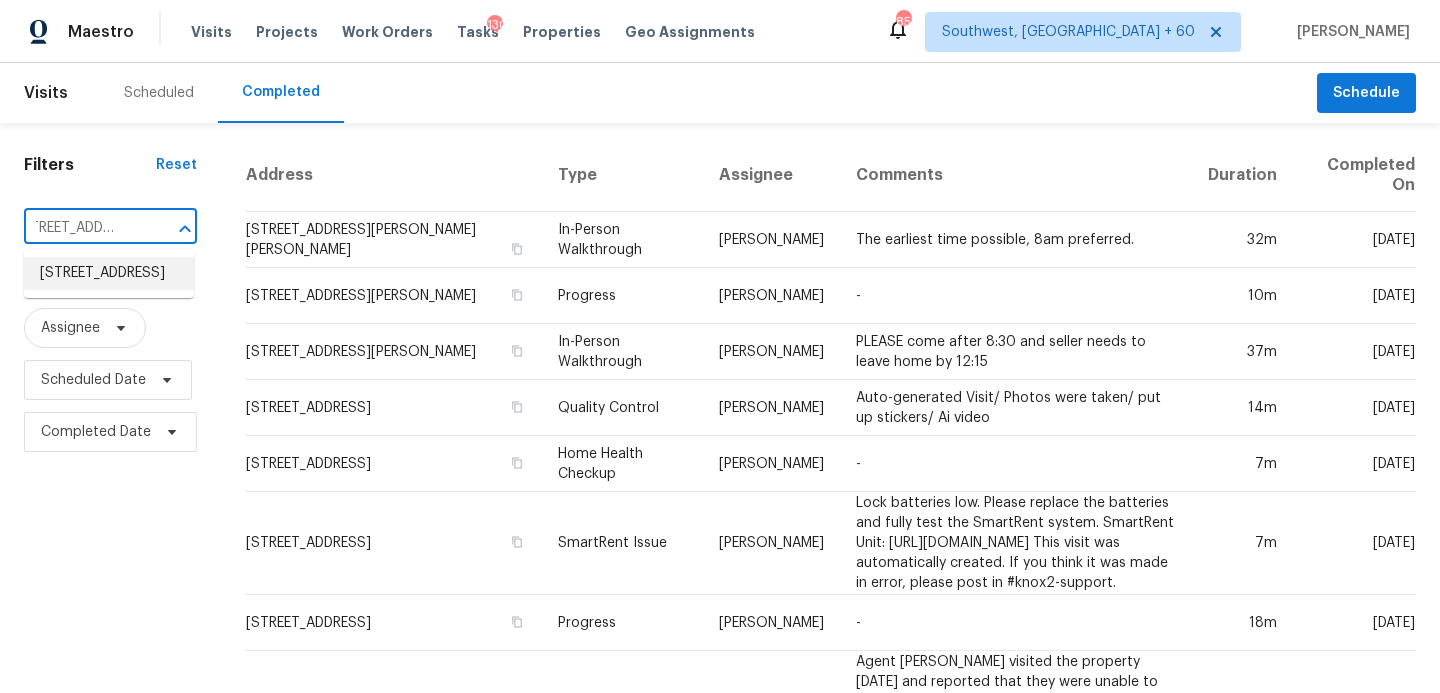 click on "555 Majestic Way, Altamonte Springs, FL 32714" at bounding box center (109, 273) 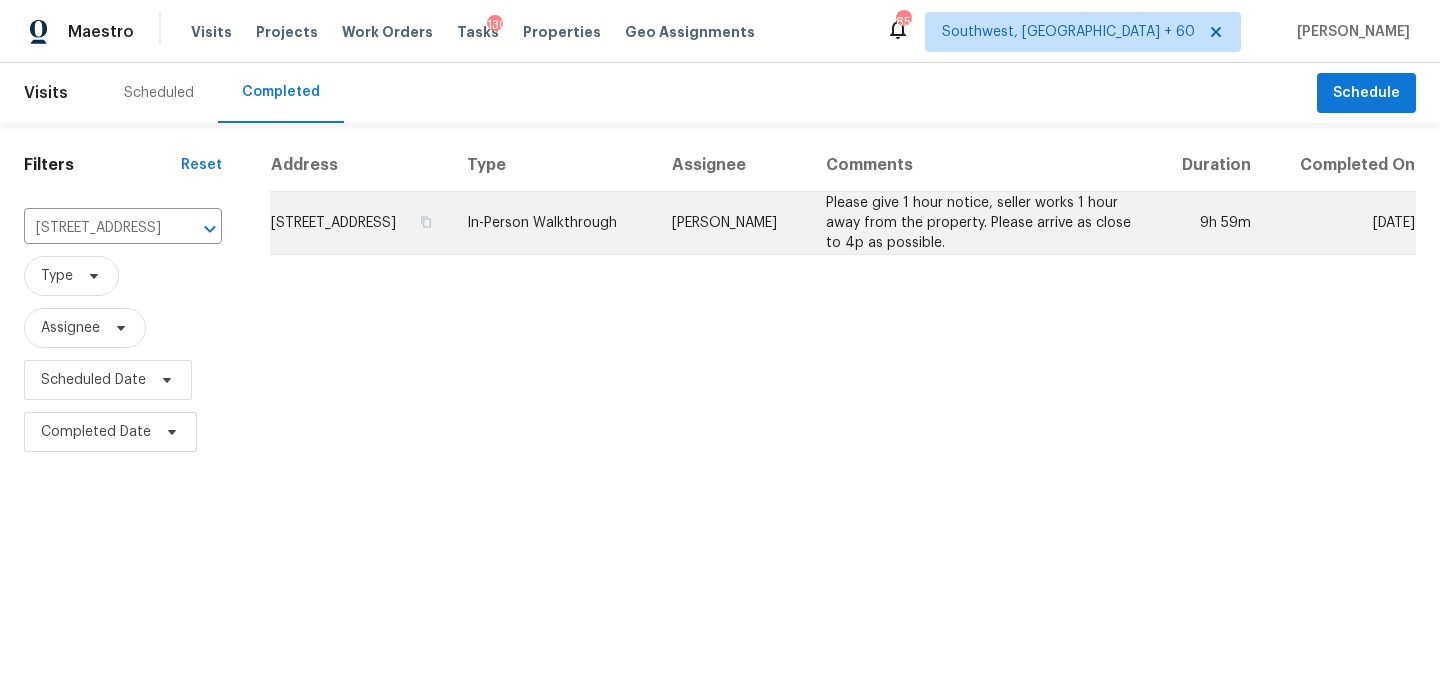 click on "Please give 1 hour notice, seller works 1 hour away from the property.
Please arrive as close to 4p as possible." at bounding box center [982, 223] 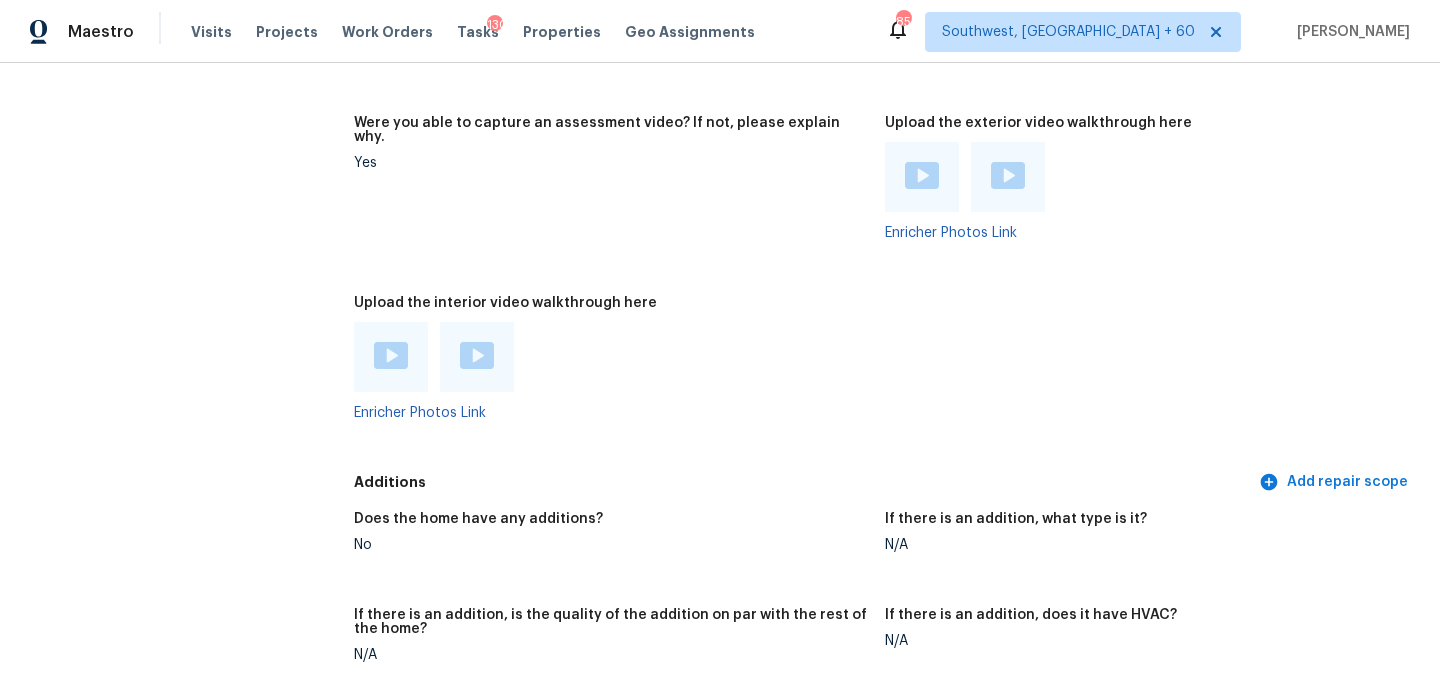 scroll, scrollTop: 3453, scrollLeft: 0, axis: vertical 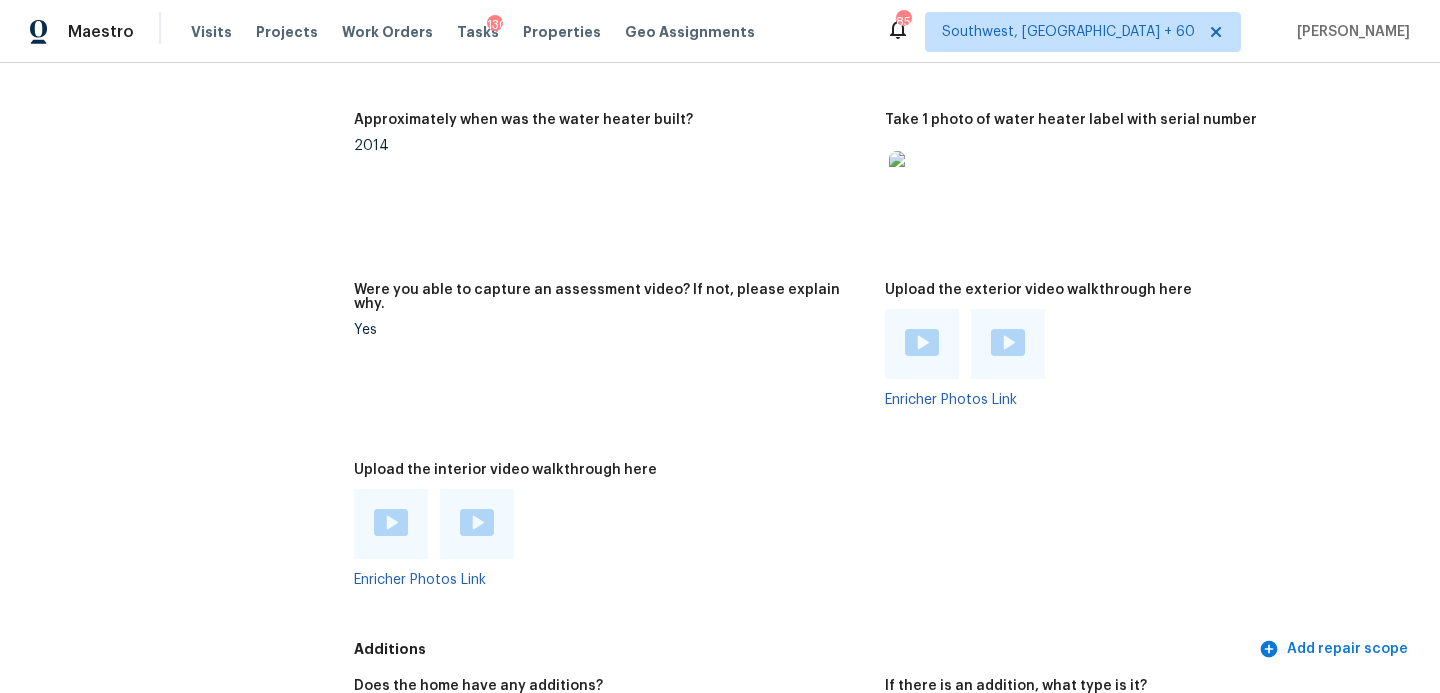 click at bounding box center [391, 522] 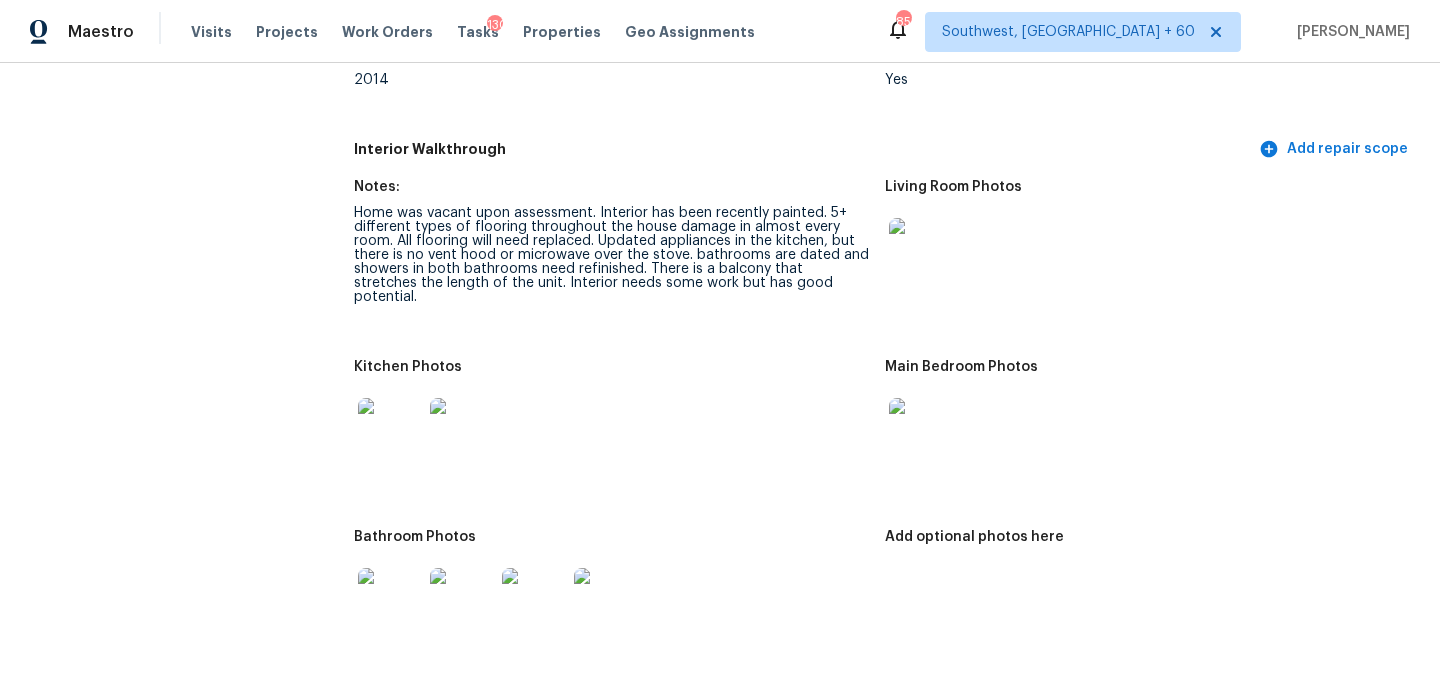 scroll, scrollTop: 1937, scrollLeft: 0, axis: vertical 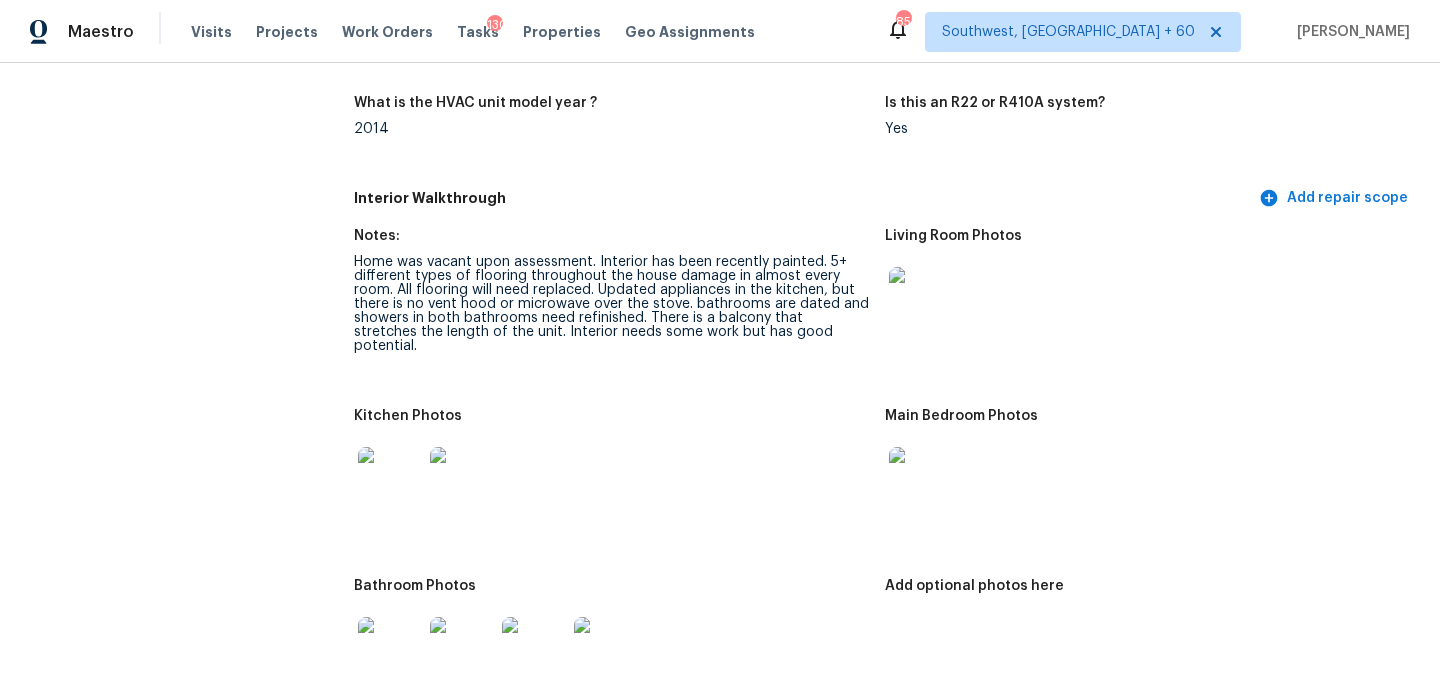 click at bounding box center (921, 299) 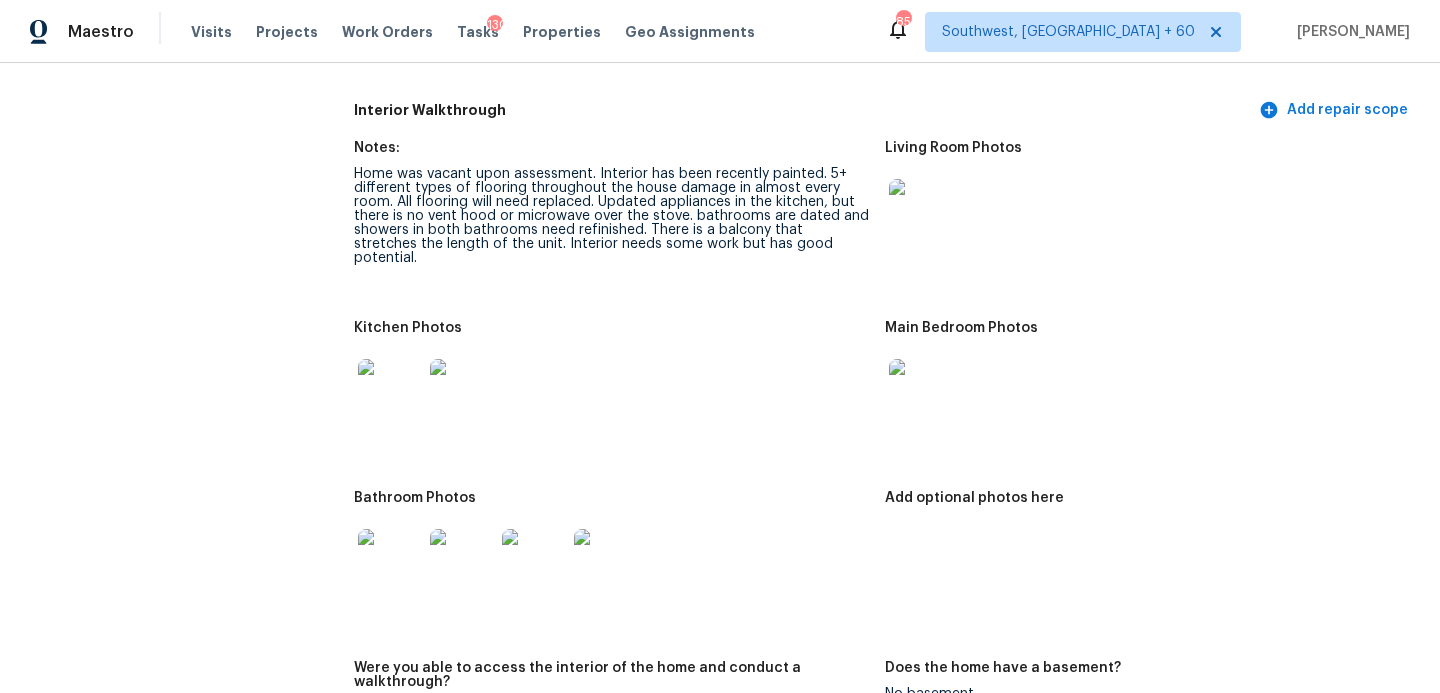 scroll, scrollTop: 2093, scrollLeft: 0, axis: vertical 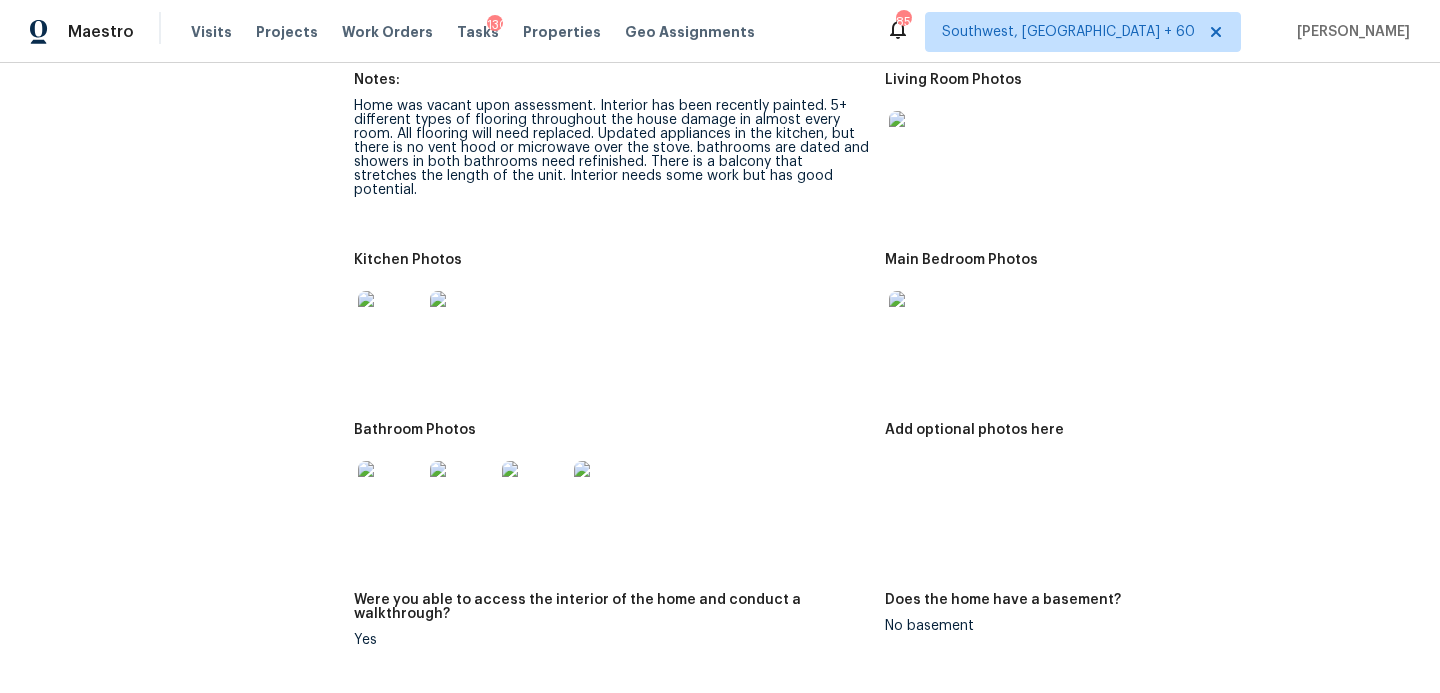 click at bounding box center [390, 323] 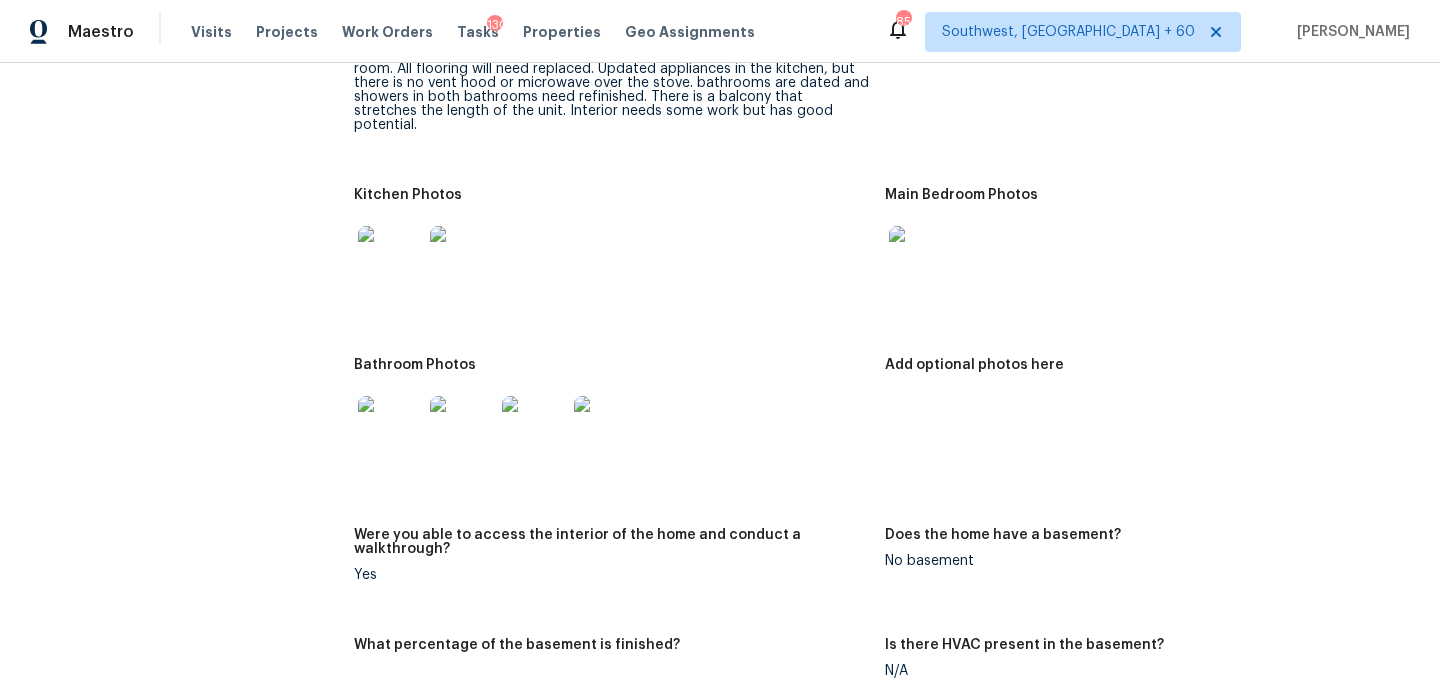 click at bounding box center (390, 428) 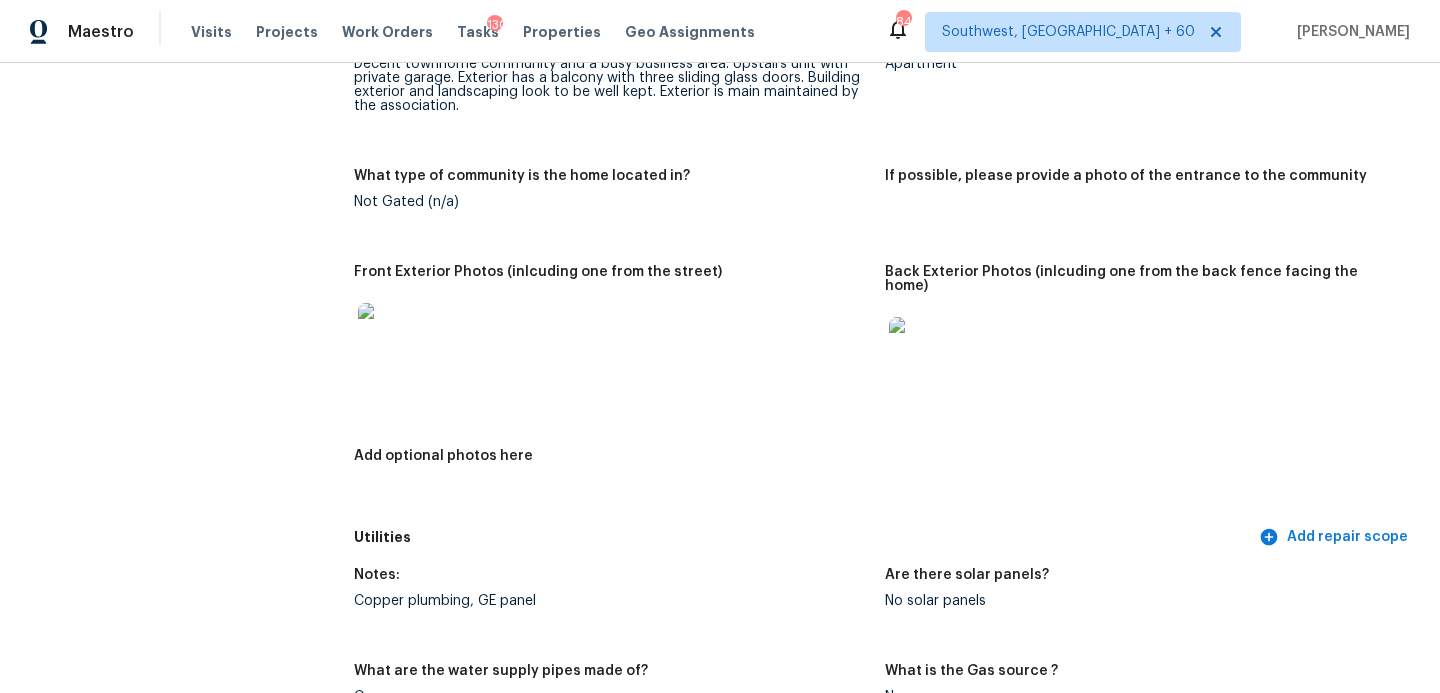 scroll, scrollTop: 723, scrollLeft: 0, axis: vertical 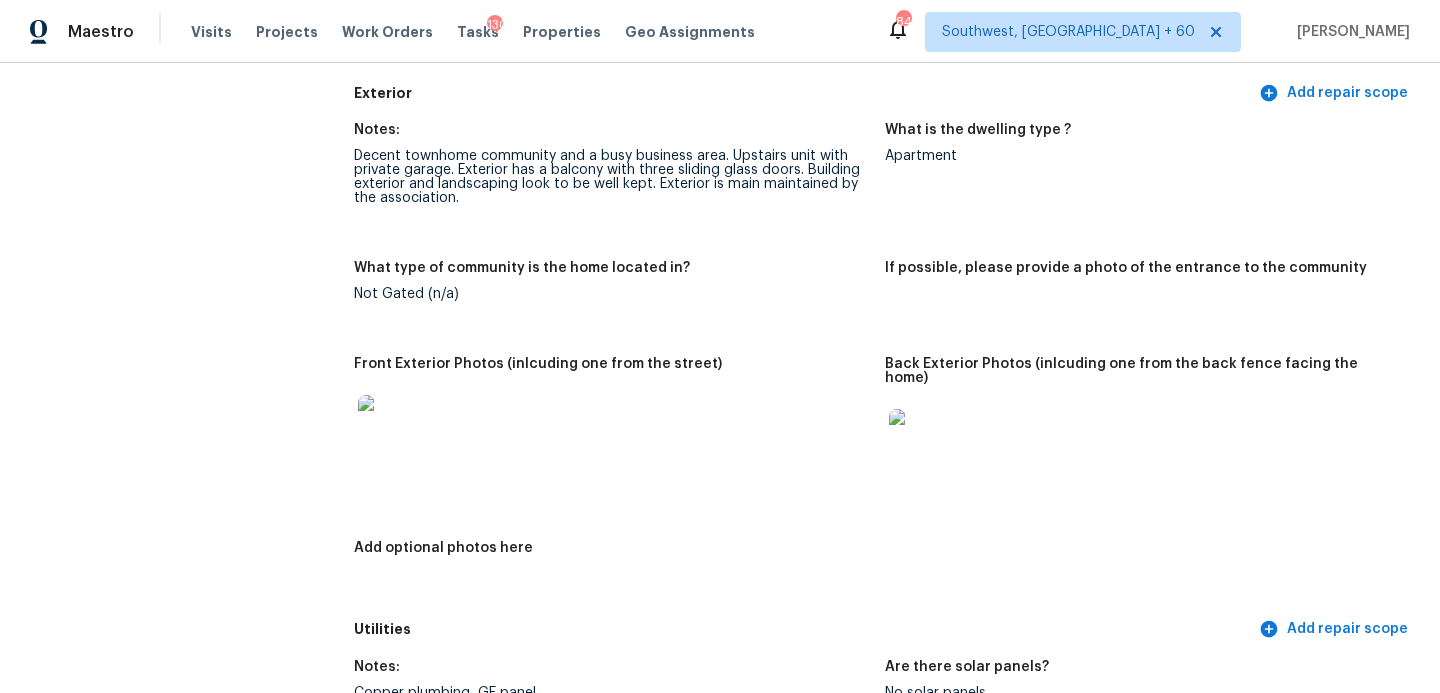 click at bounding box center [390, 427] 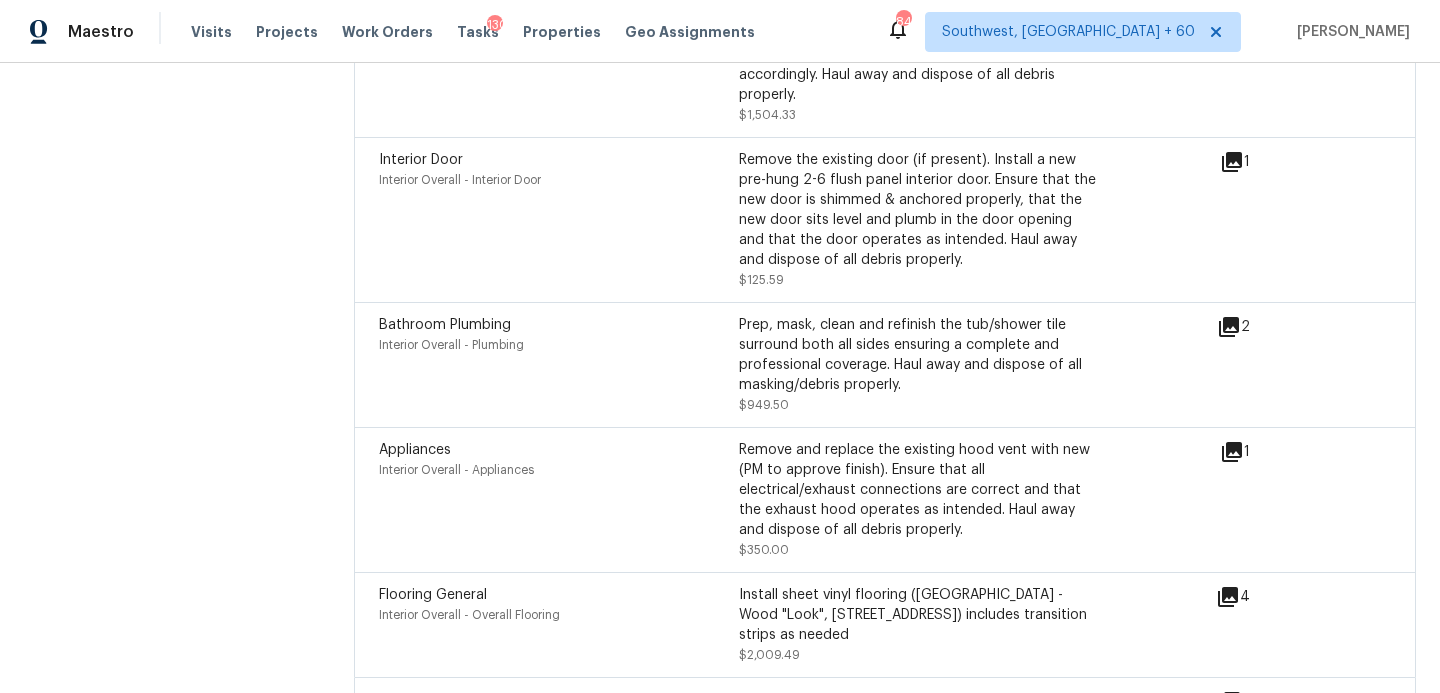 scroll, scrollTop: 4986, scrollLeft: 0, axis: vertical 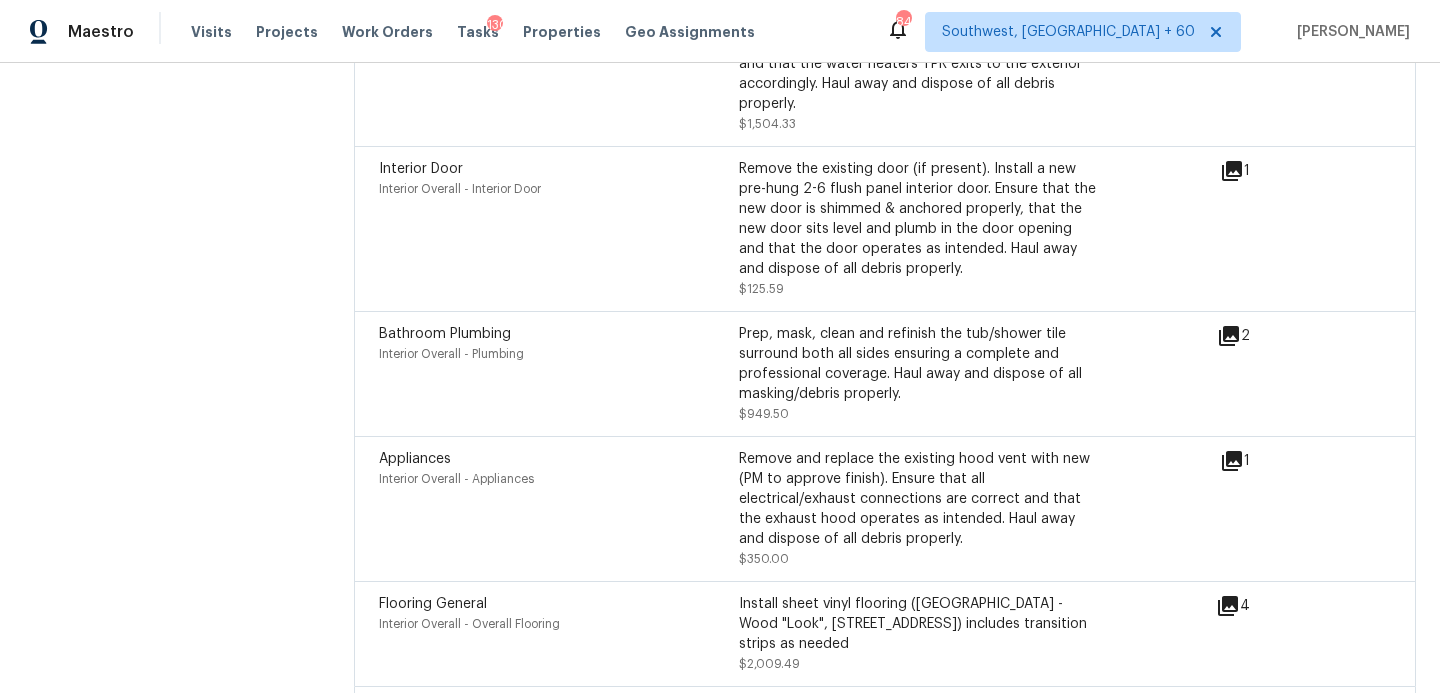 click on "Appliances" at bounding box center [415, 459] 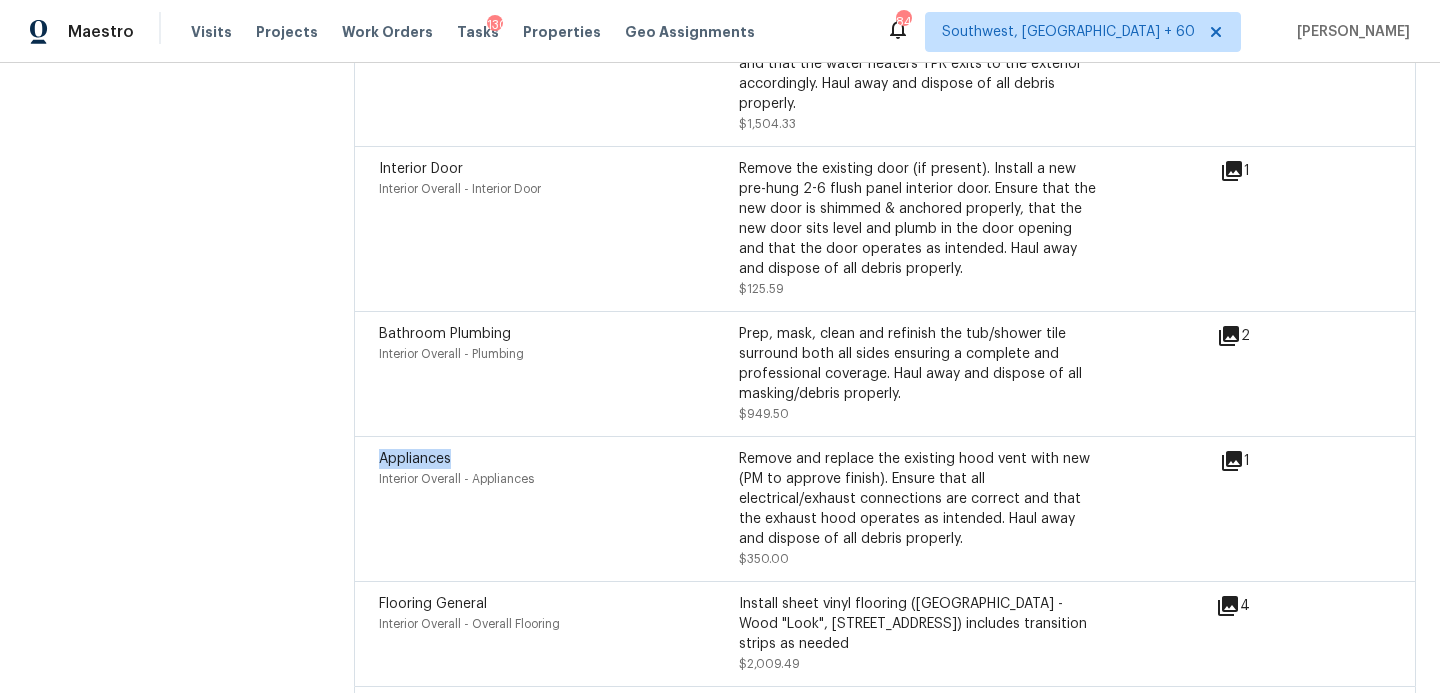 click on "Appliances" at bounding box center [415, 459] 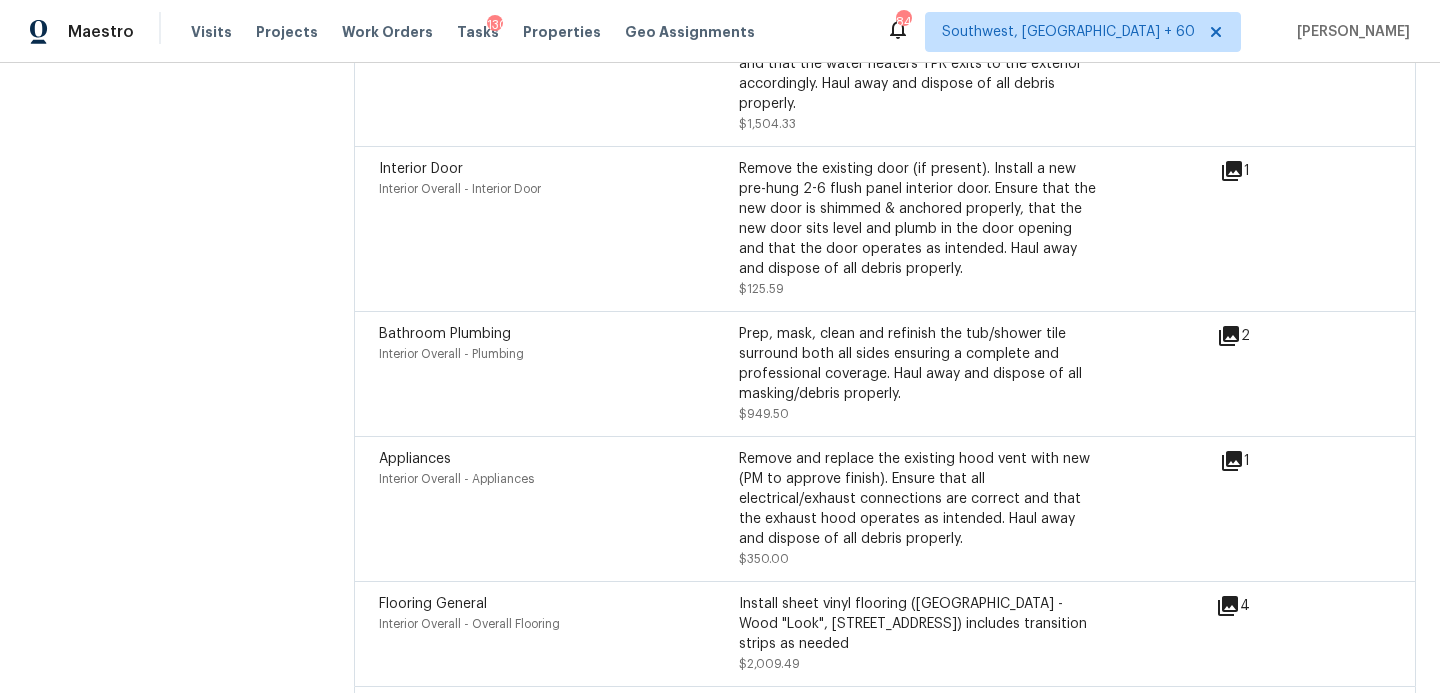 click on "Prep, mask, clean and refinish the tub/shower tile surround both all sides ensuring a complete and professional coverage. Haul away and dispose of all masking/debris properly." at bounding box center (919, 364) 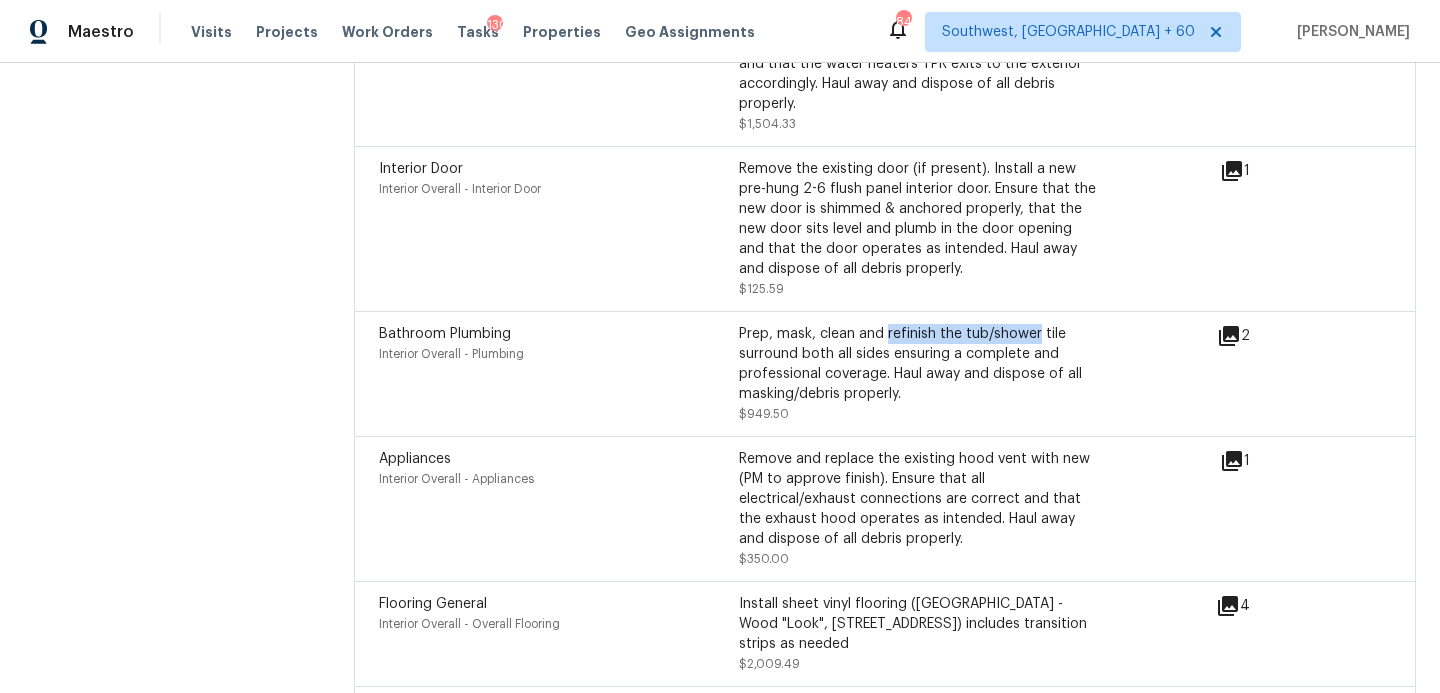 drag, startPoint x: 886, startPoint y: 289, endPoint x: 1036, endPoint y: 289, distance: 150 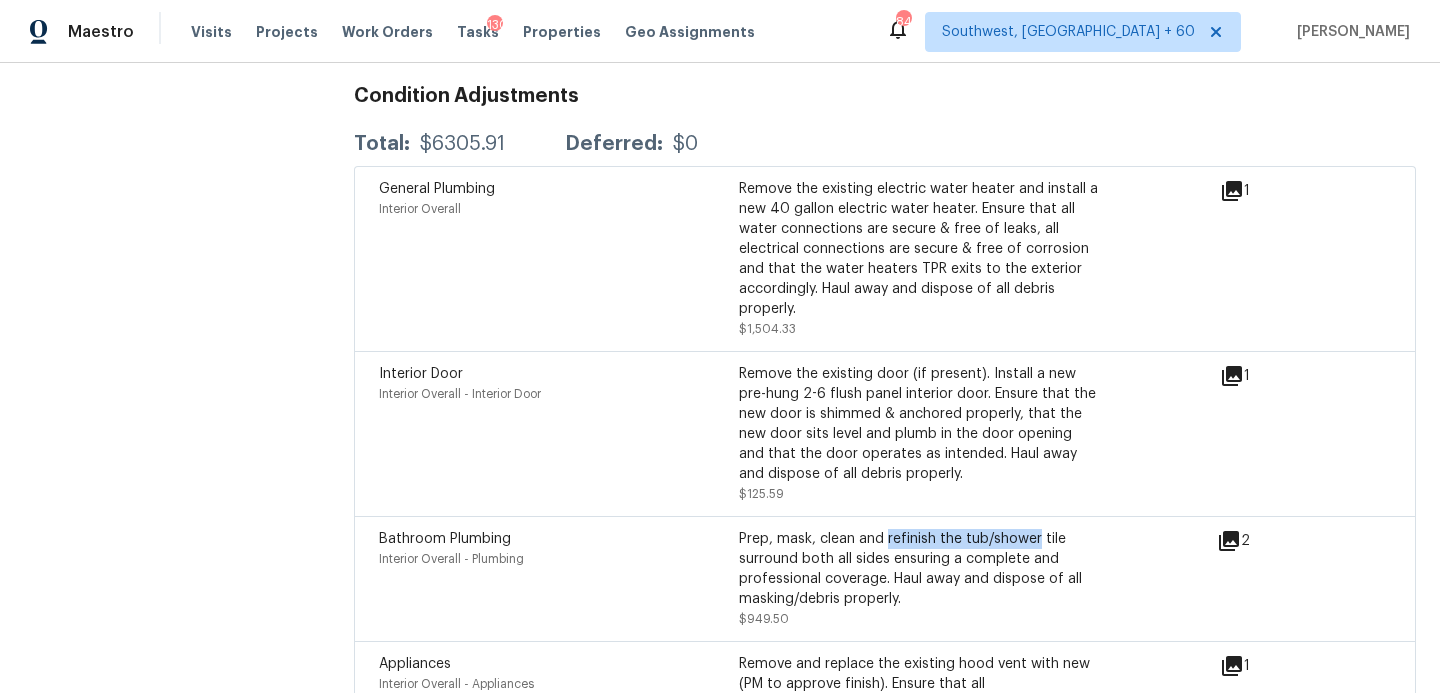 scroll, scrollTop: 4729, scrollLeft: 0, axis: vertical 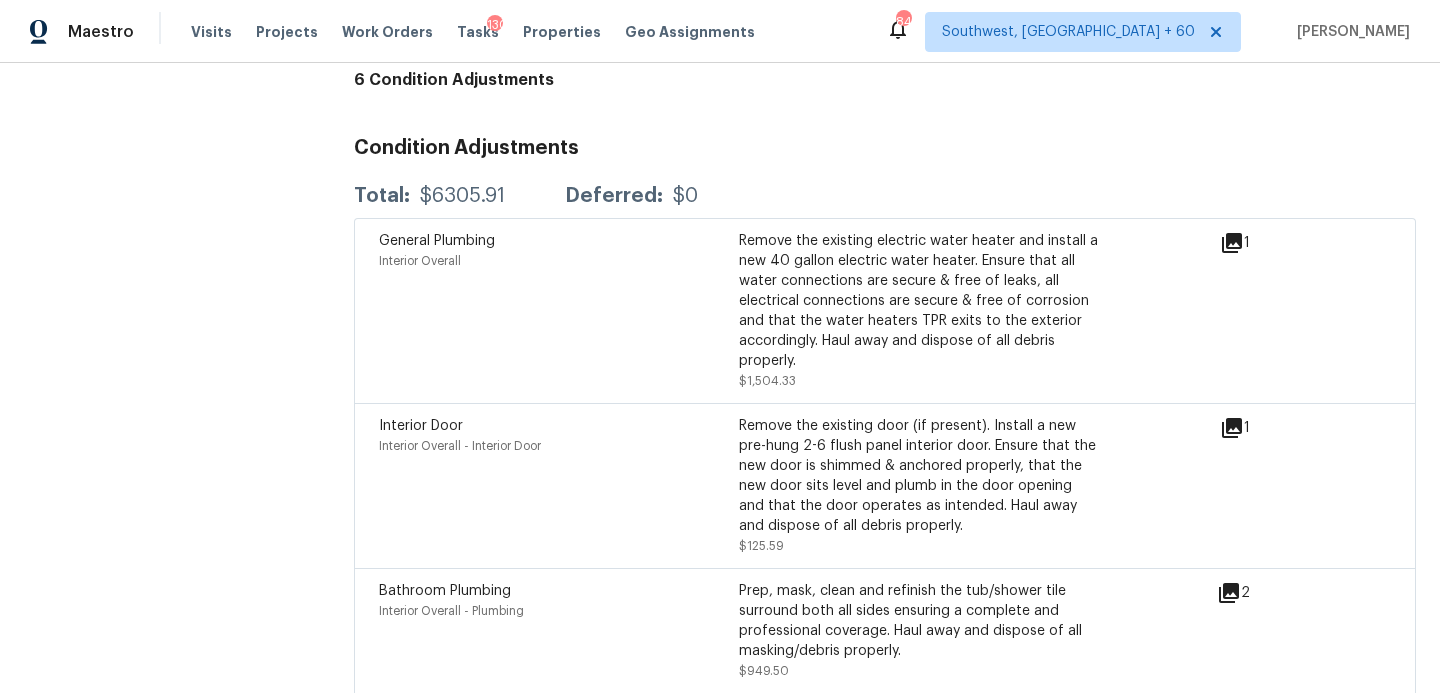 click on "Interior Door" at bounding box center (421, 426) 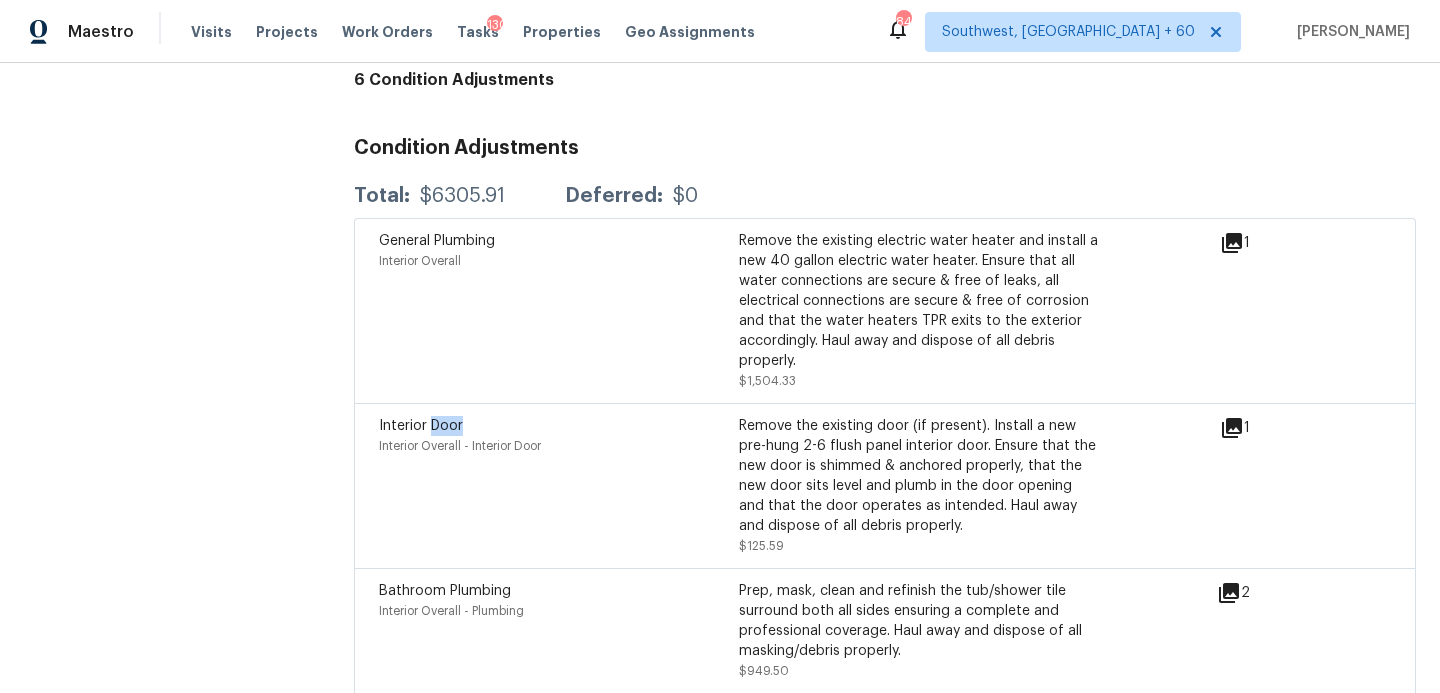 click on "Interior Door" at bounding box center (421, 426) 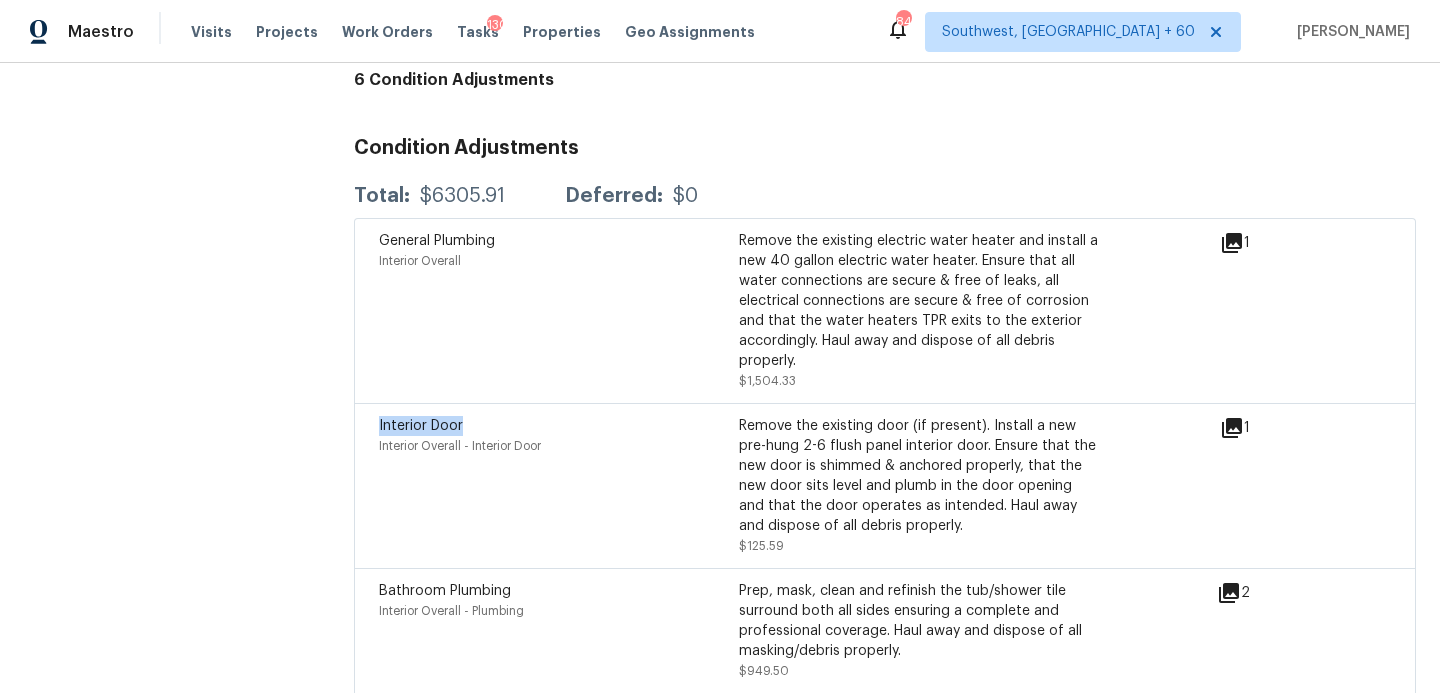 click on "Interior Door" at bounding box center (421, 426) 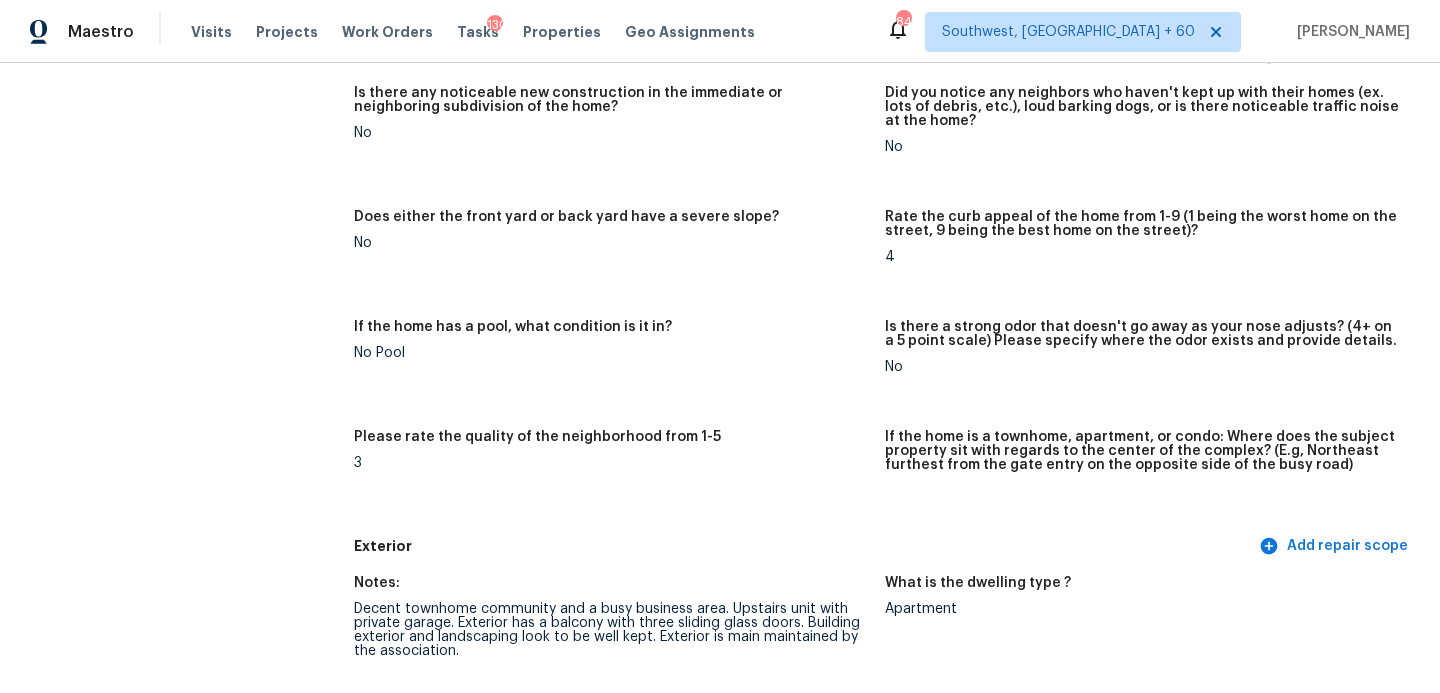 scroll, scrollTop: 0, scrollLeft: 0, axis: both 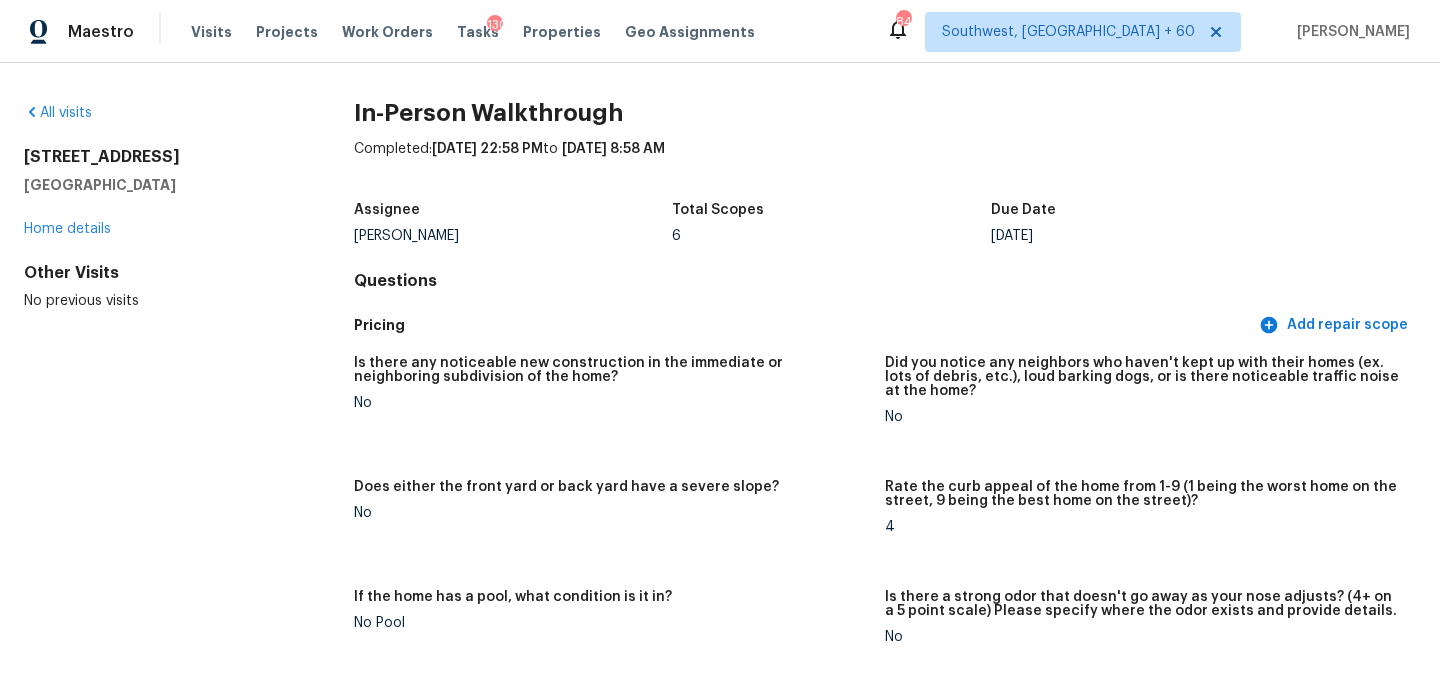 click on "All visits" at bounding box center (157, 113) 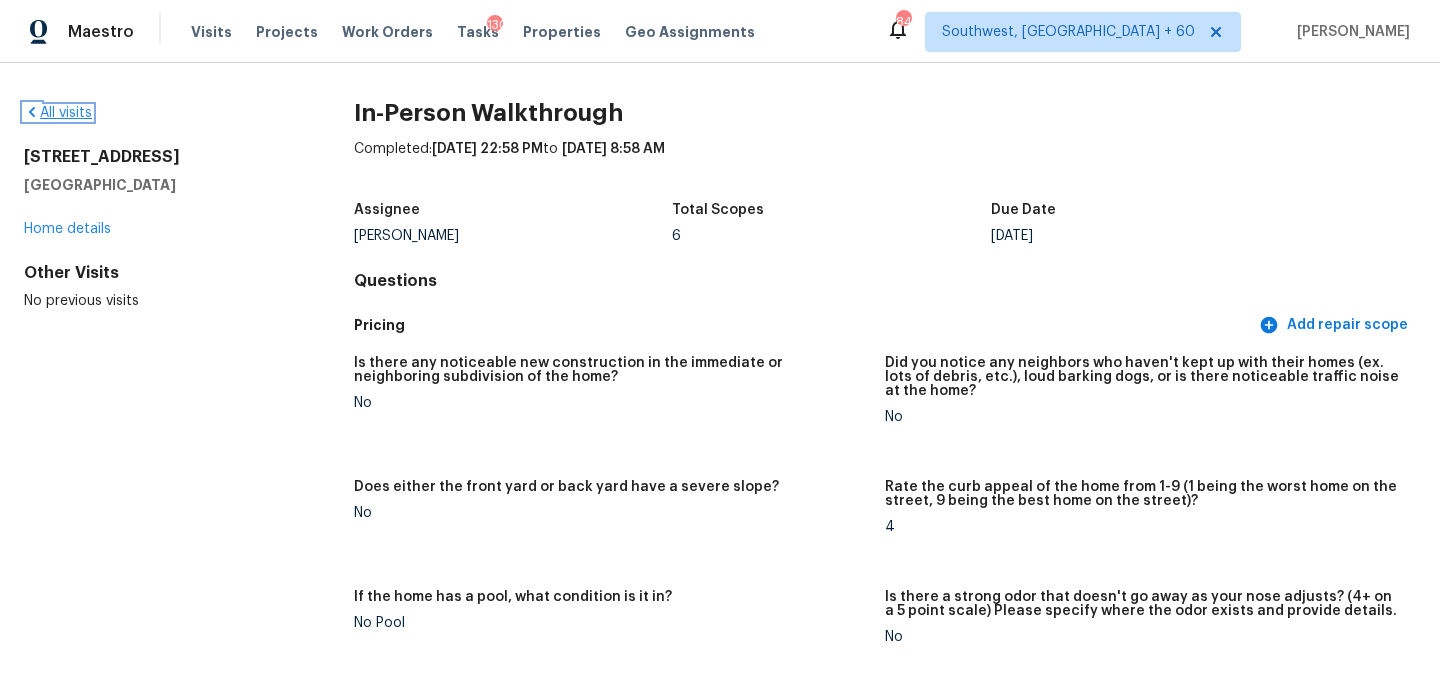 click on "All visits" at bounding box center (58, 113) 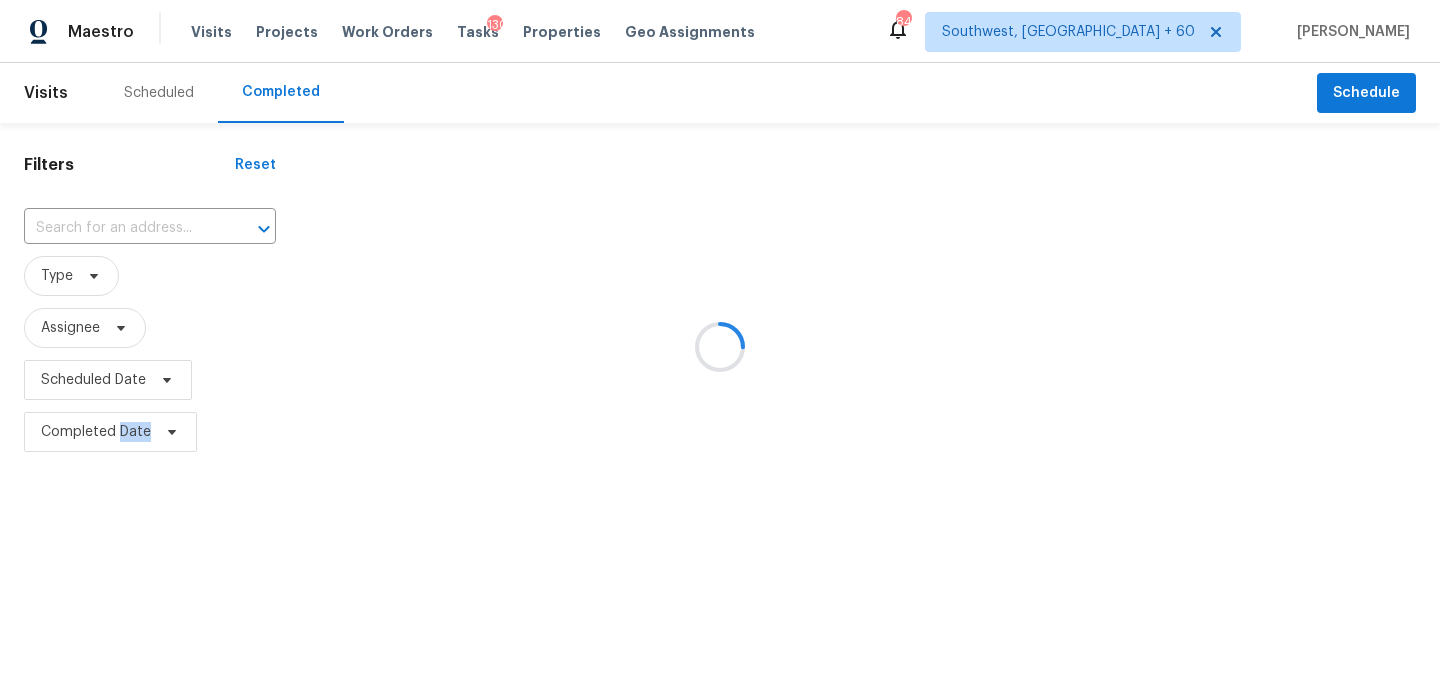 drag, startPoint x: 70, startPoint y: 110, endPoint x: 96, endPoint y: 142, distance: 41.231056 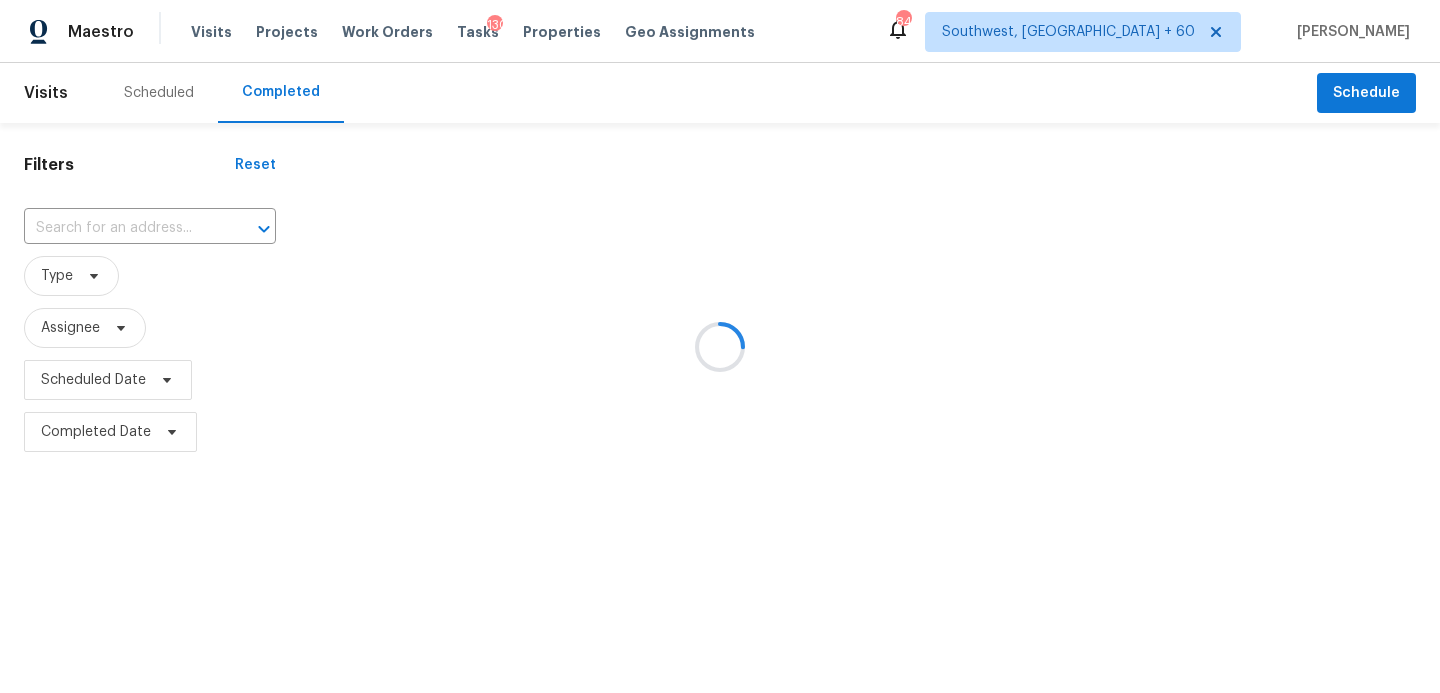 click at bounding box center [720, 346] 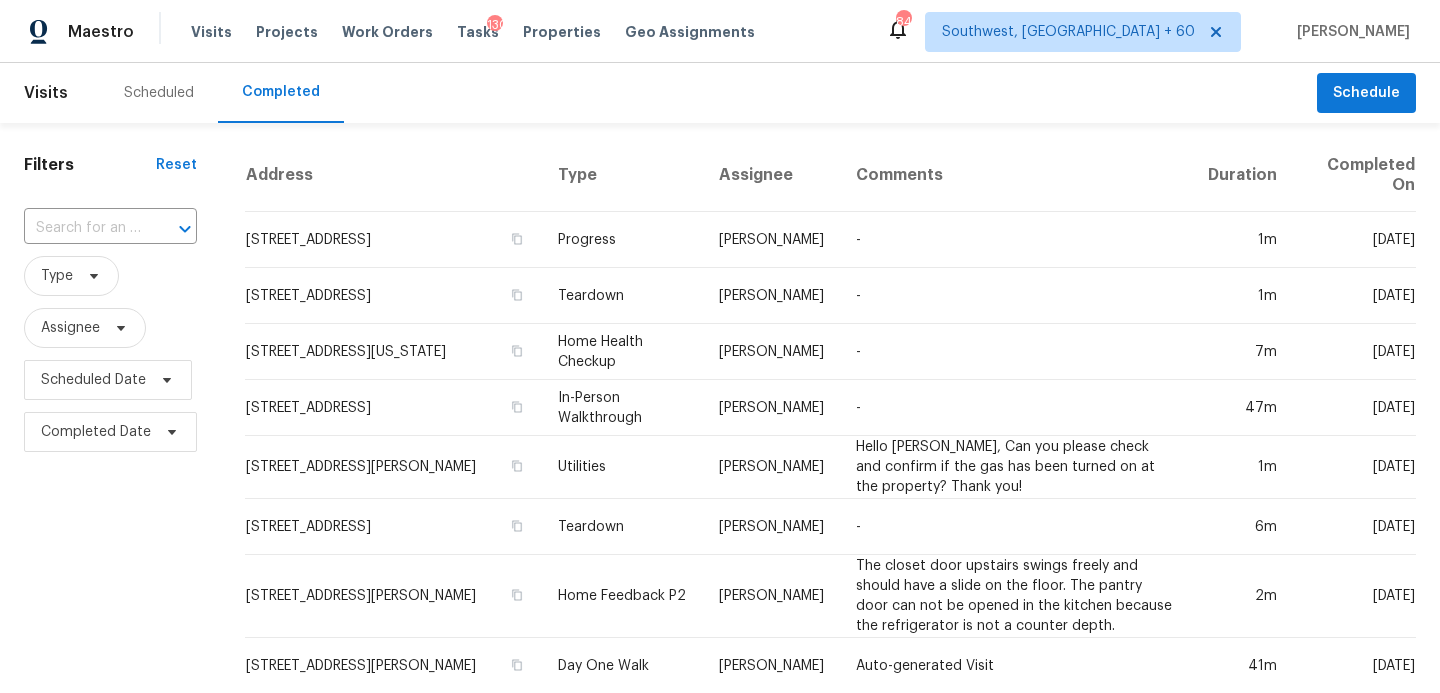 click at bounding box center [82, 228] 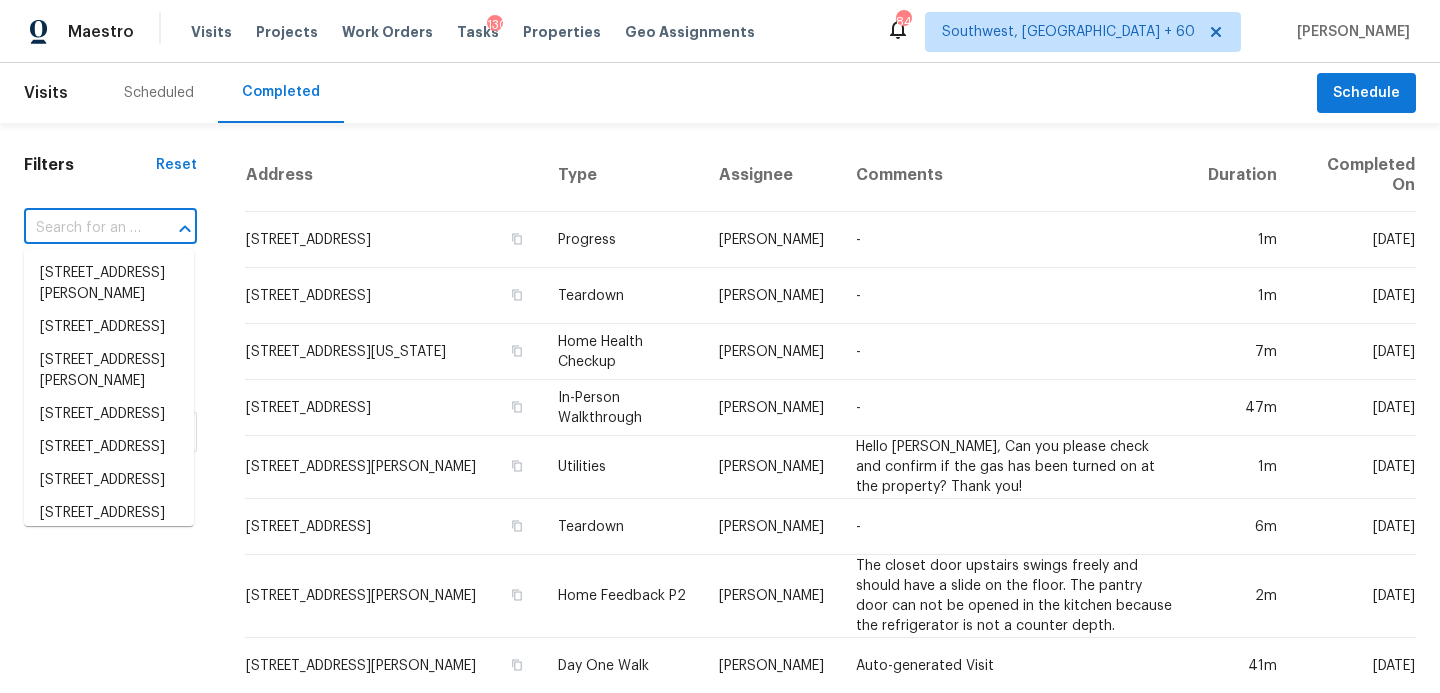 paste on "5106 Kenmore Ave, Cleveland, OH 44134" 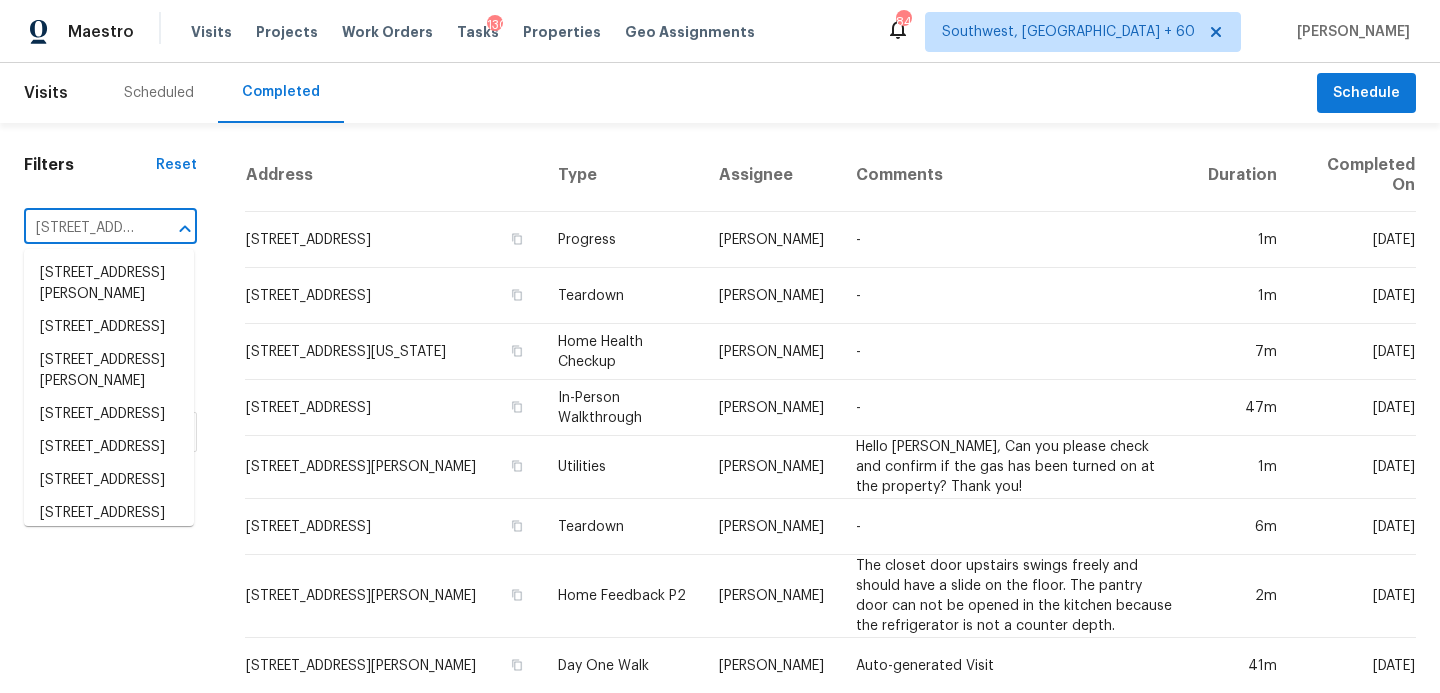 scroll, scrollTop: 0, scrollLeft: 165, axis: horizontal 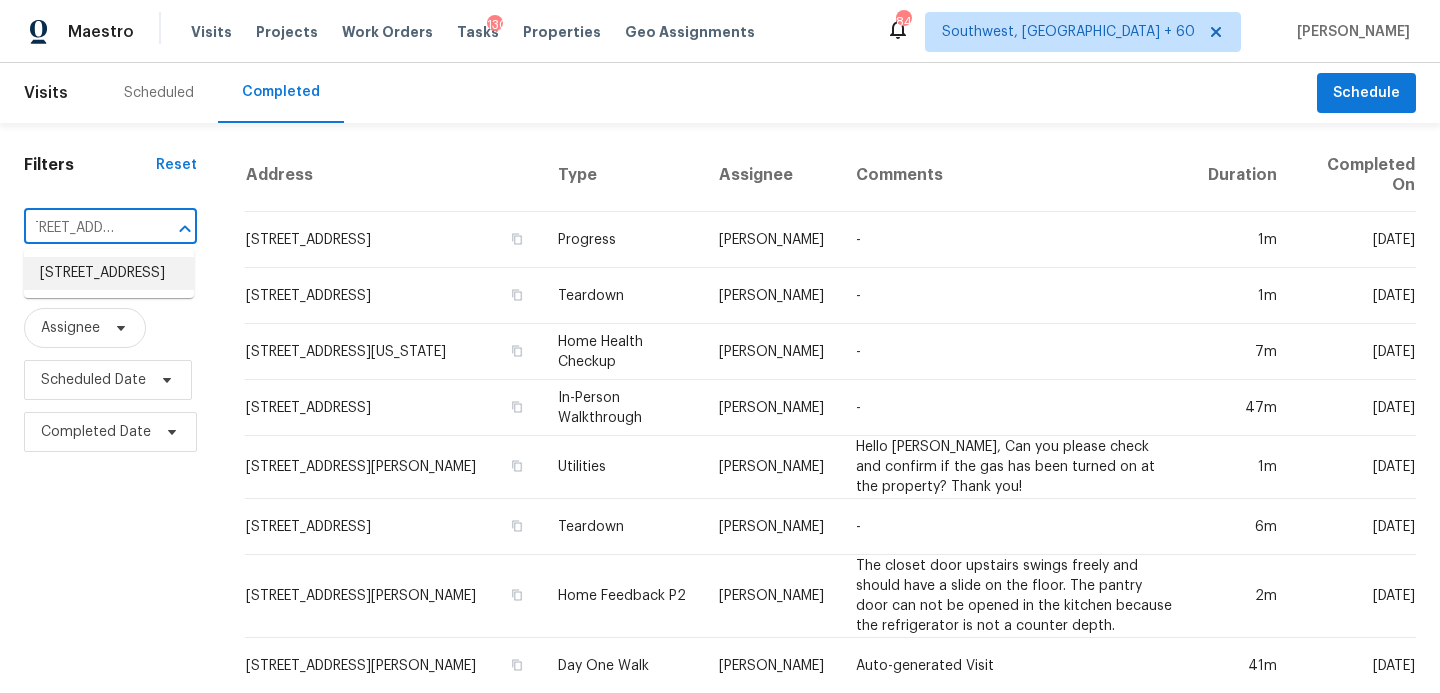 click on "5106 Kenmore Ave, Cleveland, OH 44134" at bounding box center (109, 273) 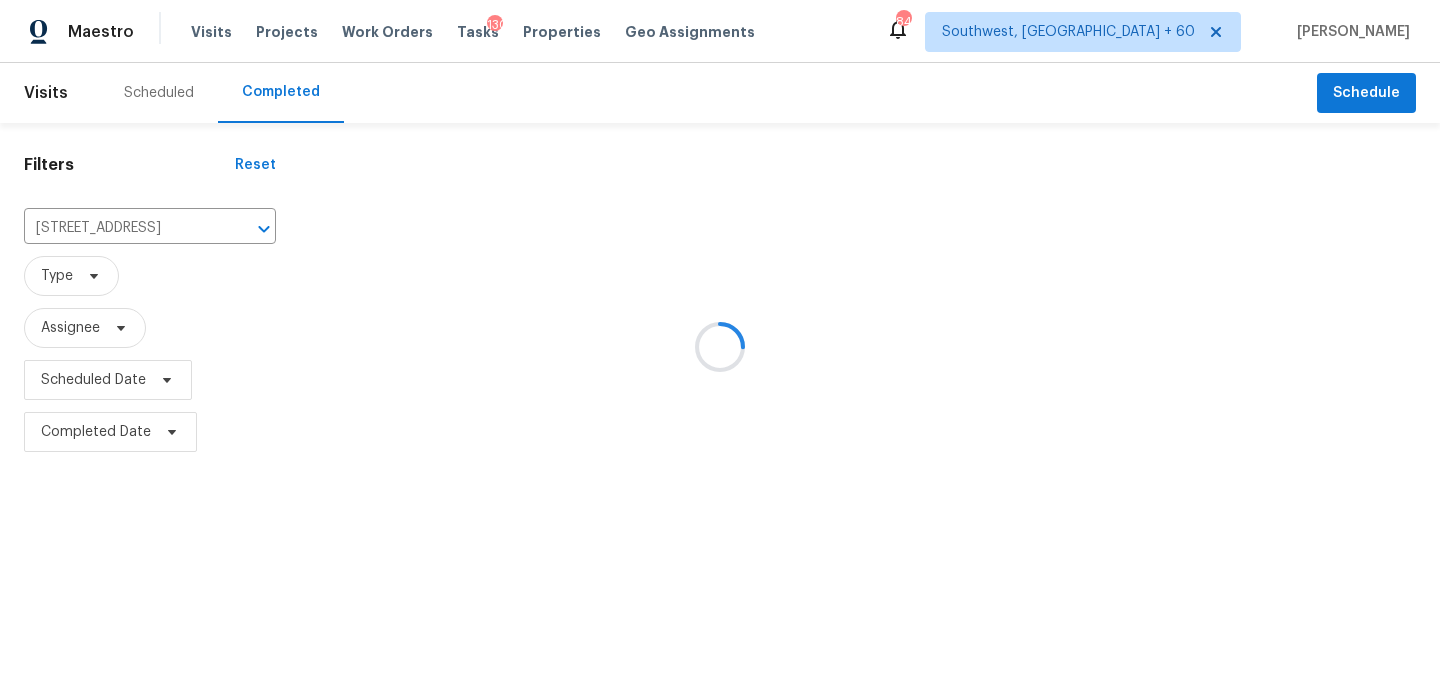 click at bounding box center [720, 346] 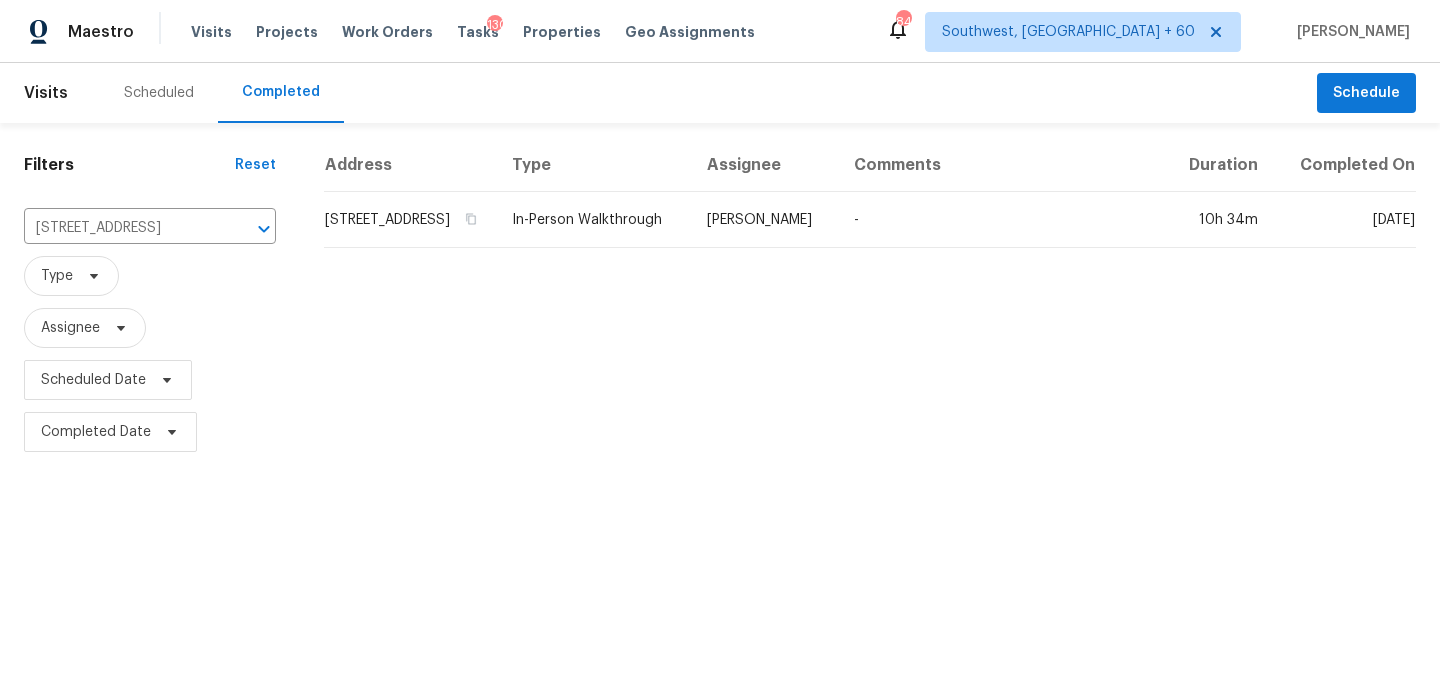 click on "Rebecca McMillen" at bounding box center (764, 220) 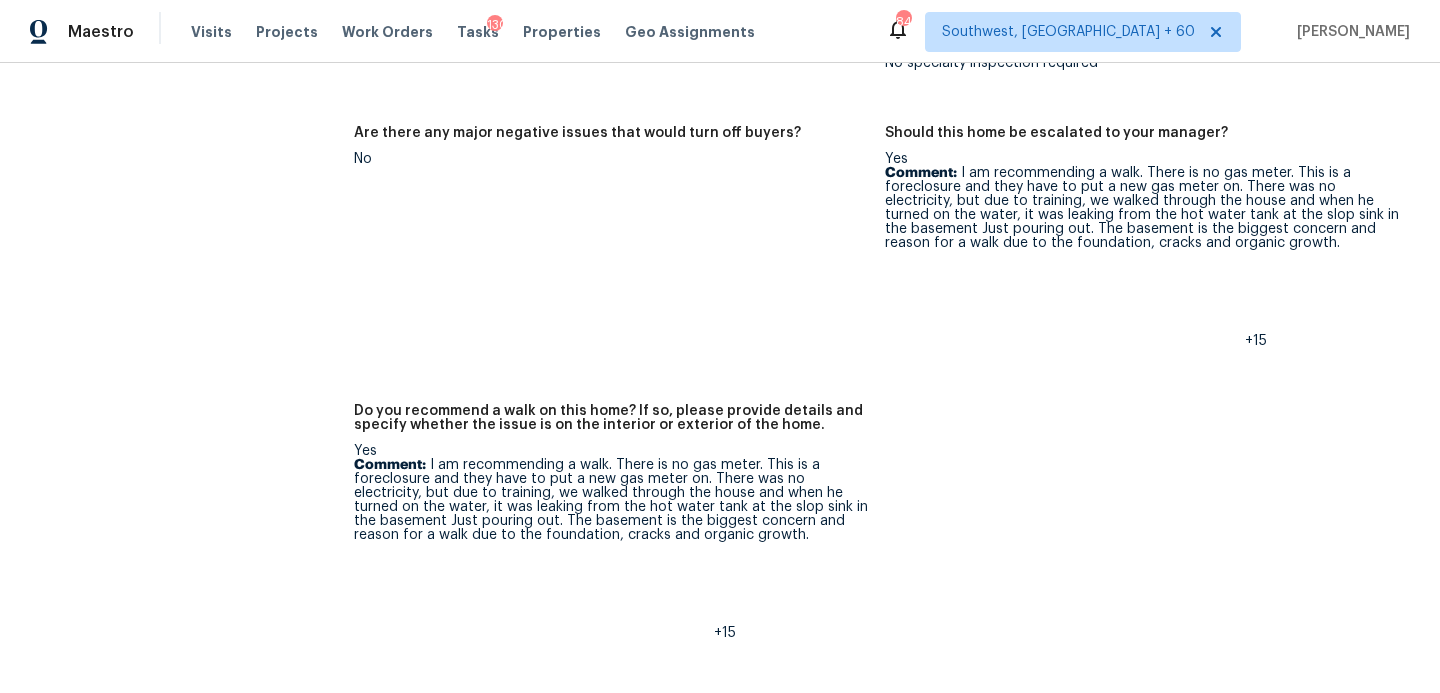 scroll, scrollTop: 4903, scrollLeft: 0, axis: vertical 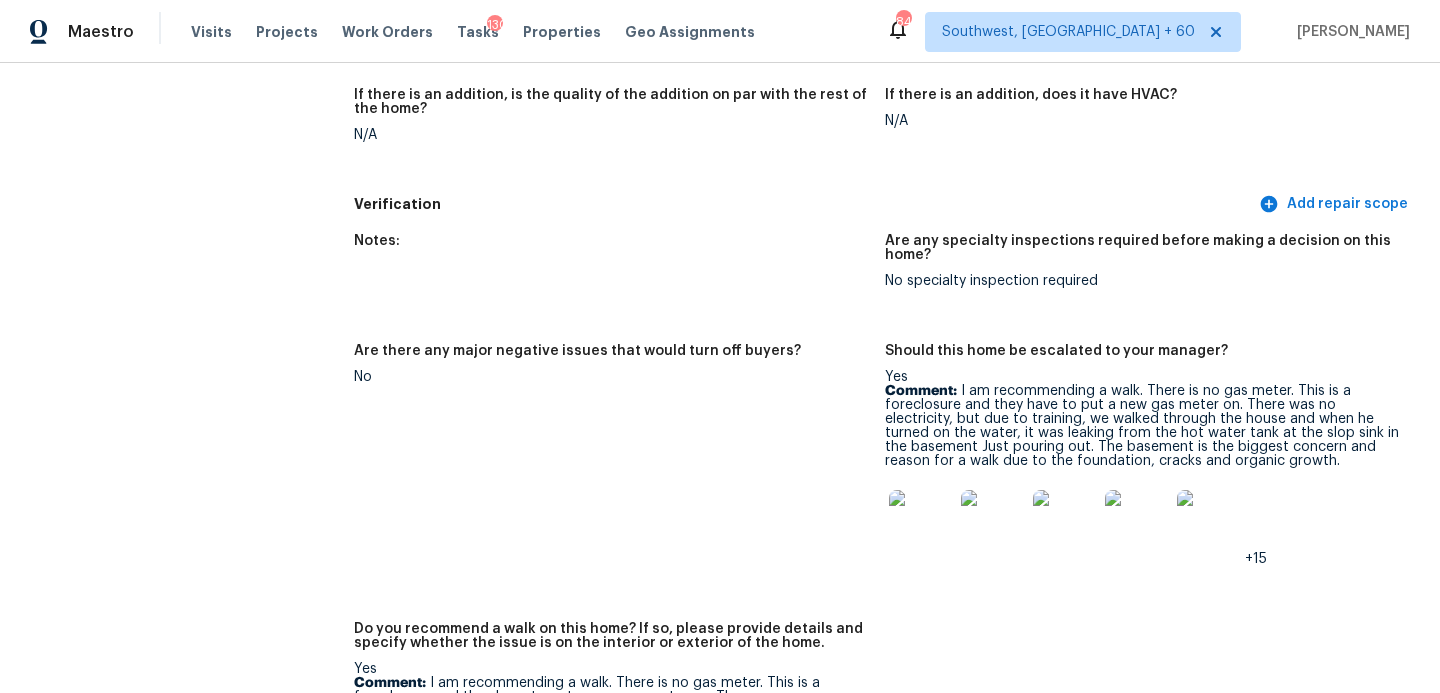 click on "Comment:   I am recommending a walk. There is no gas meter. This is a foreclosure and they have to put a new gas meter on. There was no electricity, but due to training, we walked through the house and when he turned on the water, it was leaking from the hot water tank at the slop sink in the basement Just pouring out. The basement is the biggest concern and reason for a walk due to the foundation, cracks and organic growth." at bounding box center [1142, 426] 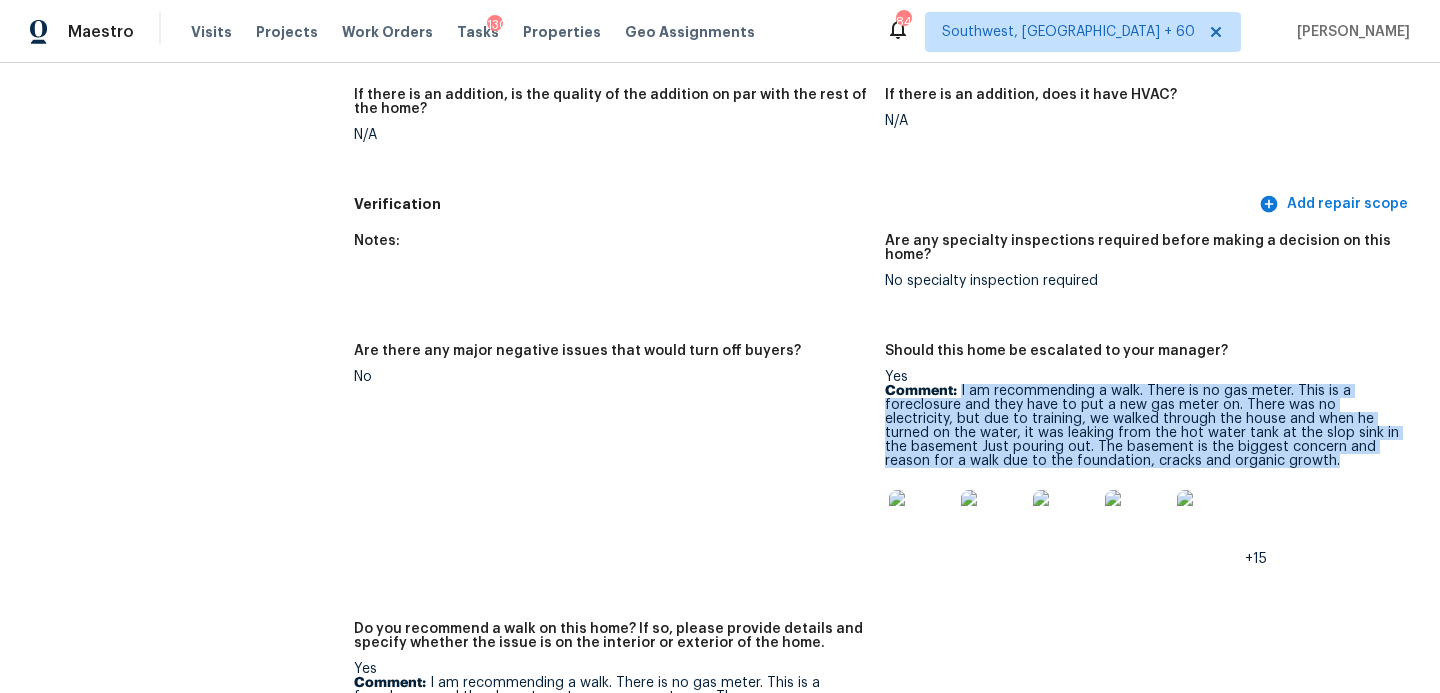 drag, startPoint x: 962, startPoint y: 363, endPoint x: 1218, endPoint y: 434, distance: 265.66333 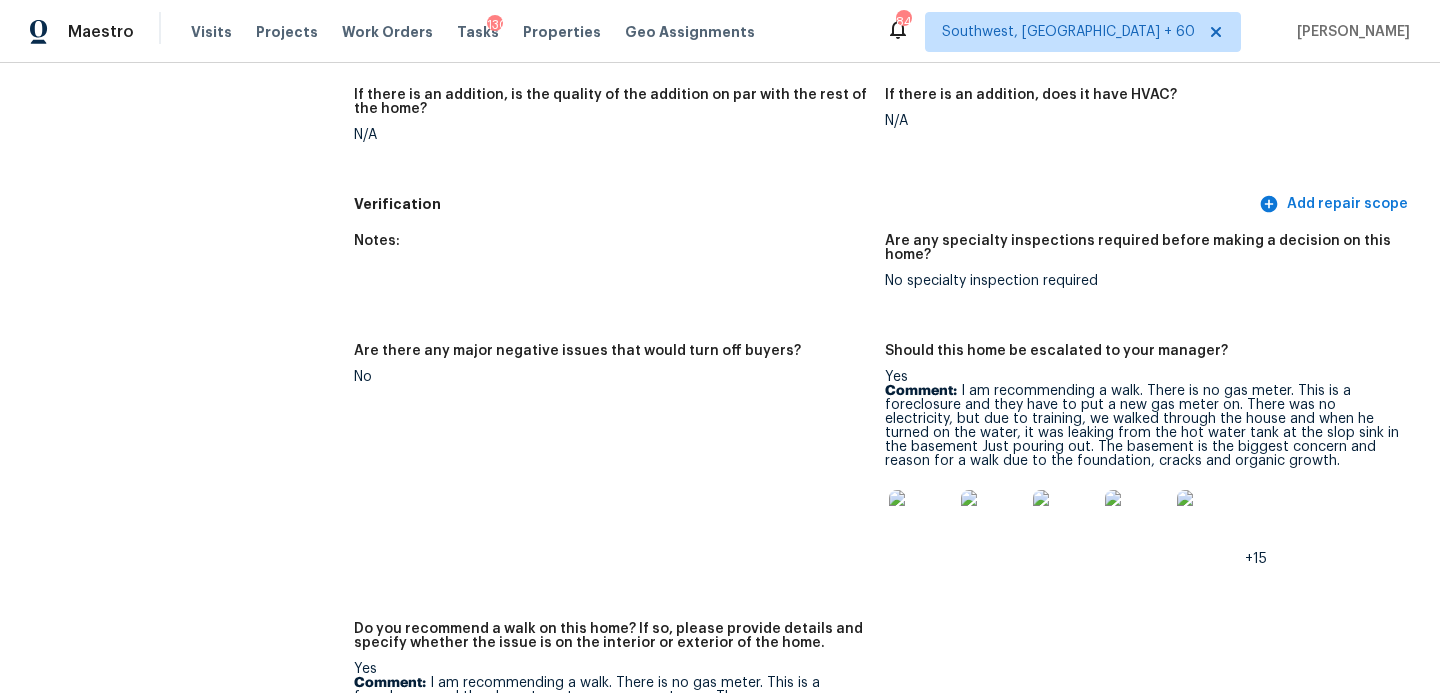 click on "Are there any major negative issues that would turn off buyers? No" at bounding box center (619, 471) 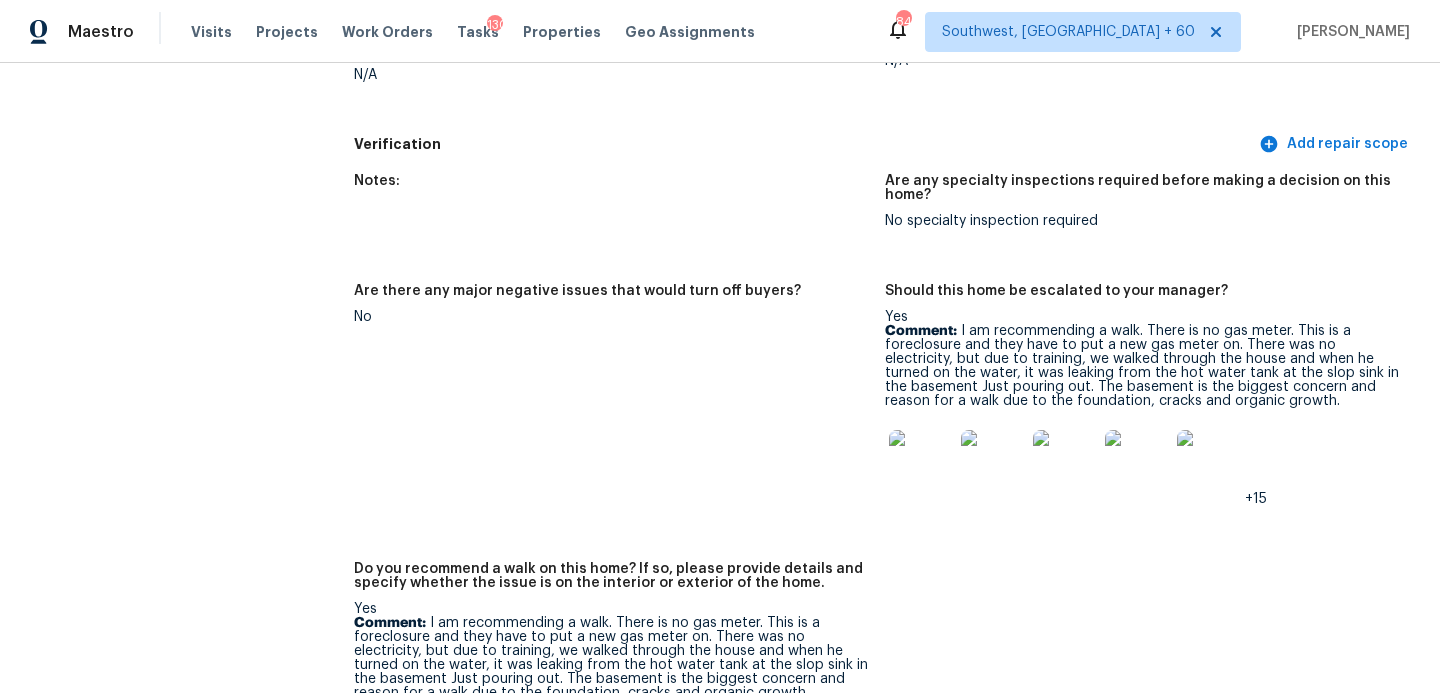 scroll, scrollTop: 4982, scrollLeft: 0, axis: vertical 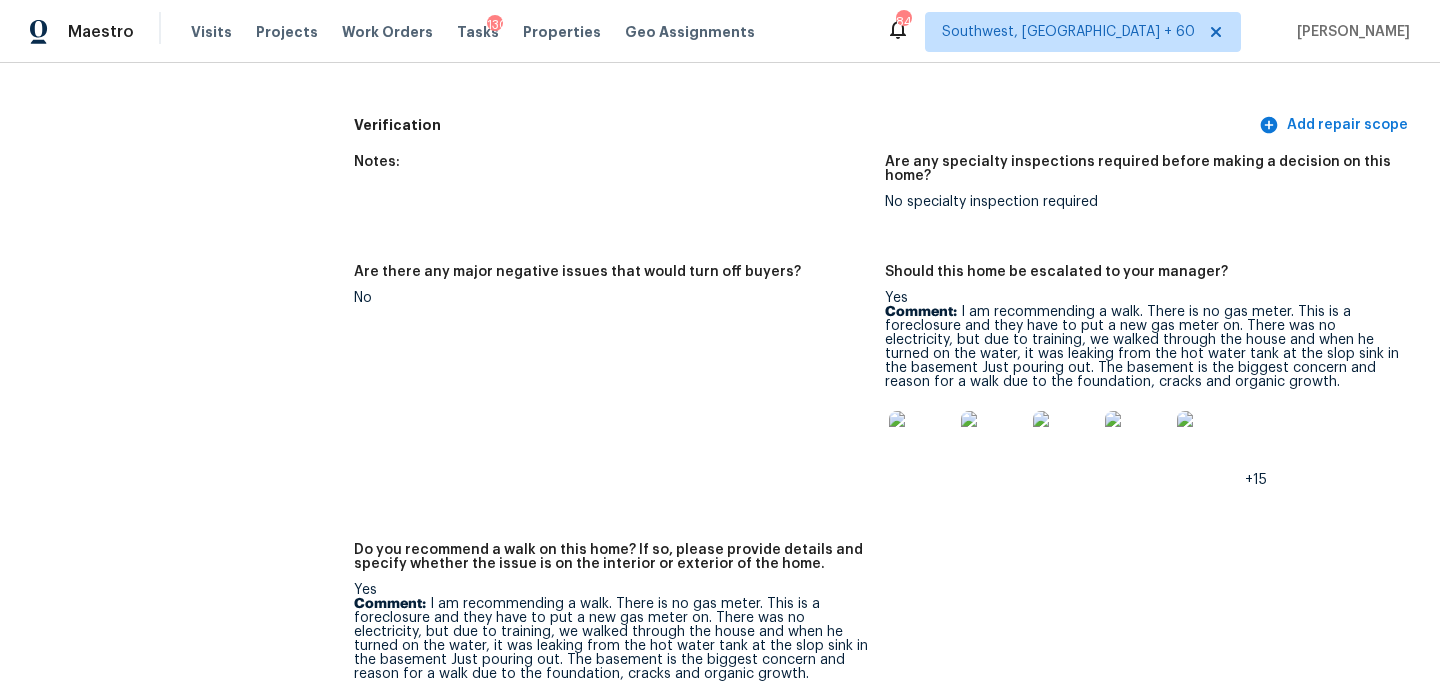 click at bounding box center (921, 443) 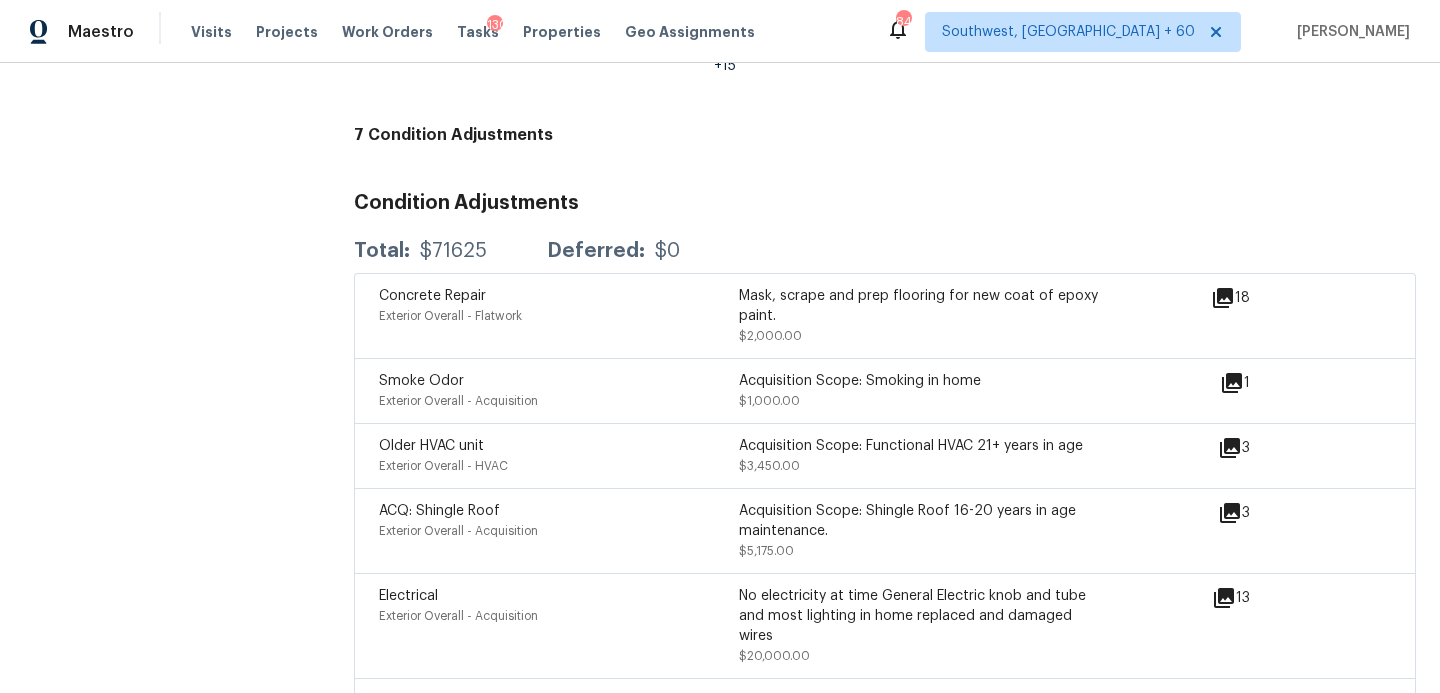 scroll, scrollTop: 5931, scrollLeft: 0, axis: vertical 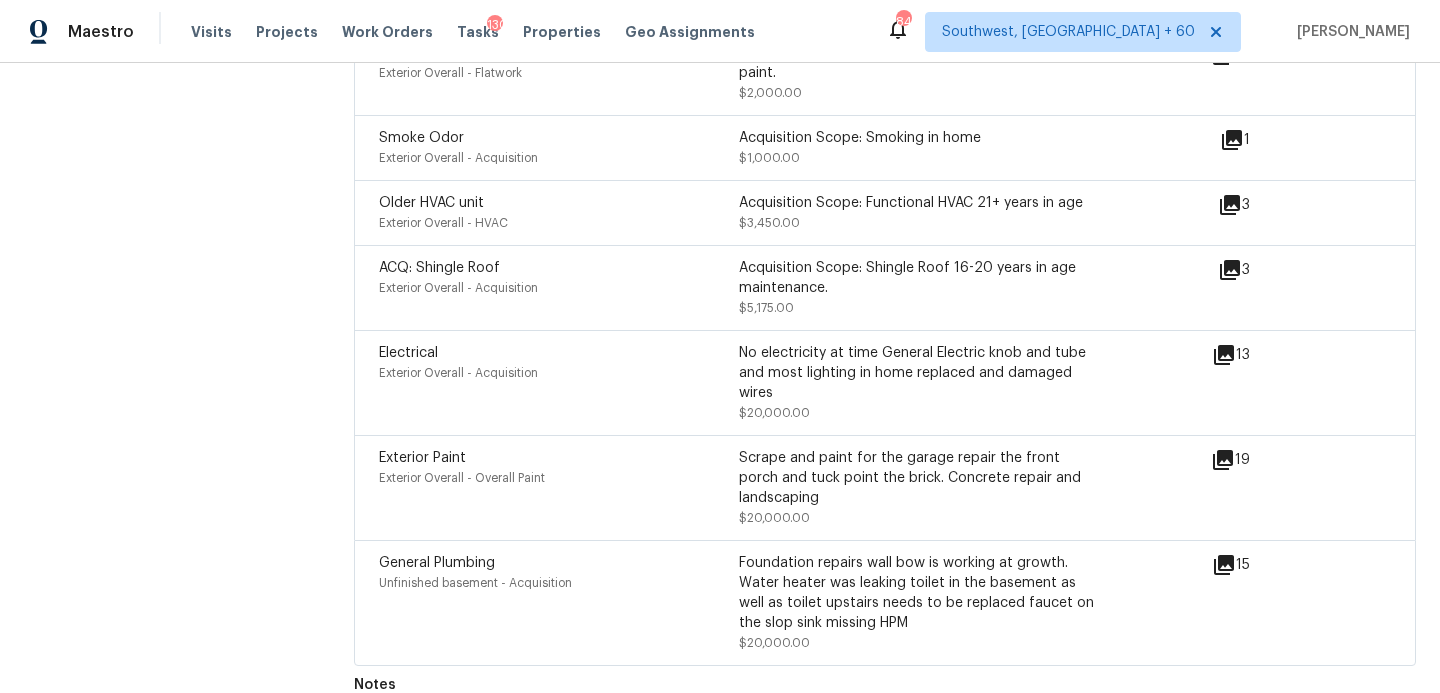click 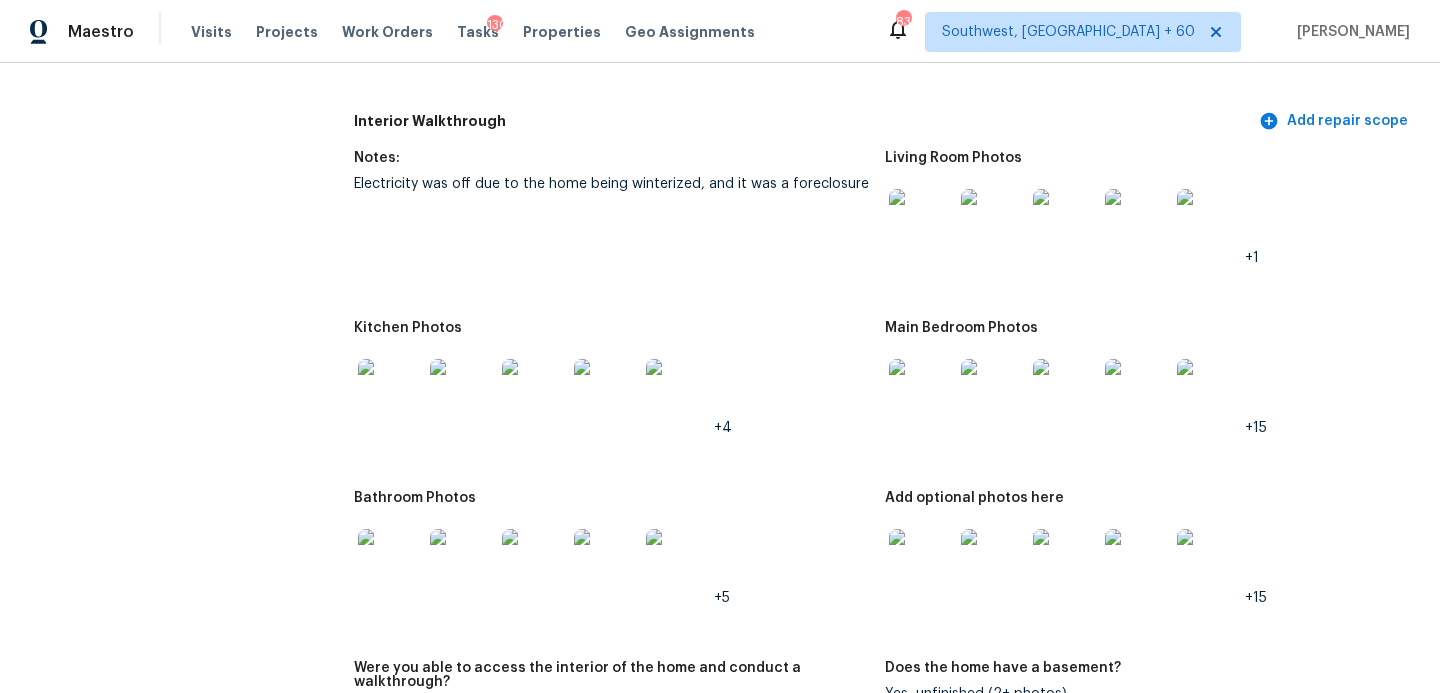 scroll, scrollTop: 2484, scrollLeft: 0, axis: vertical 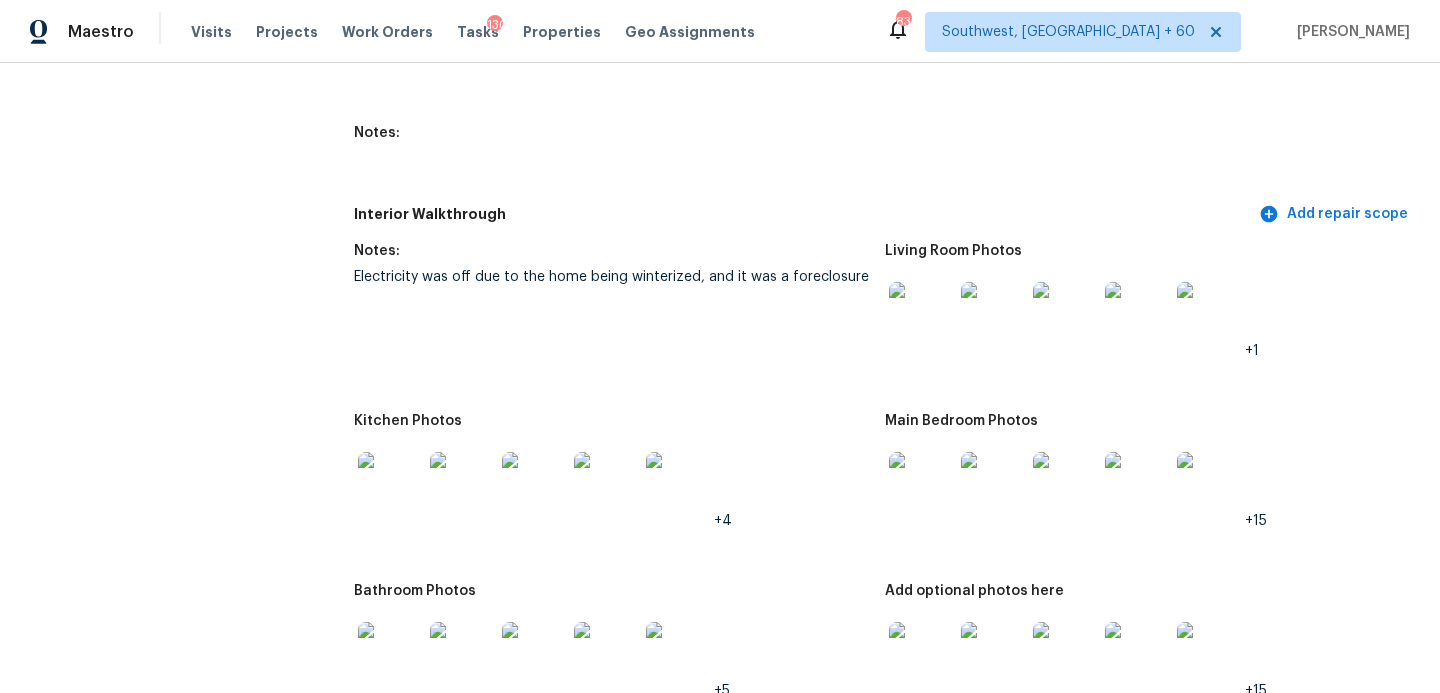 click on "Electricity was off due to the home being winterized, and it was a foreclosure" at bounding box center [611, 277] 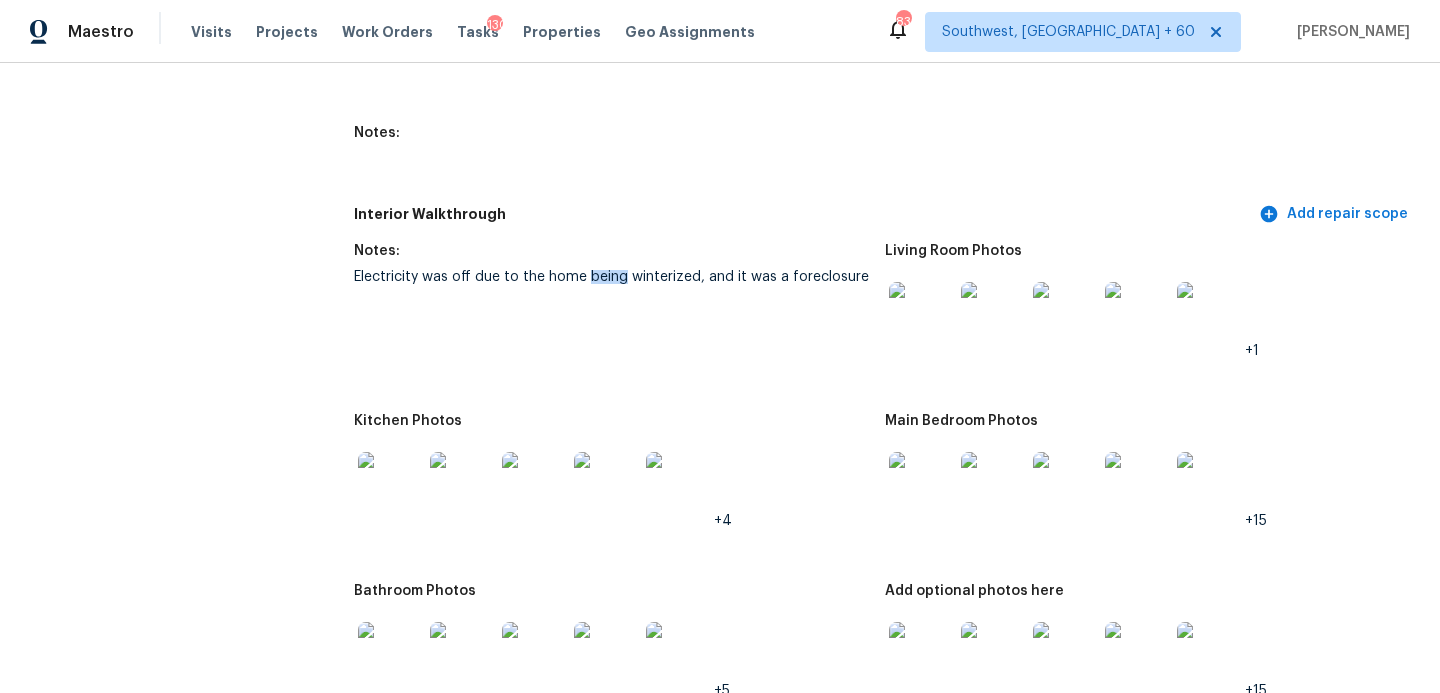 click on "Electricity was off due to the home being winterized, and it was a foreclosure" at bounding box center (611, 277) 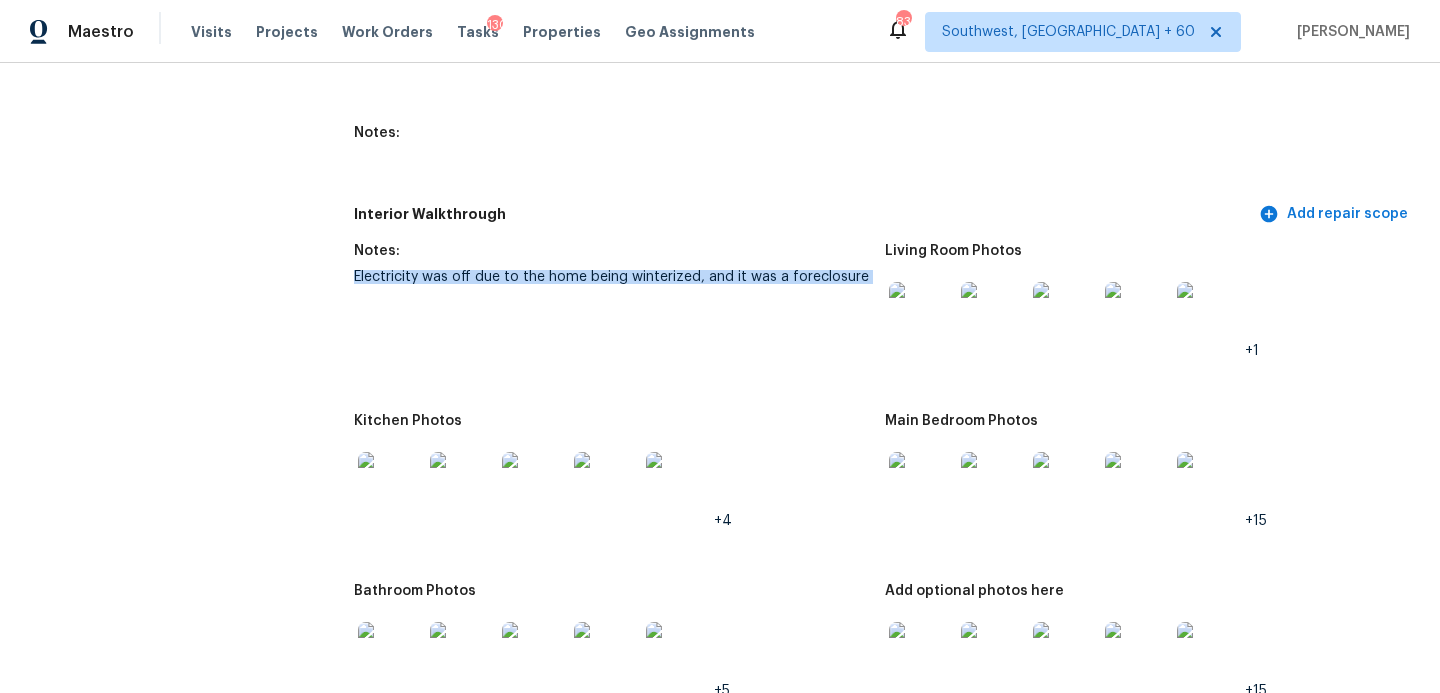 click on "Electricity was off due to the home being winterized, and it was a foreclosure" at bounding box center (611, 277) 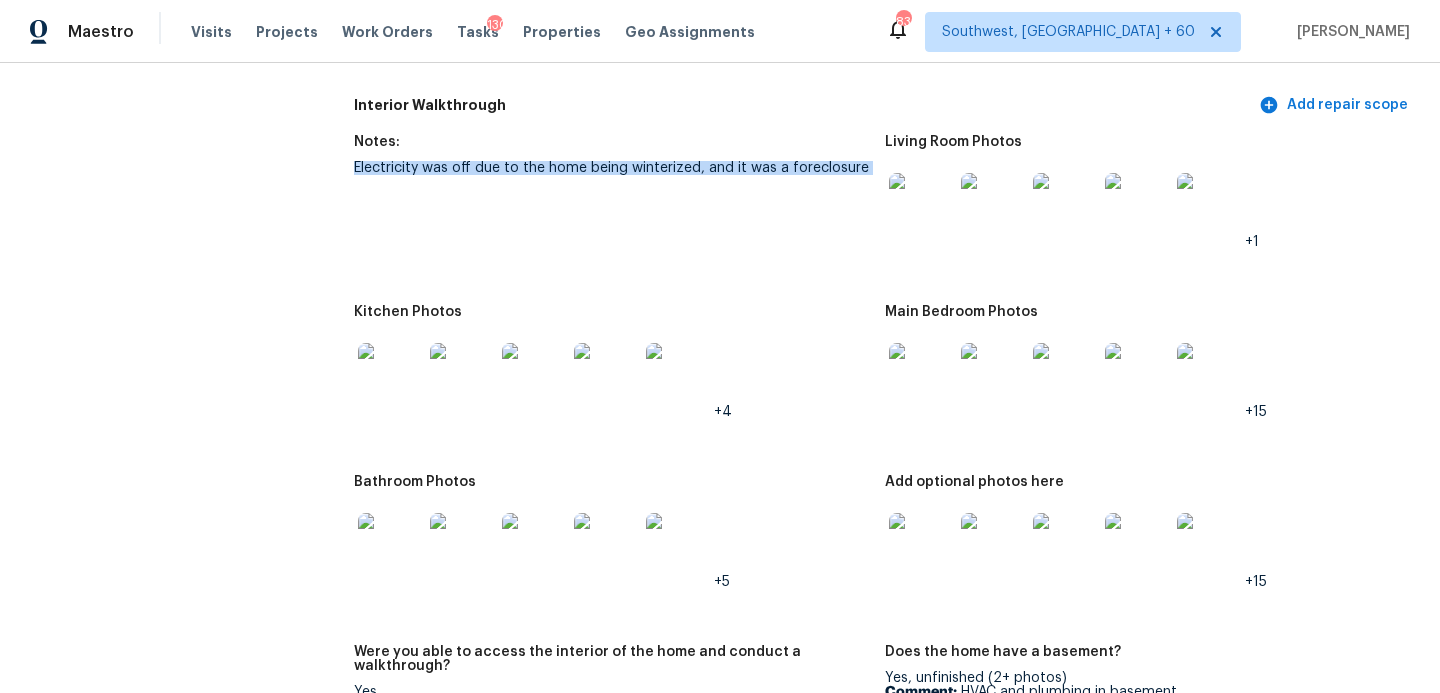 scroll, scrollTop: 2564, scrollLeft: 0, axis: vertical 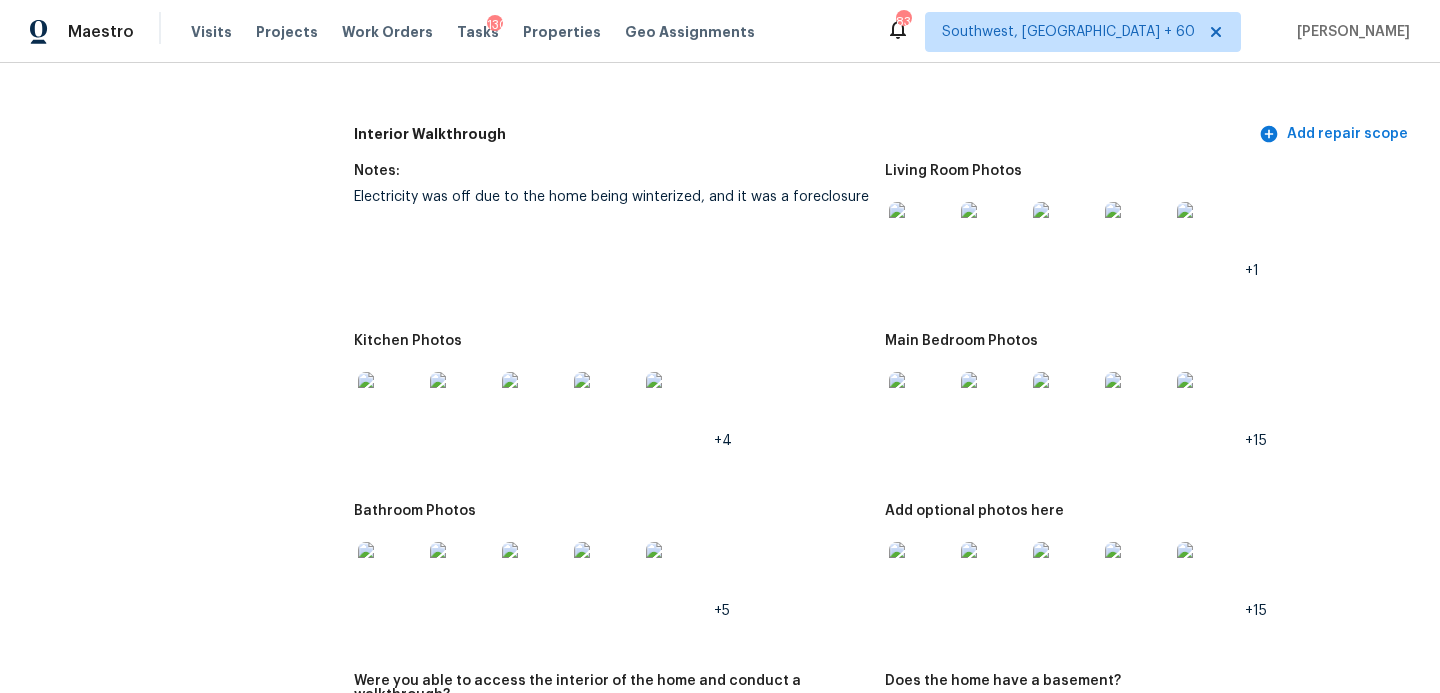 click on "Notes: Electricity was off due to the home being winterized, and it was a foreclosure" at bounding box center (619, 237) 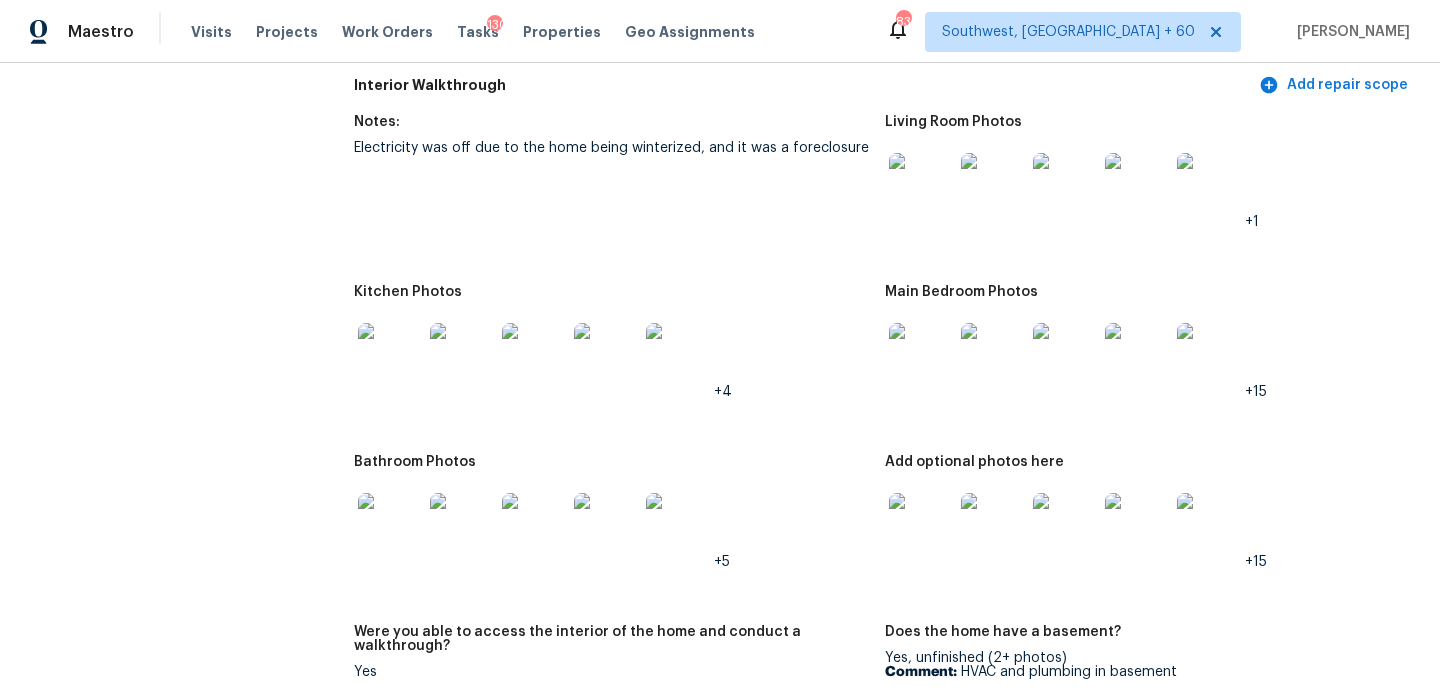scroll, scrollTop: 2628, scrollLeft: 0, axis: vertical 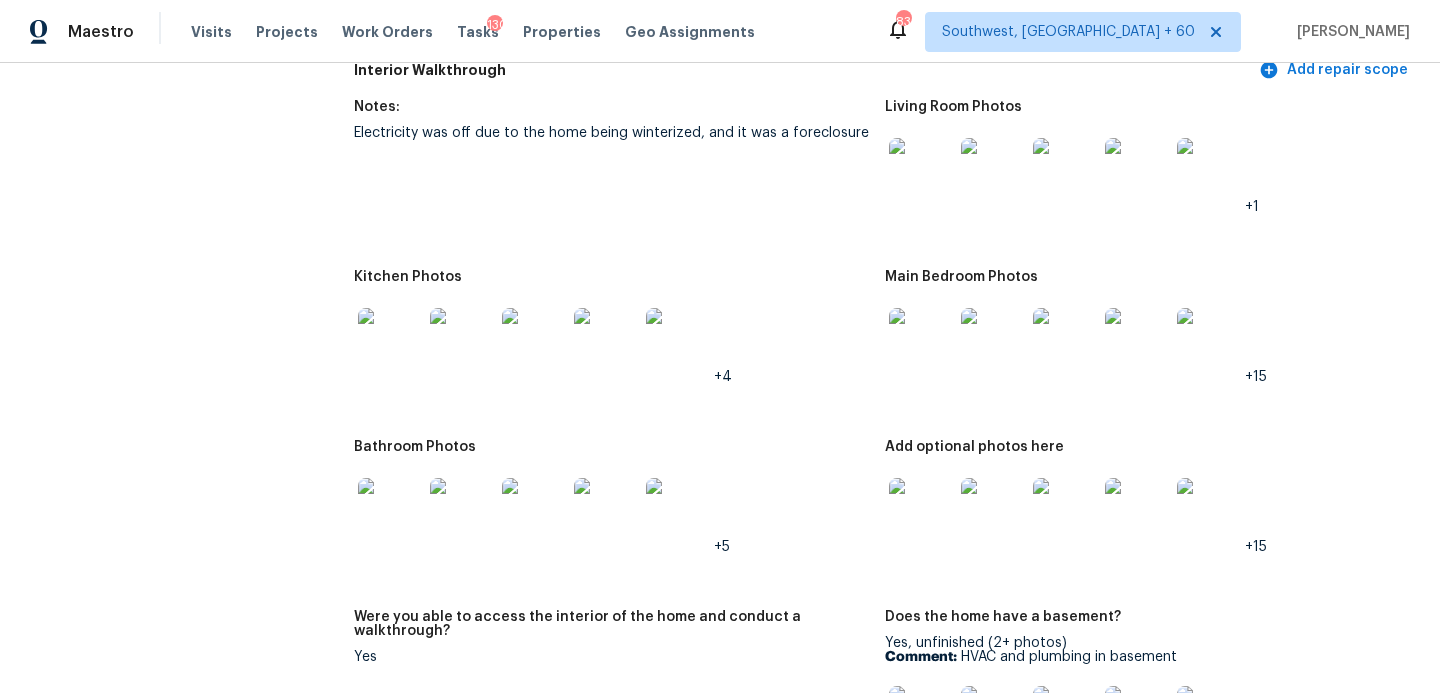 click on "Bathroom Photos  +5" at bounding box center [619, 513] 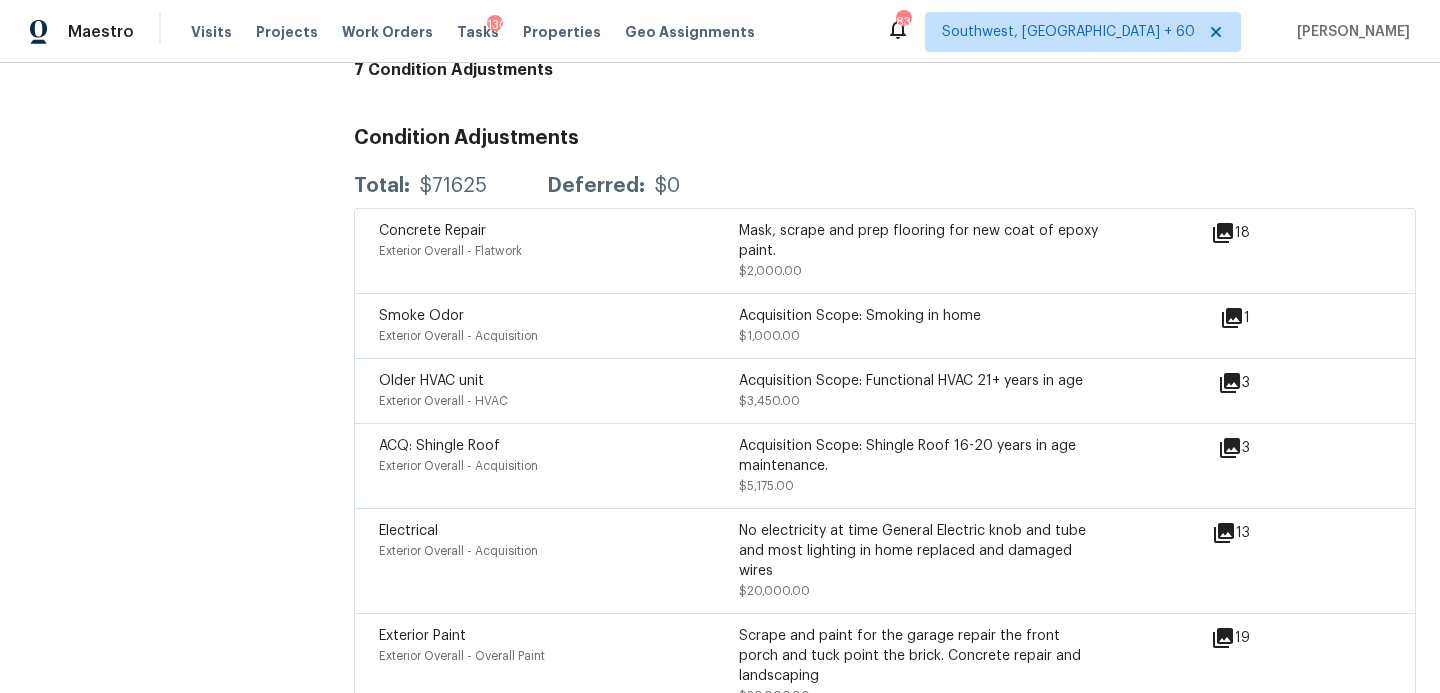 scroll, scrollTop: 5931, scrollLeft: 0, axis: vertical 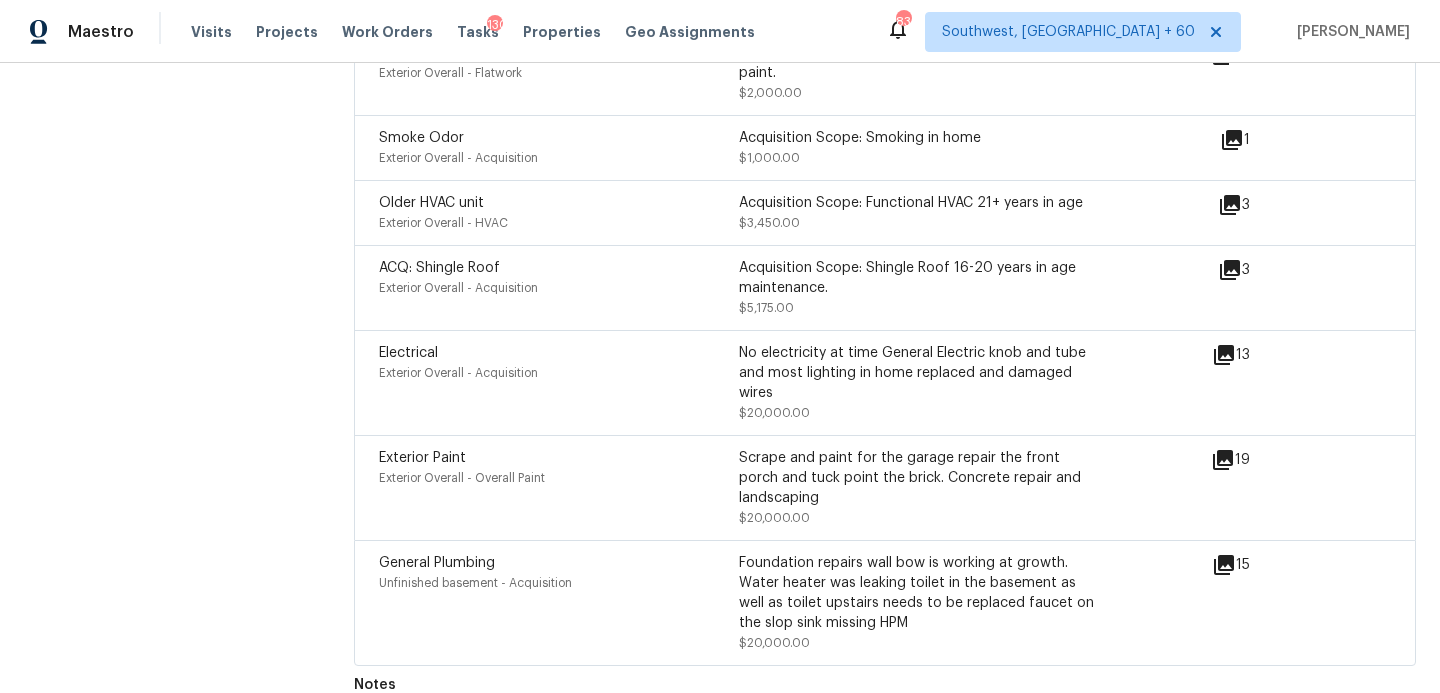 click 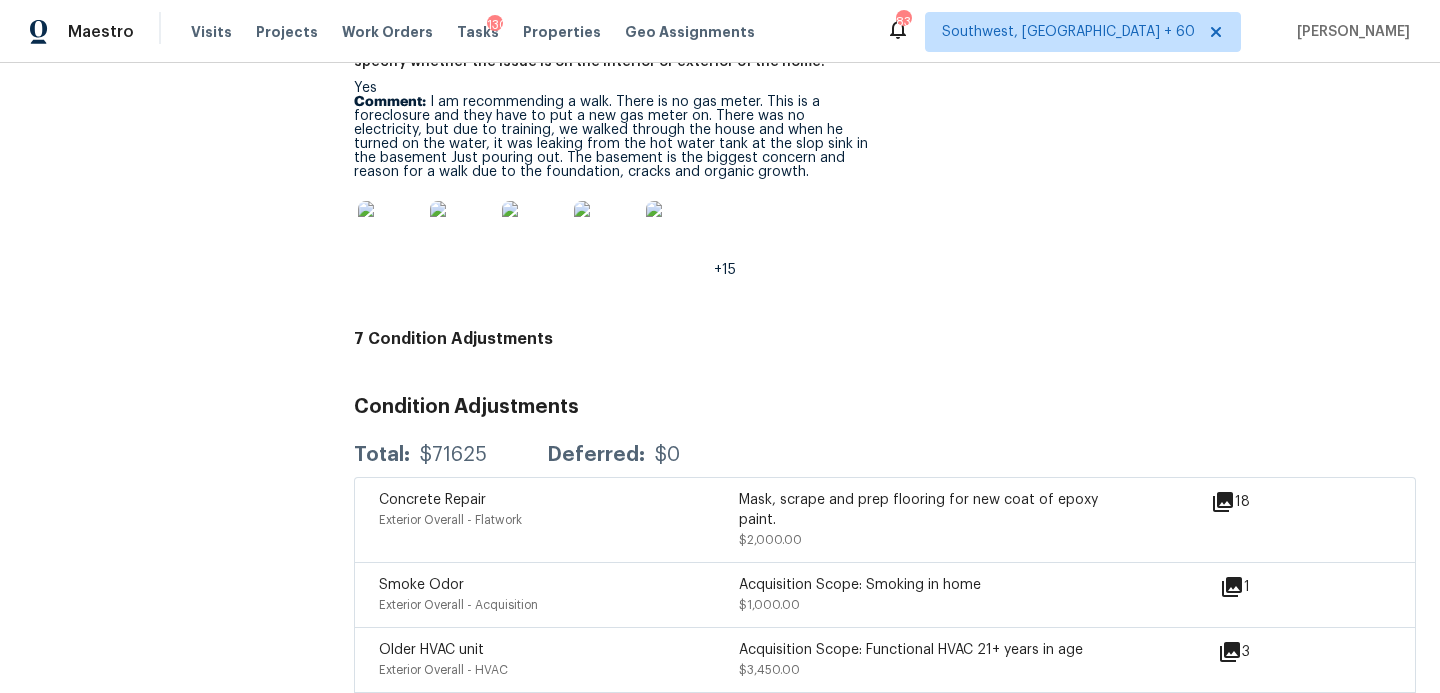 scroll, scrollTop: 5281, scrollLeft: 0, axis: vertical 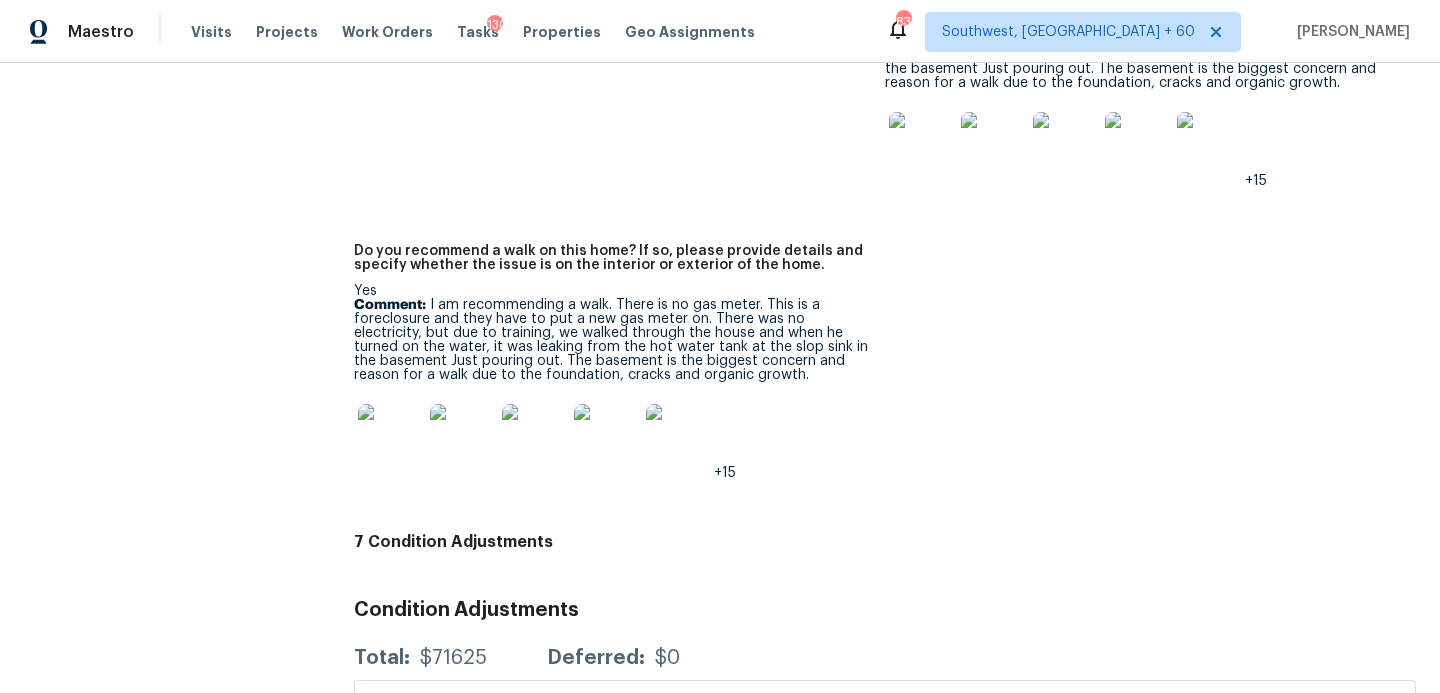click on "Comment:   I am recommending a walk. There is no gas meter. This is a foreclosure and they have to put a new gas meter on. There was no electricity, but due to training, we walked through the house and when he turned on the water, it was leaking from the hot water tank at the slop sink in the basement Just pouring out. The basement is the biggest concern and reason for a walk due to the foundation, cracks and organic growth." at bounding box center (611, 340) 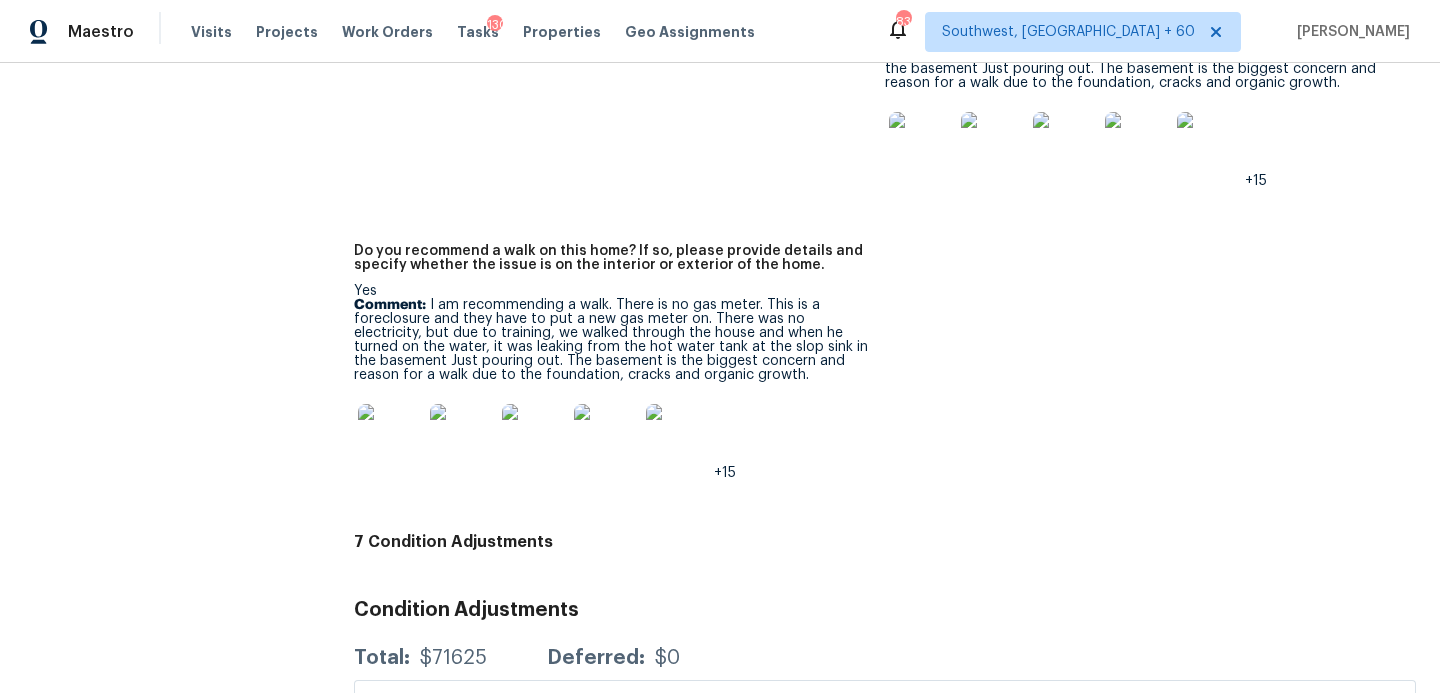 scroll, scrollTop: 5931, scrollLeft: 0, axis: vertical 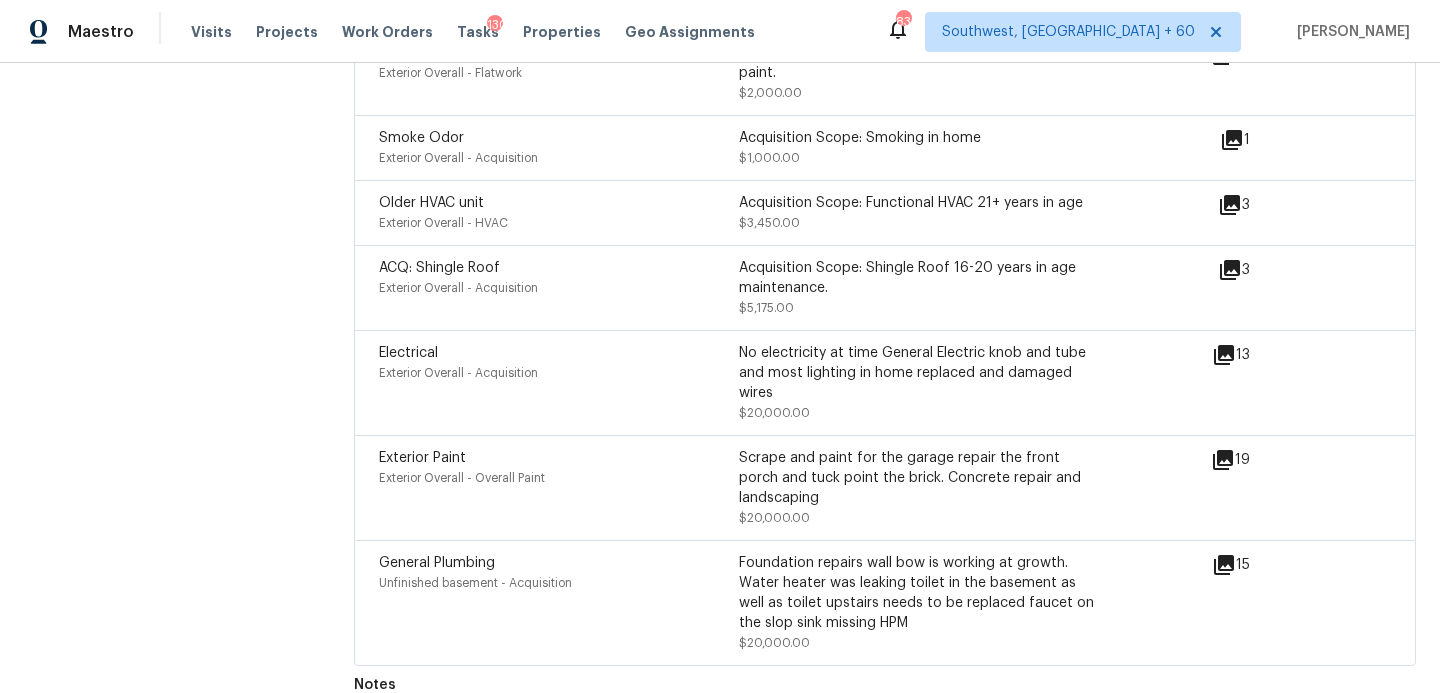 click on "ACQ: Shingle Roof Exterior Overall - Acquisition" at bounding box center [559, 288] 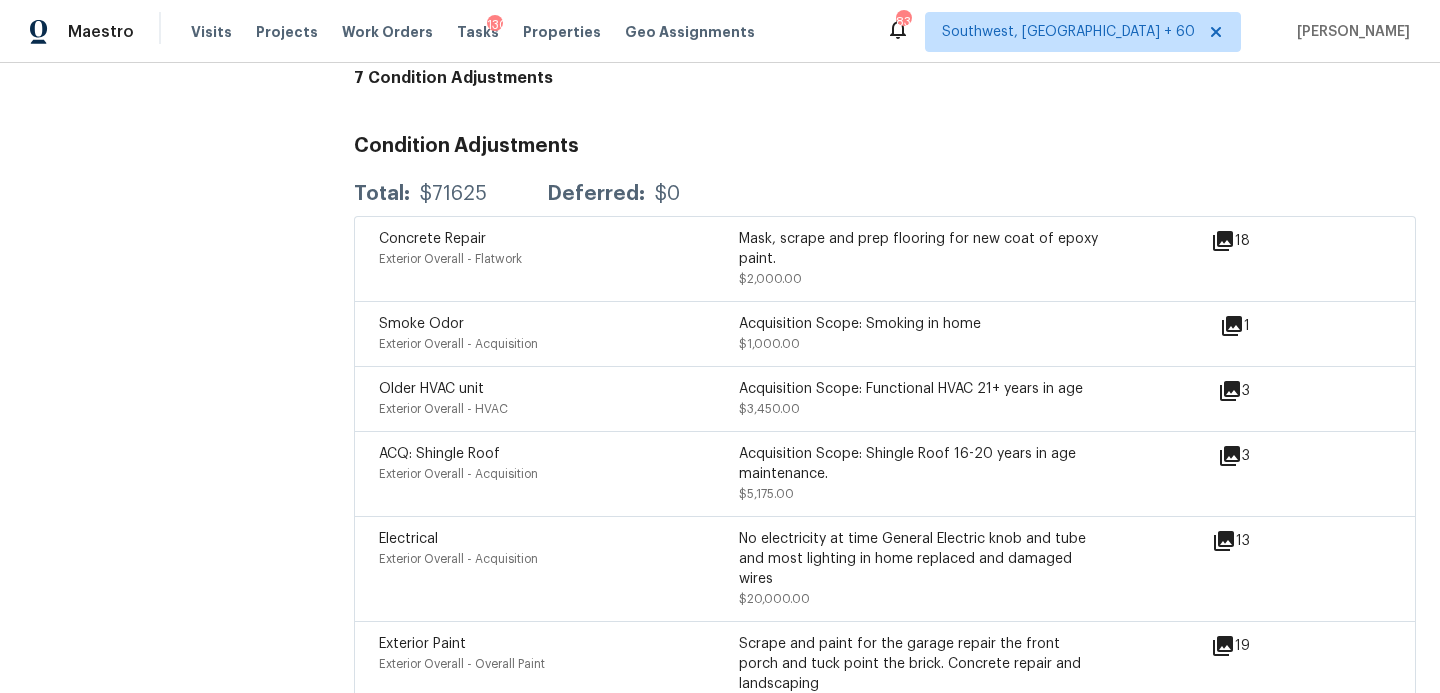 scroll, scrollTop: 5719, scrollLeft: 0, axis: vertical 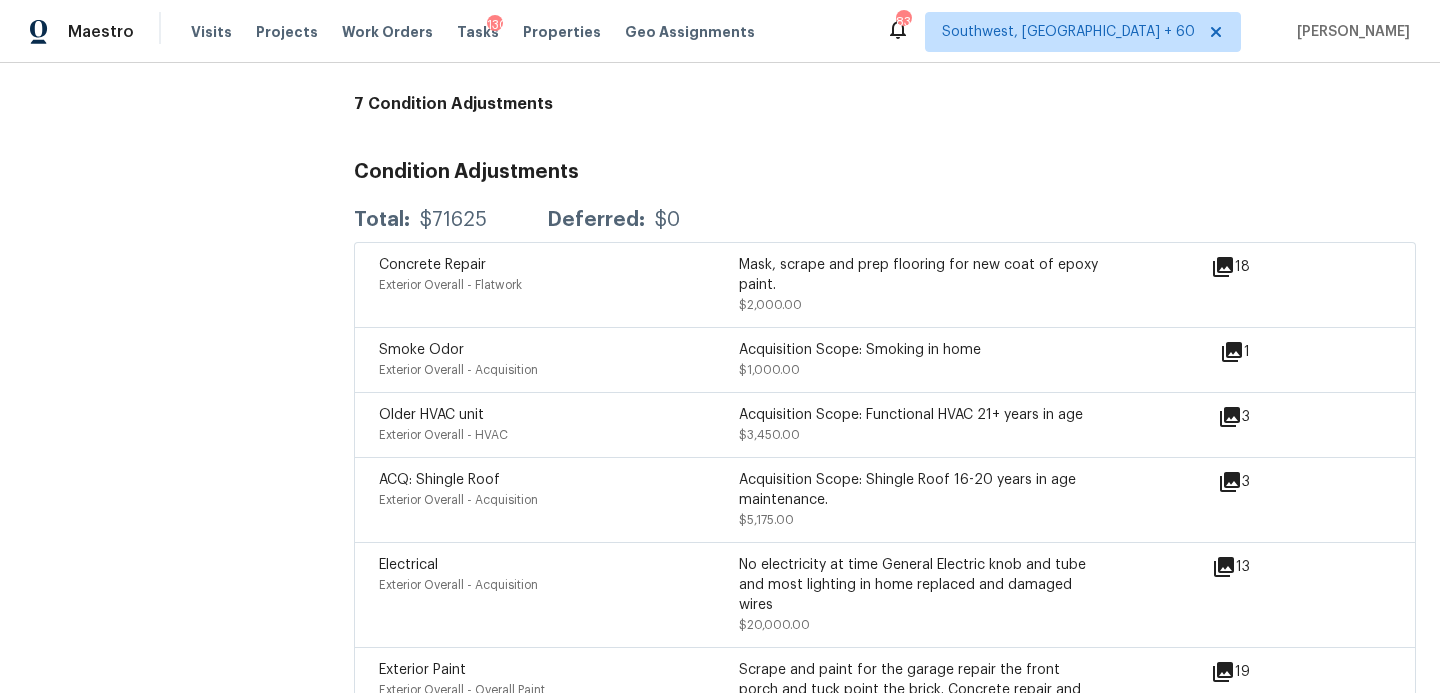 click on "Smoke Odor" at bounding box center [421, 350] 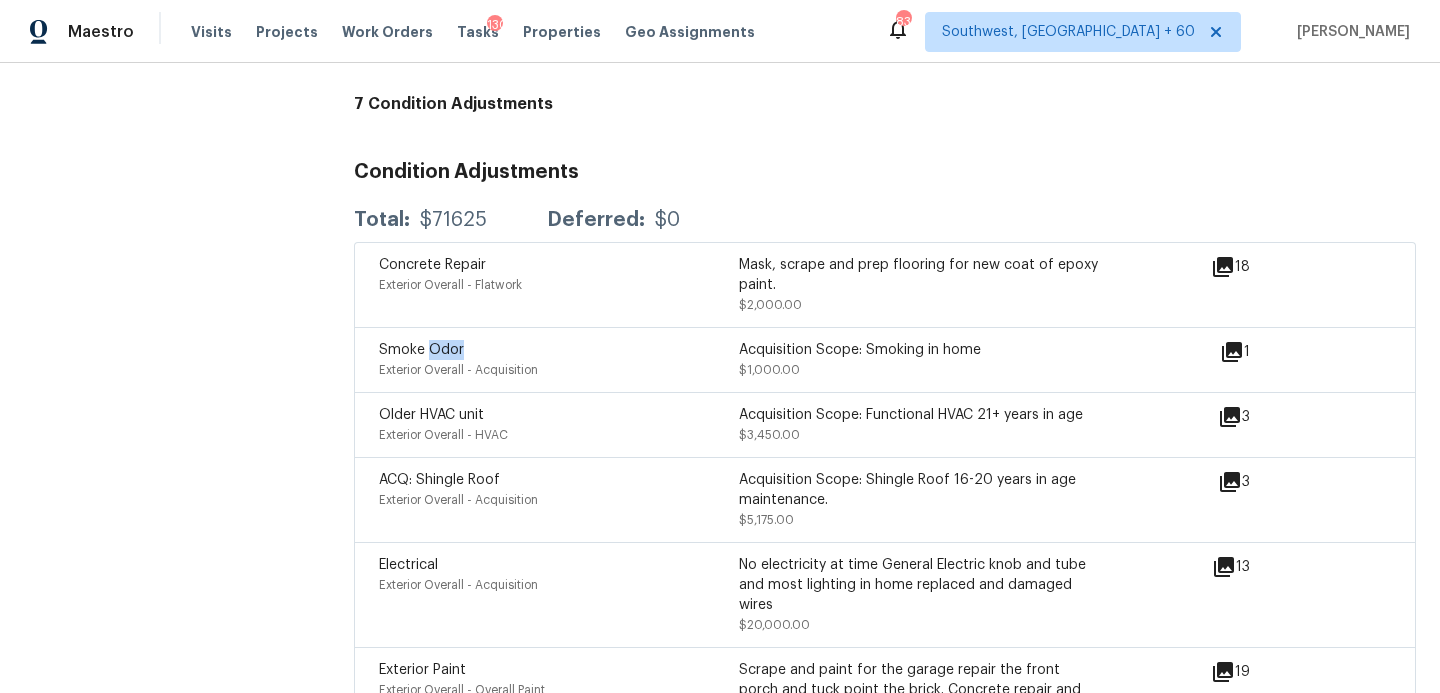 click on "Smoke Odor" at bounding box center (421, 350) 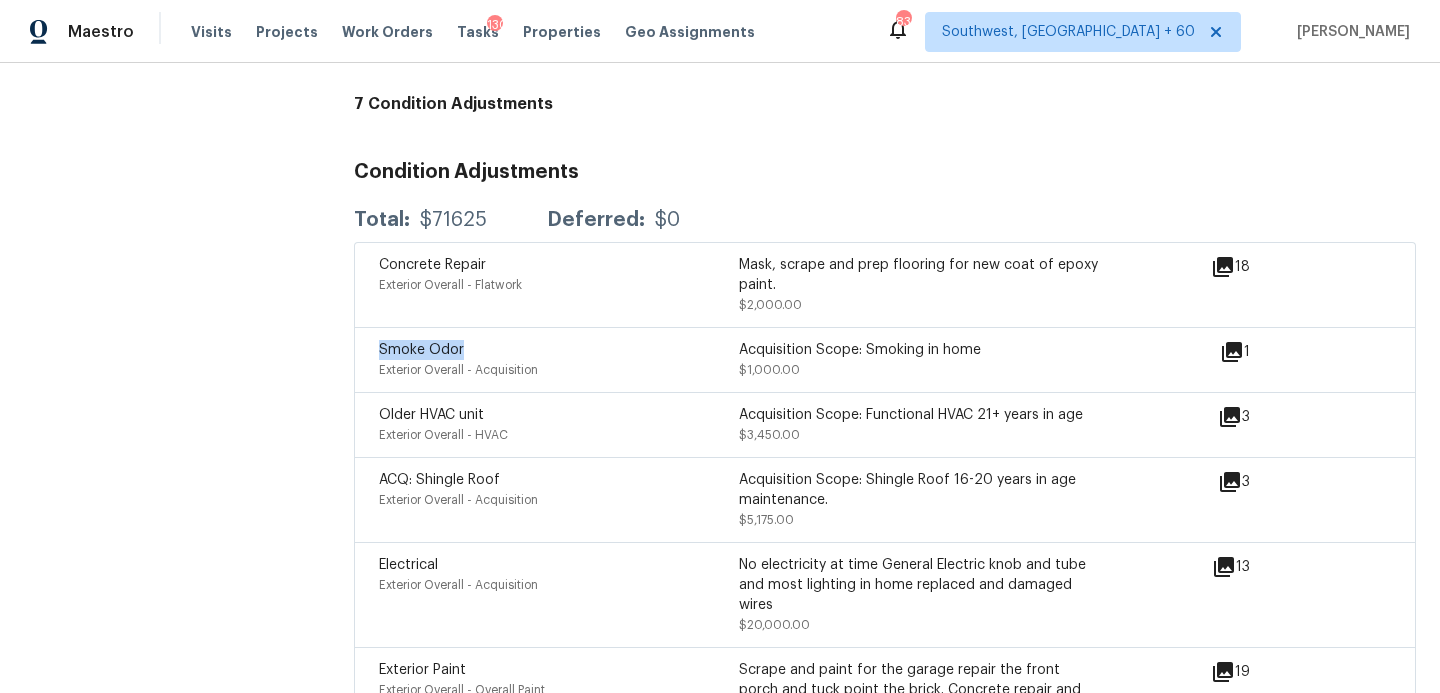 click on "Smoke Odor" at bounding box center [421, 350] 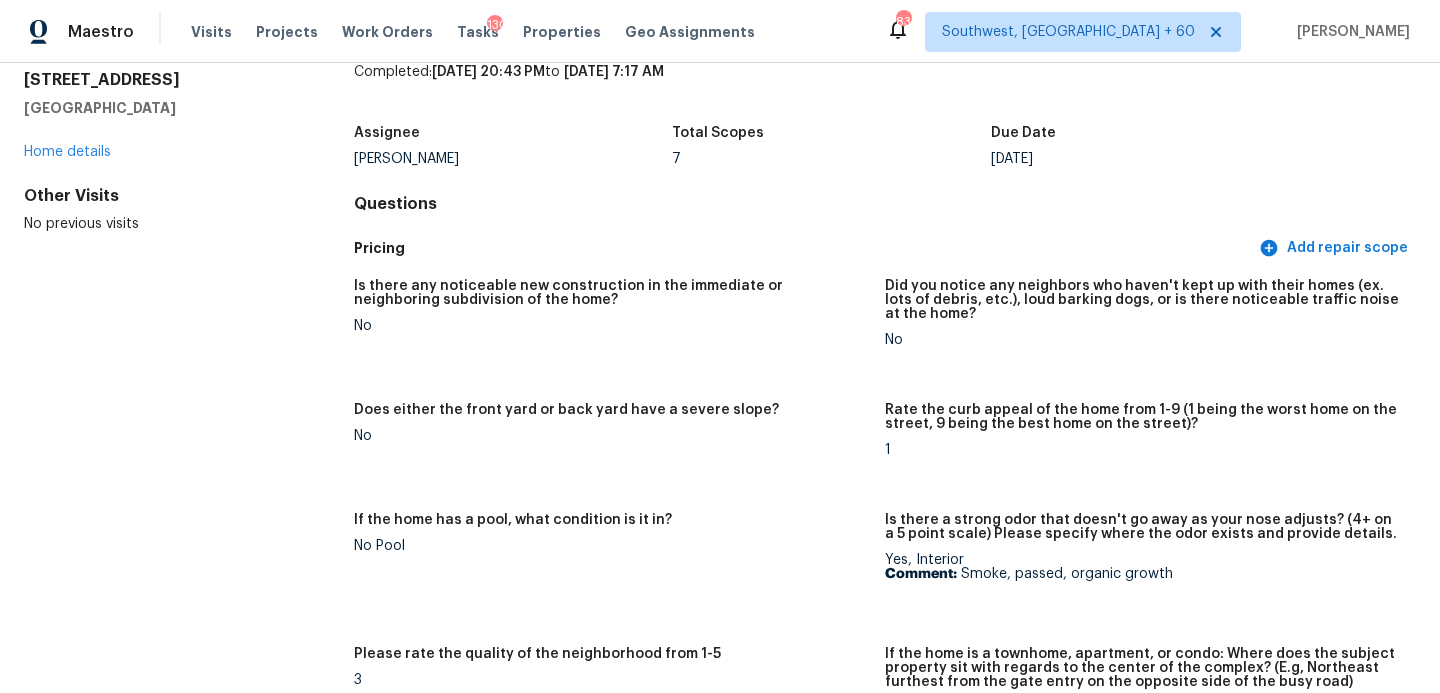 scroll, scrollTop: 0, scrollLeft: 0, axis: both 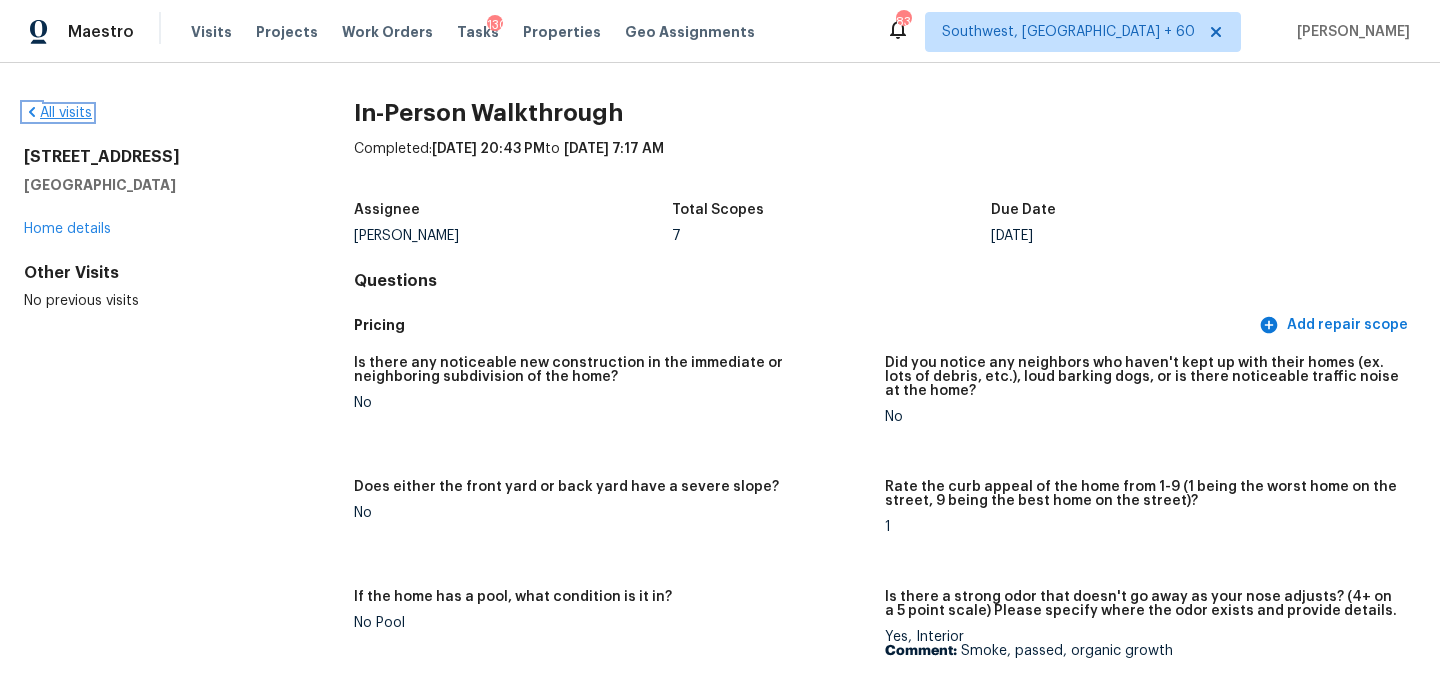 click on "All visits" at bounding box center [58, 113] 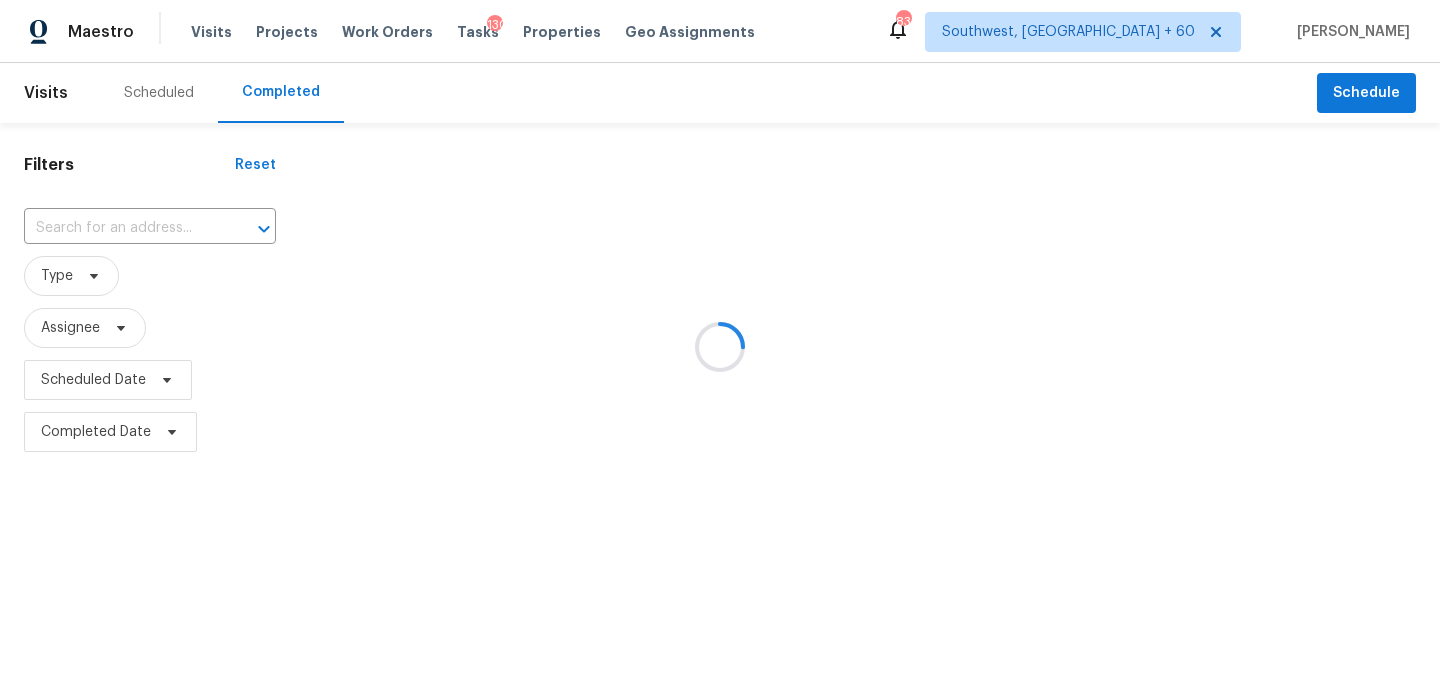 click at bounding box center (720, 346) 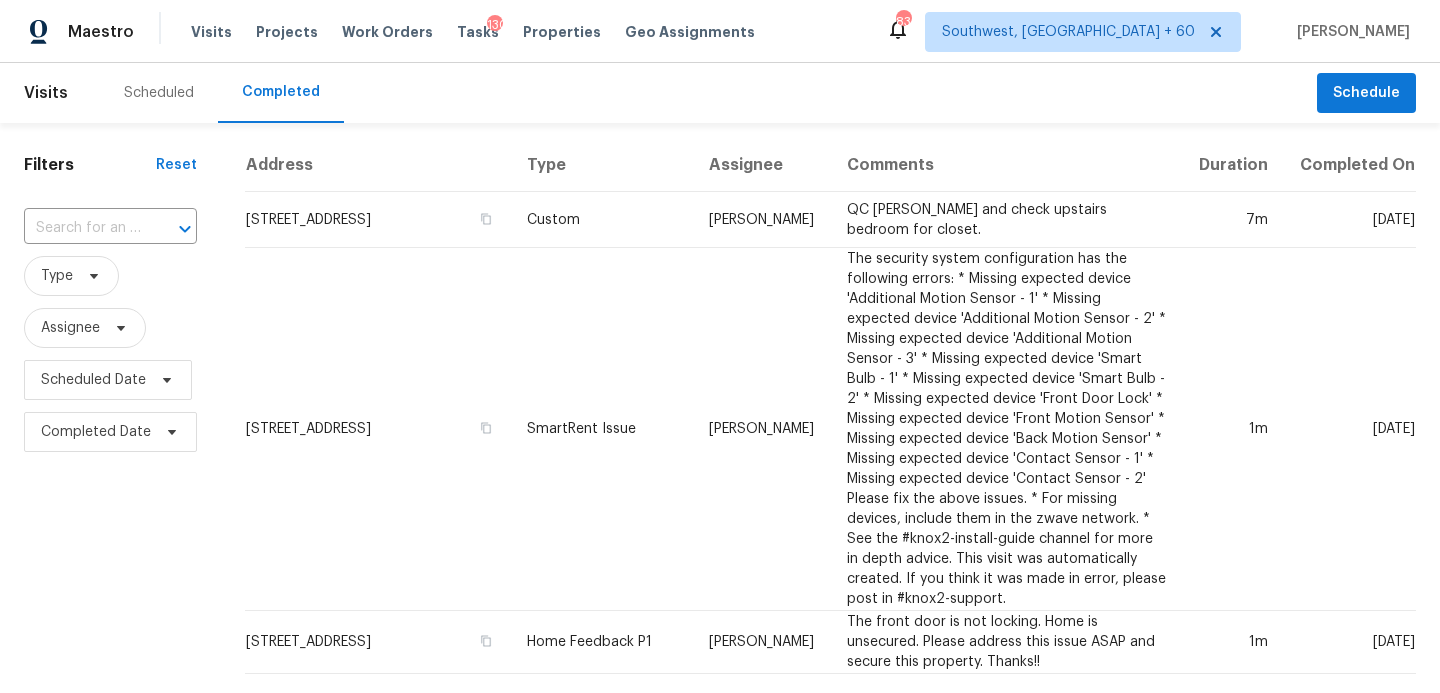 click at bounding box center (171, 229) 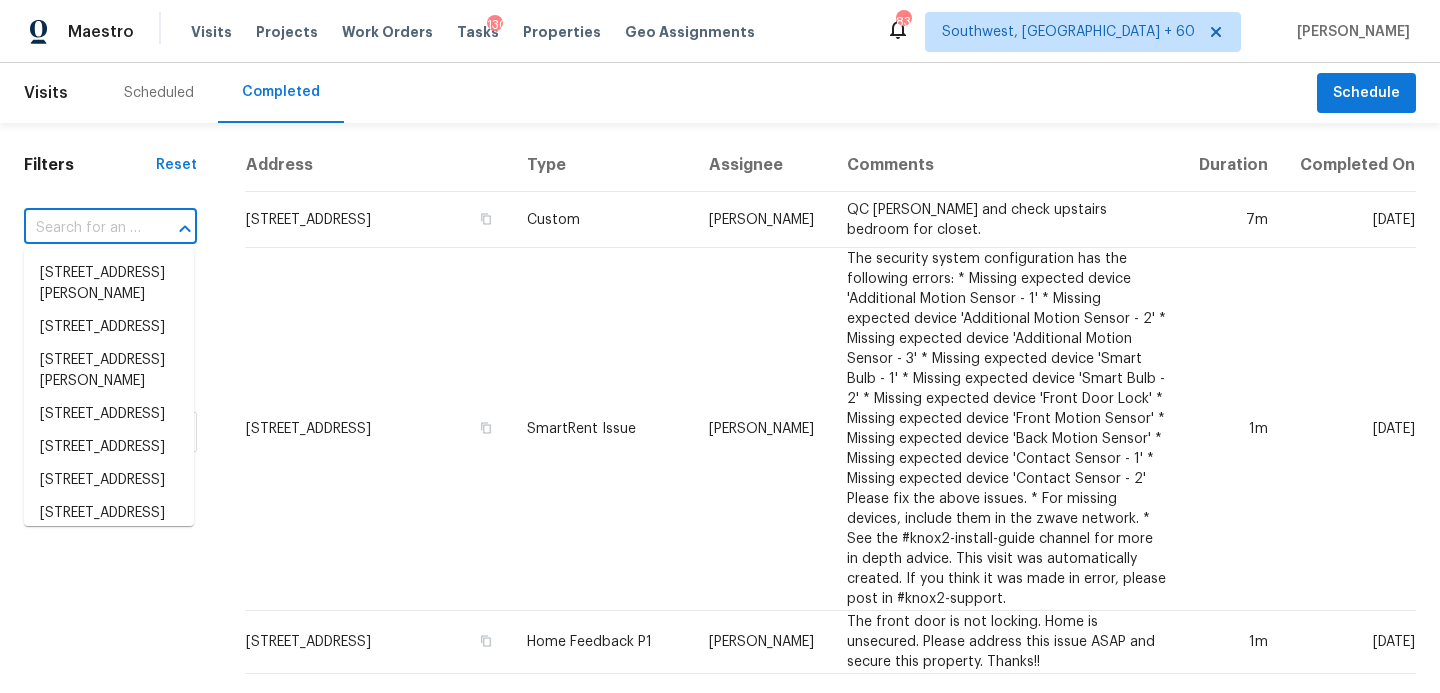 paste on "5113 Ten Point Trl, Wake Forest, NC 27587" 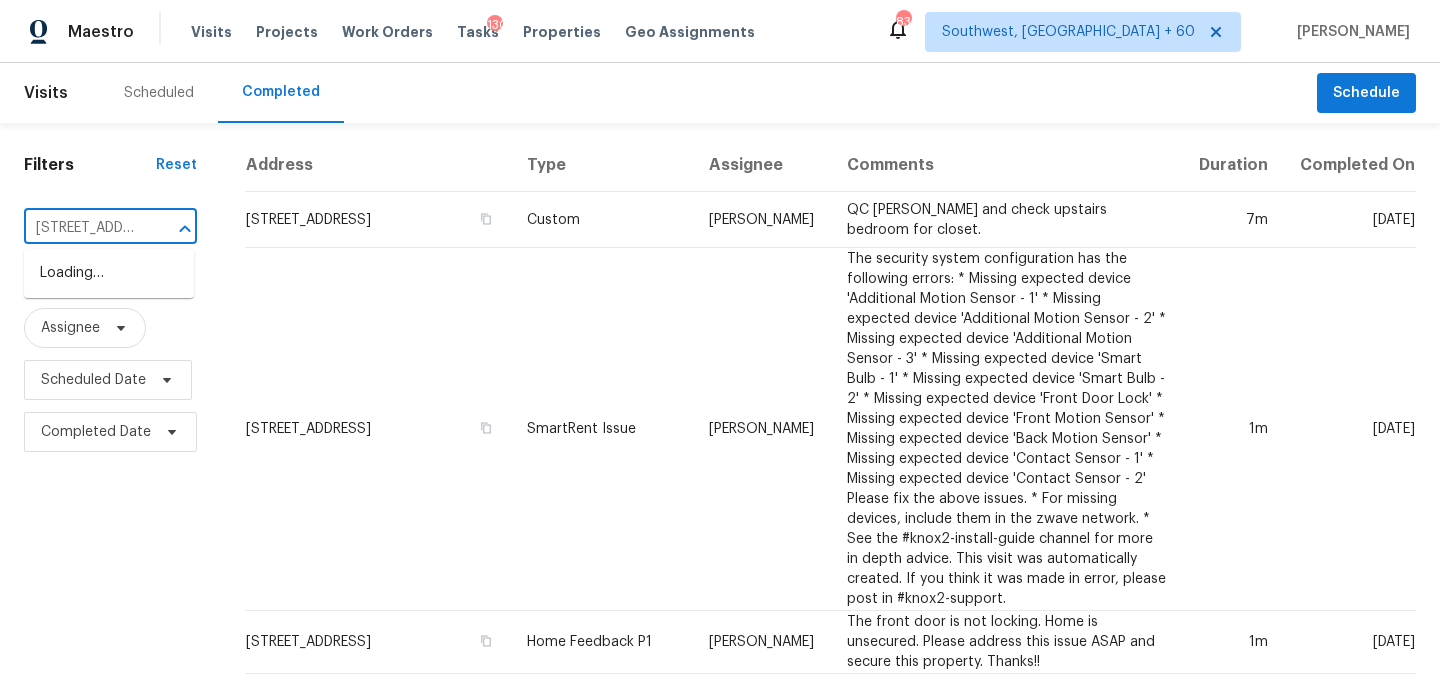 scroll, scrollTop: 0, scrollLeft: 166, axis: horizontal 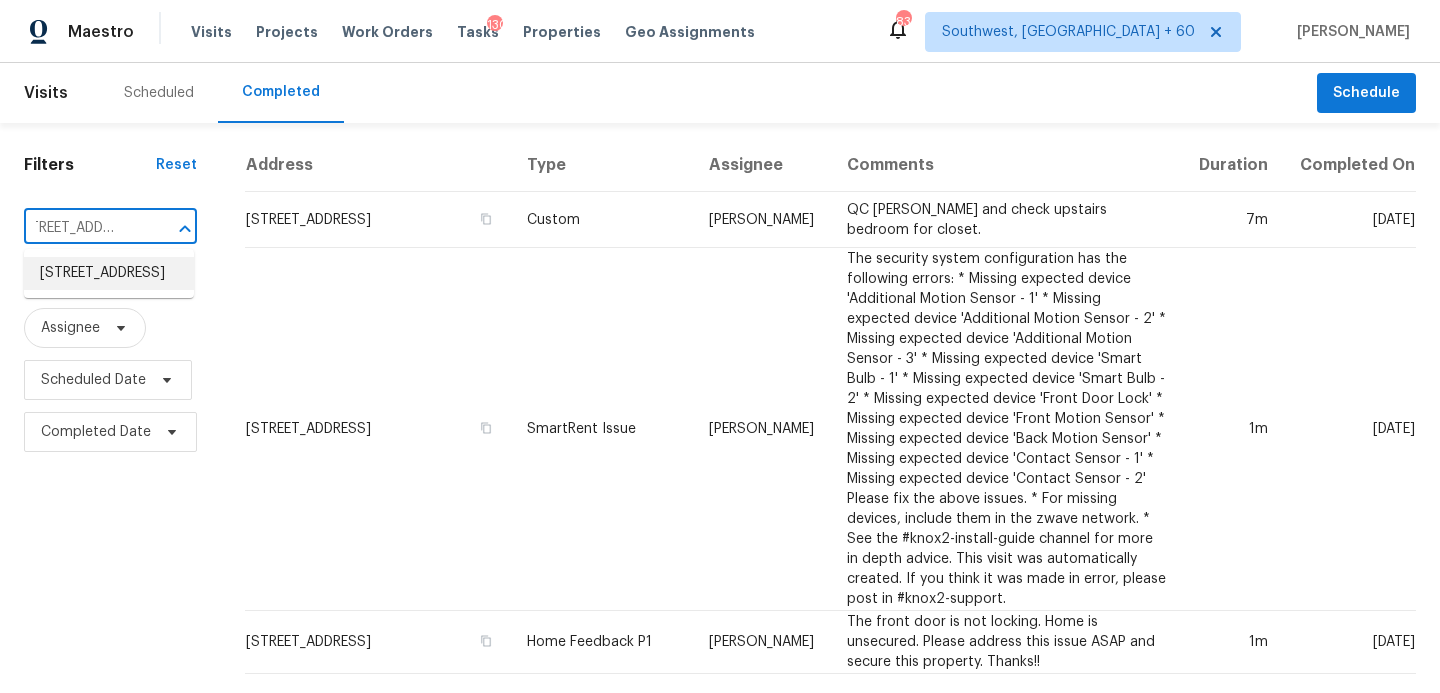 click on "5113 Ten Point Trl, Wake Forest, NC 27587" at bounding box center (109, 273) 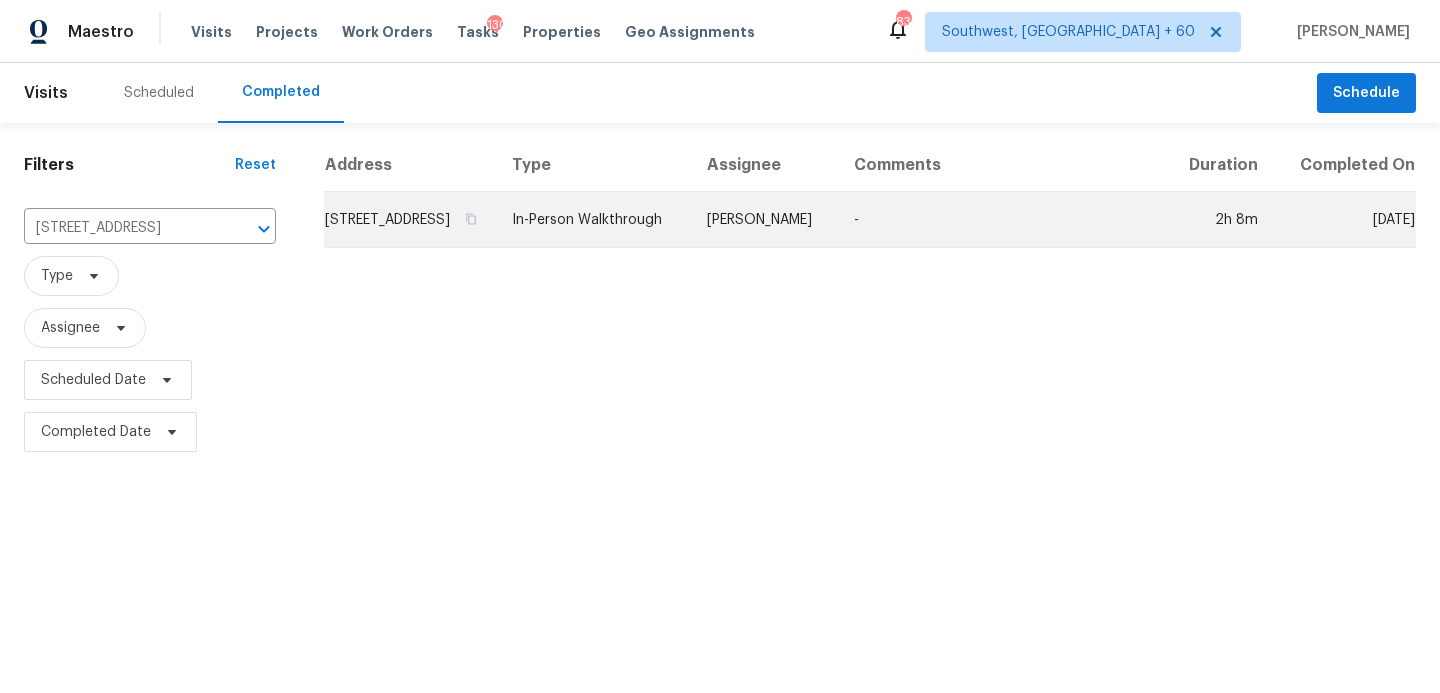 click on "Joseph White" at bounding box center [764, 220] 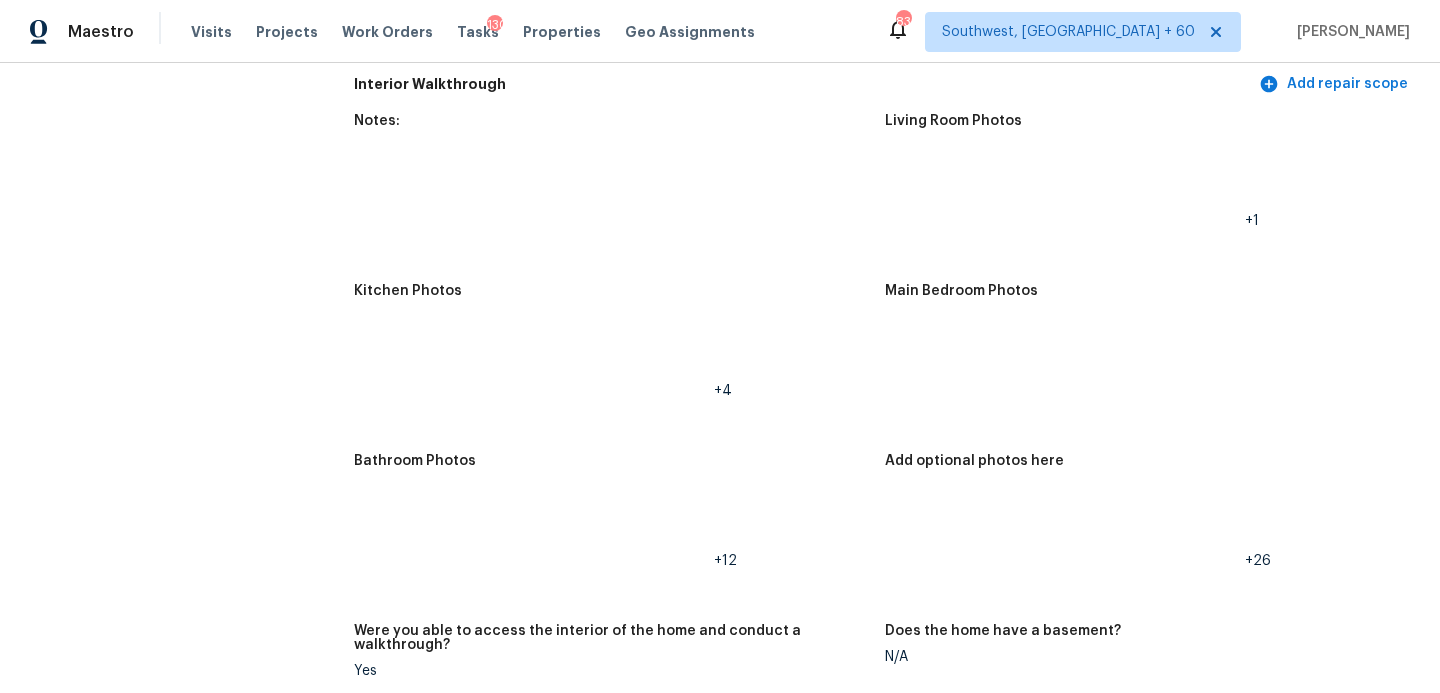 scroll, scrollTop: 2570, scrollLeft: 0, axis: vertical 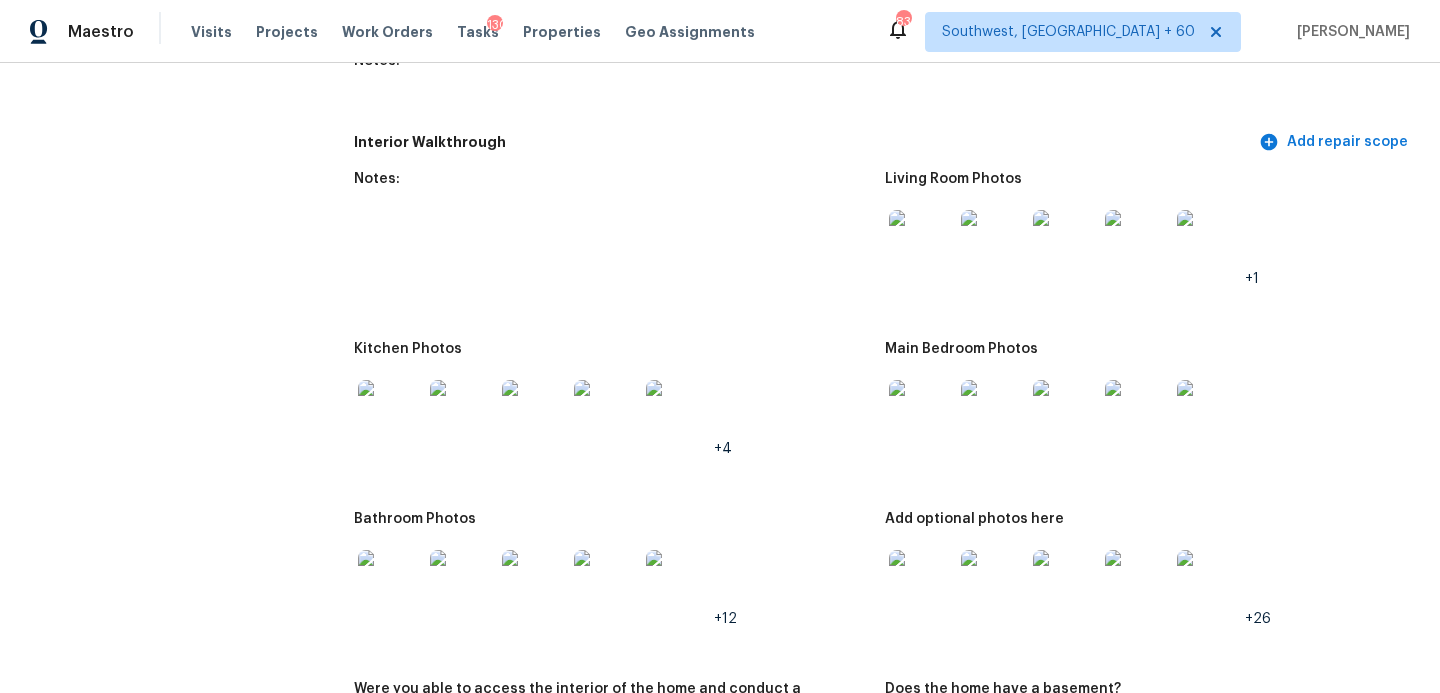 click at bounding box center [921, 242] 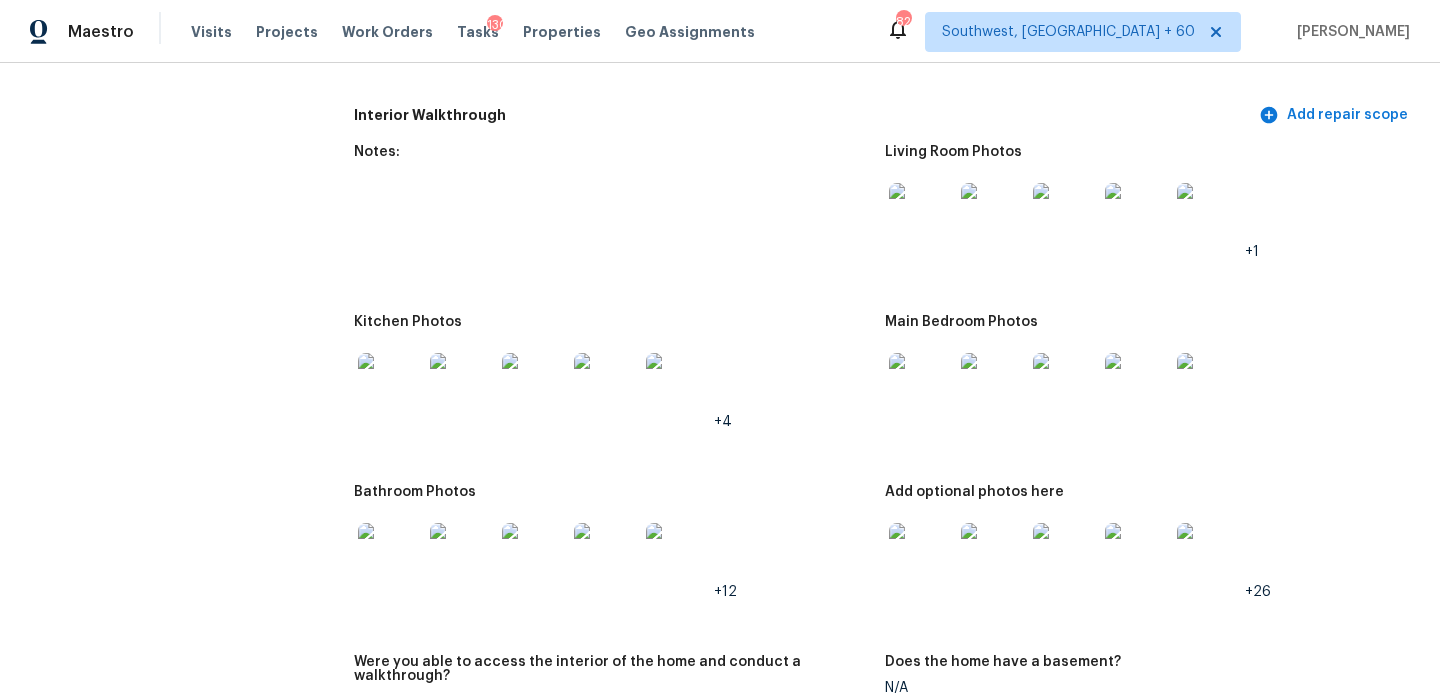 scroll, scrollTop: 2647, scrollLeft: 0, axis: vertical 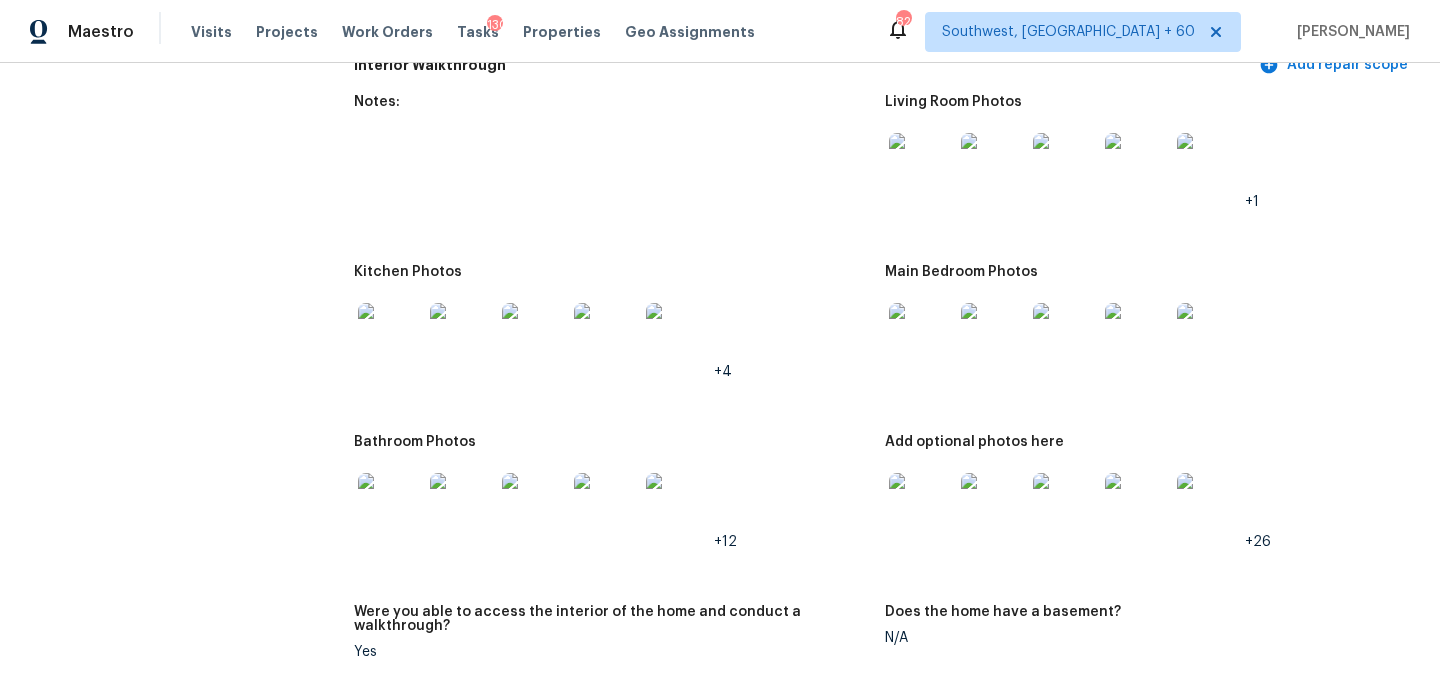 click at bounding box center (390, 505) 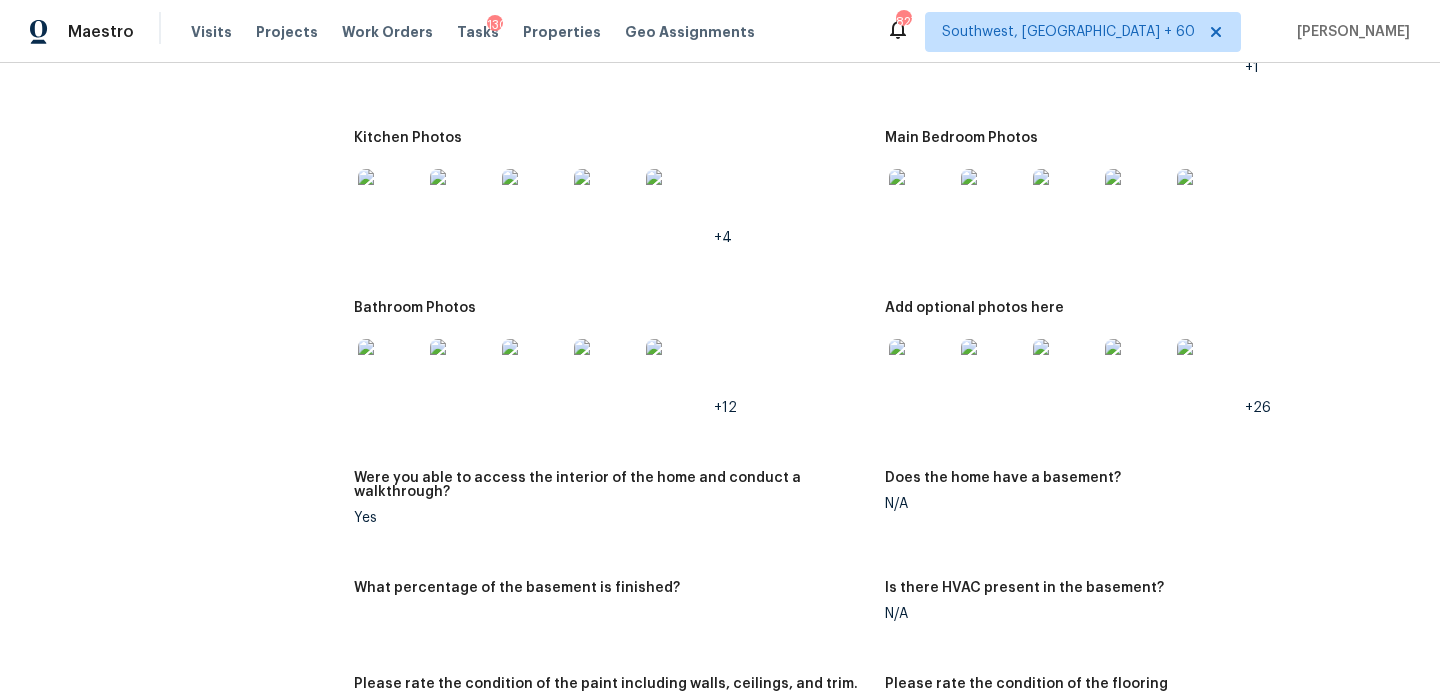 scroll, scrollTop: 2673, scrollLeft: 0, axis: vertical 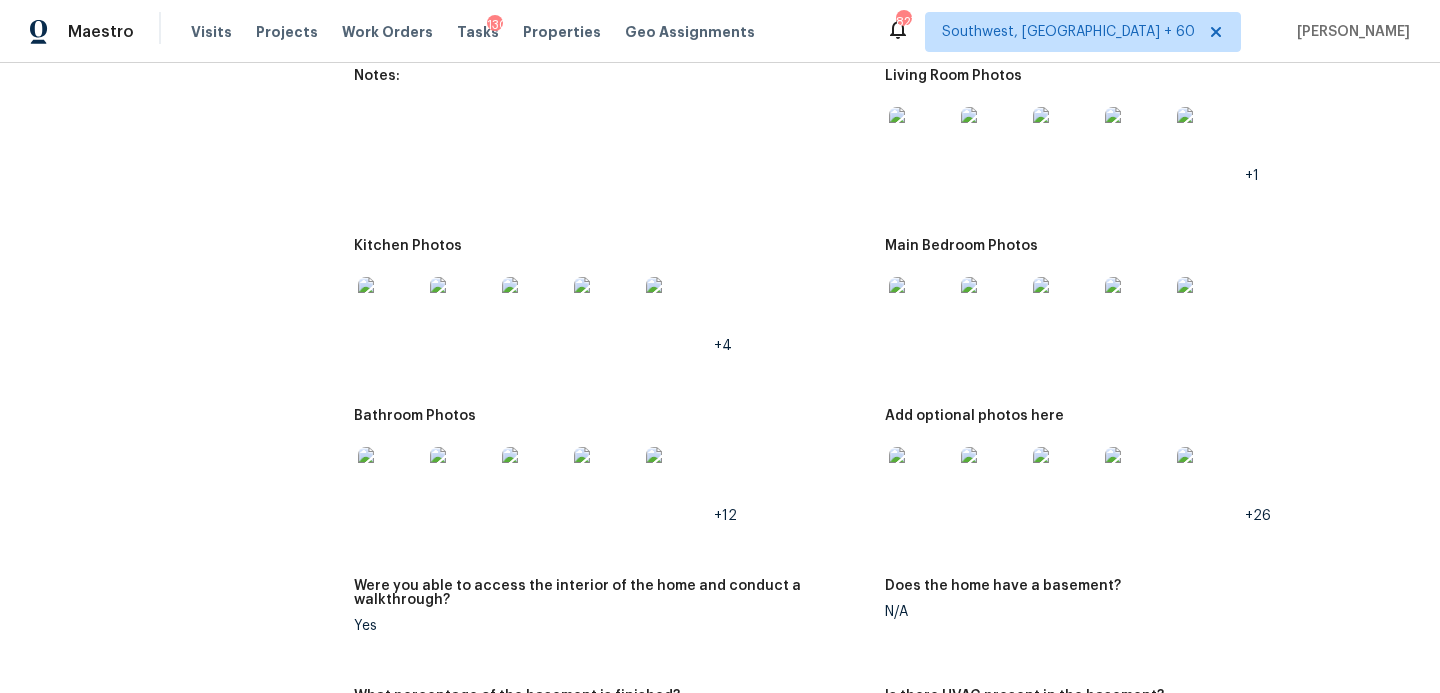 click at bounding box center [390, 479] 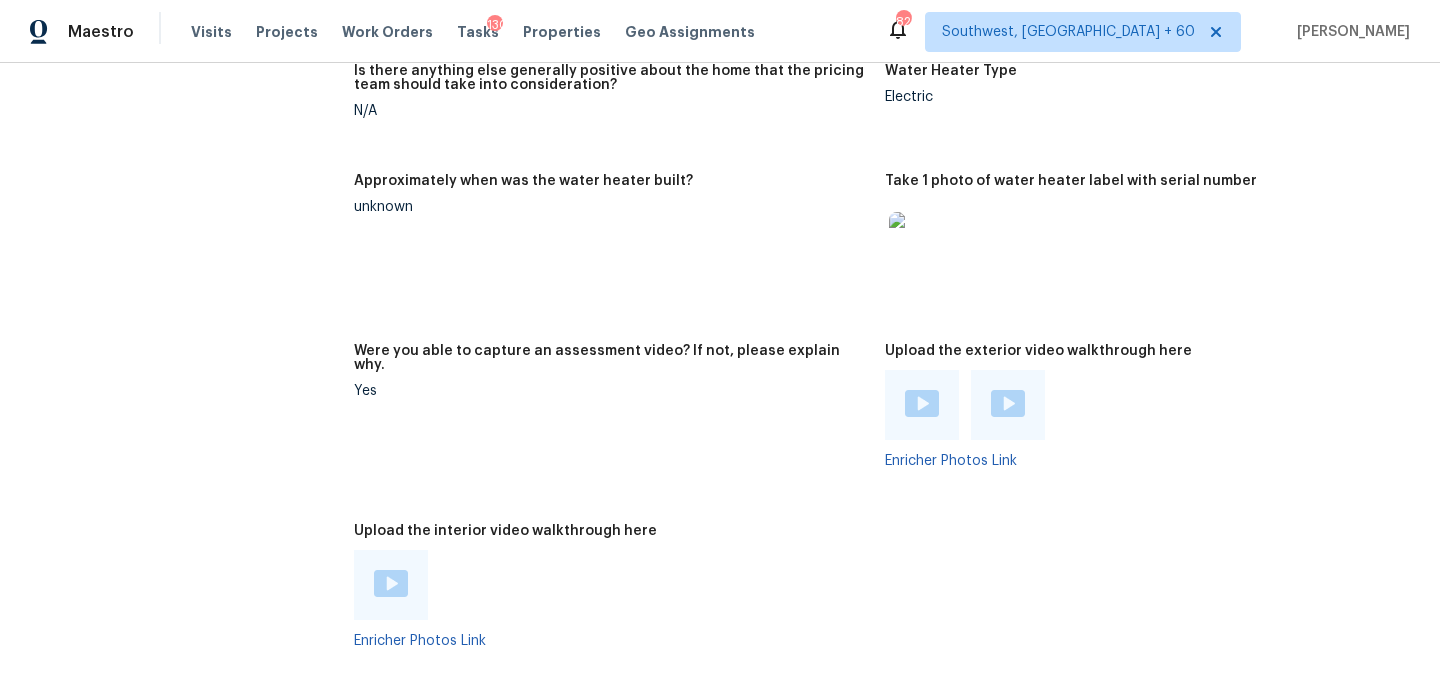 scroll, scrollTop: 3971, scrollLeft: 0, axis: vertical 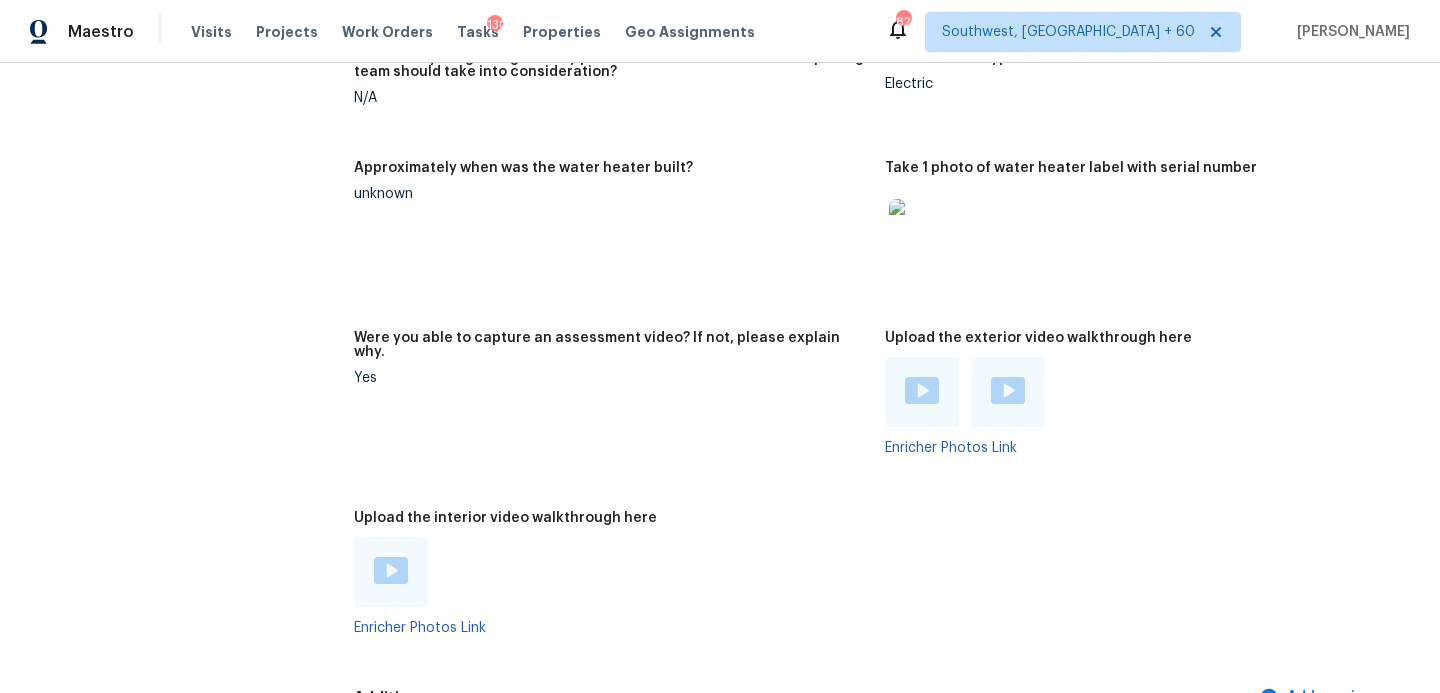 click on "Yes" at bounding box center [611, 378] 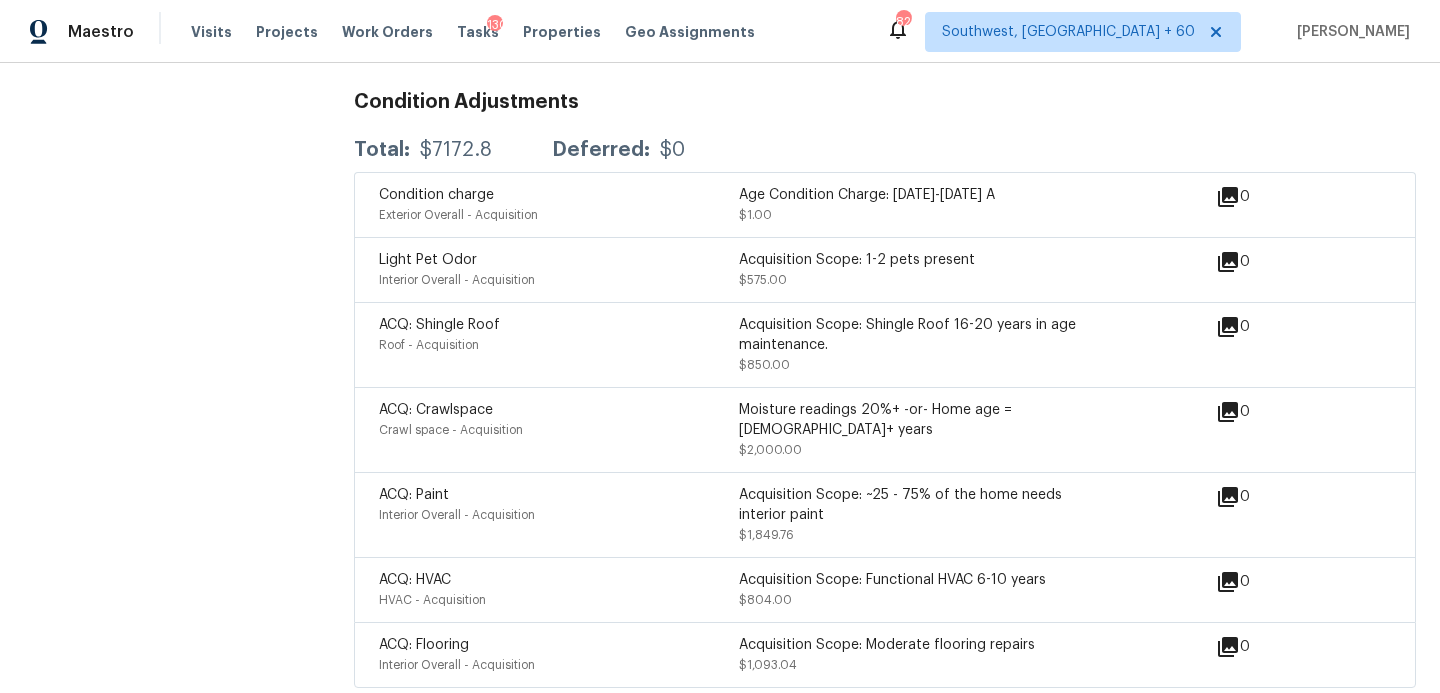 click on "ACQ: Paint" at bounding box center (559, 495) 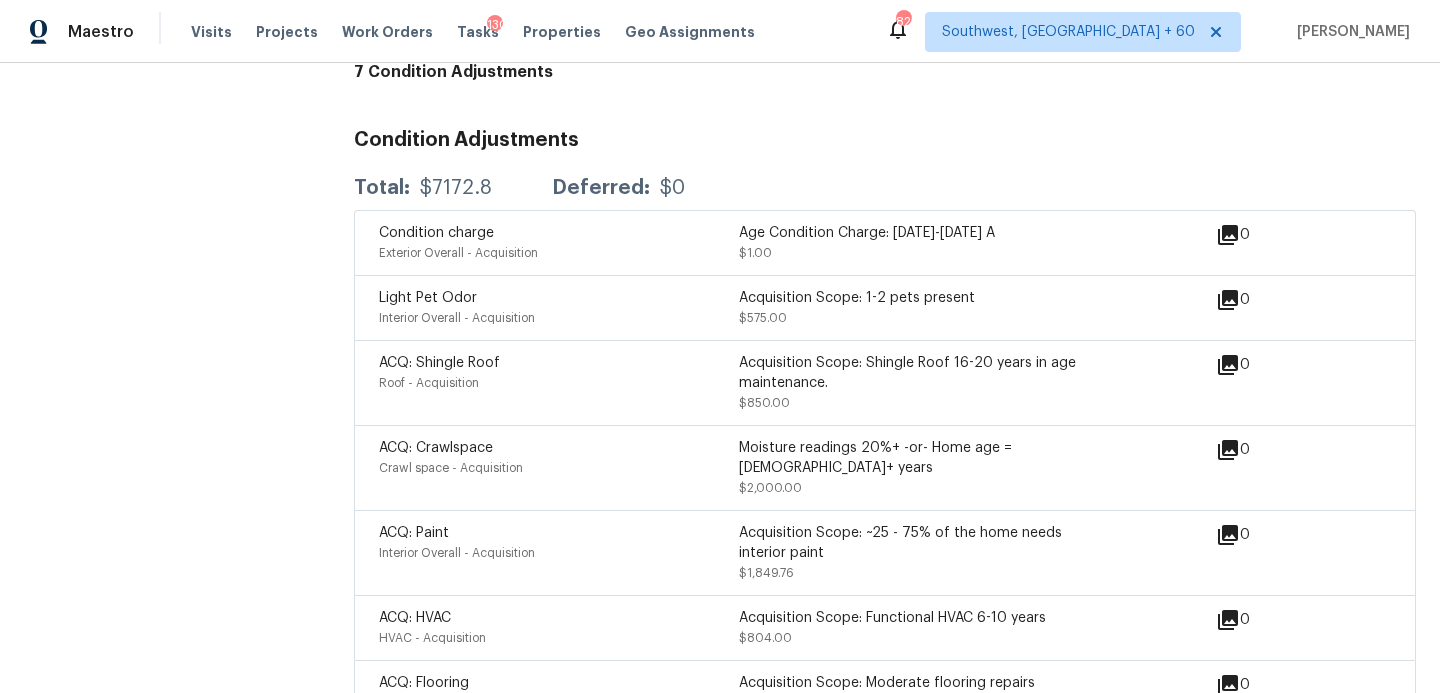 scroll, scrollTop: 5291, scrollLeft: 0, axis: vertical 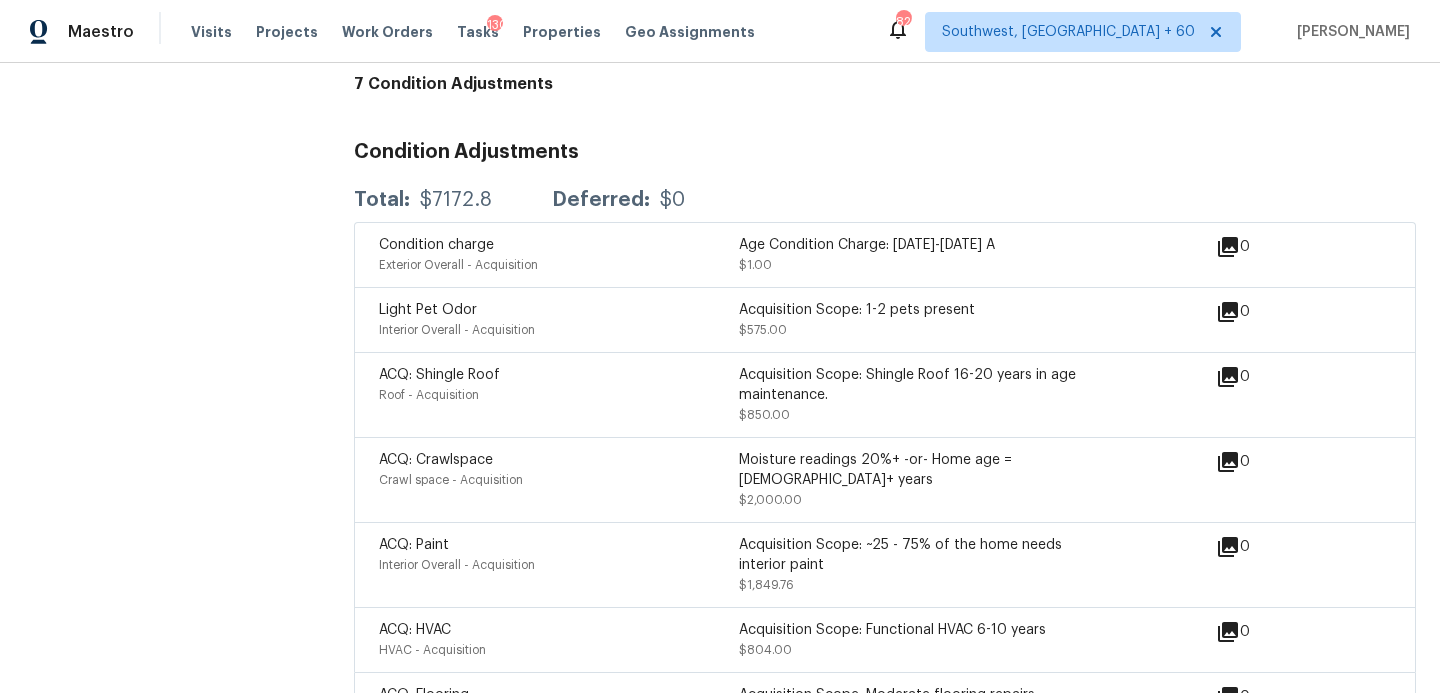 click on "Light Pet Odor" at bounding box center [428, 310] 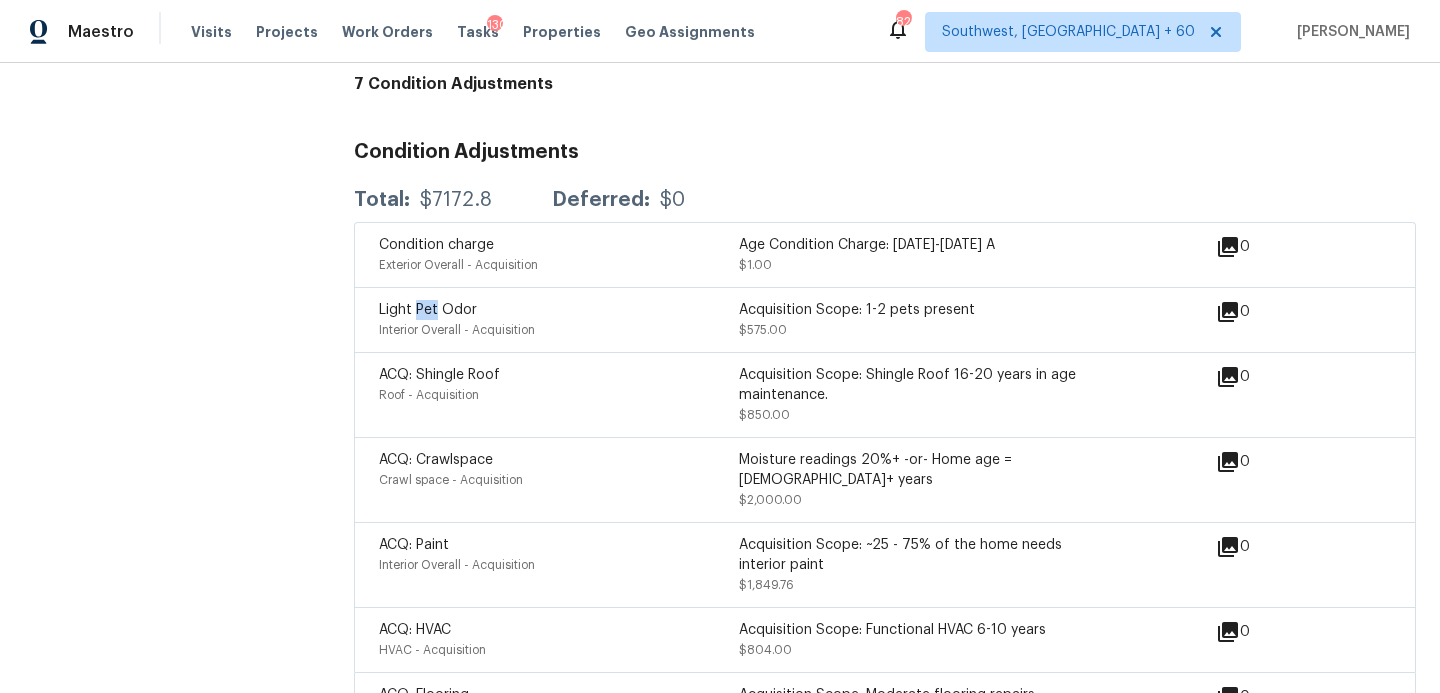 click on "Light Pet Odor" at bounding box center [428, 310] 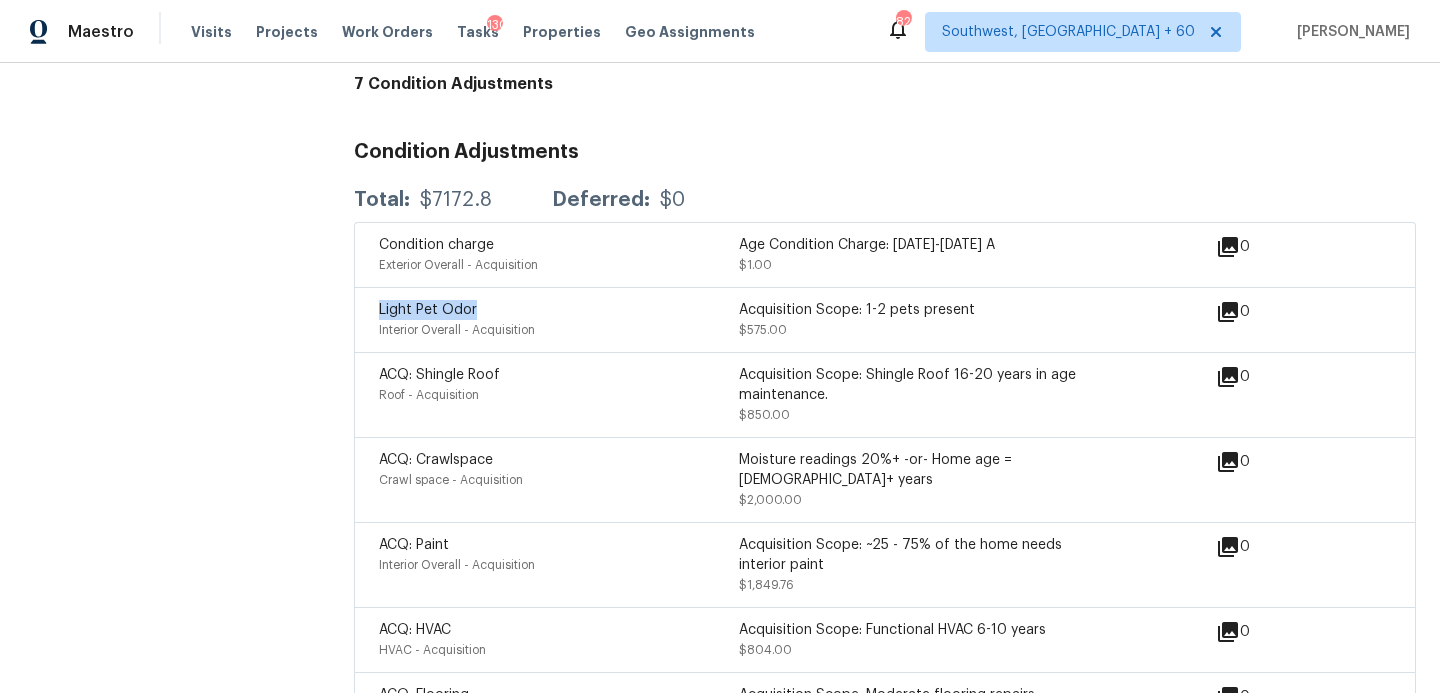 click on "Light Pet Odor" at bounding box center [428, 310] 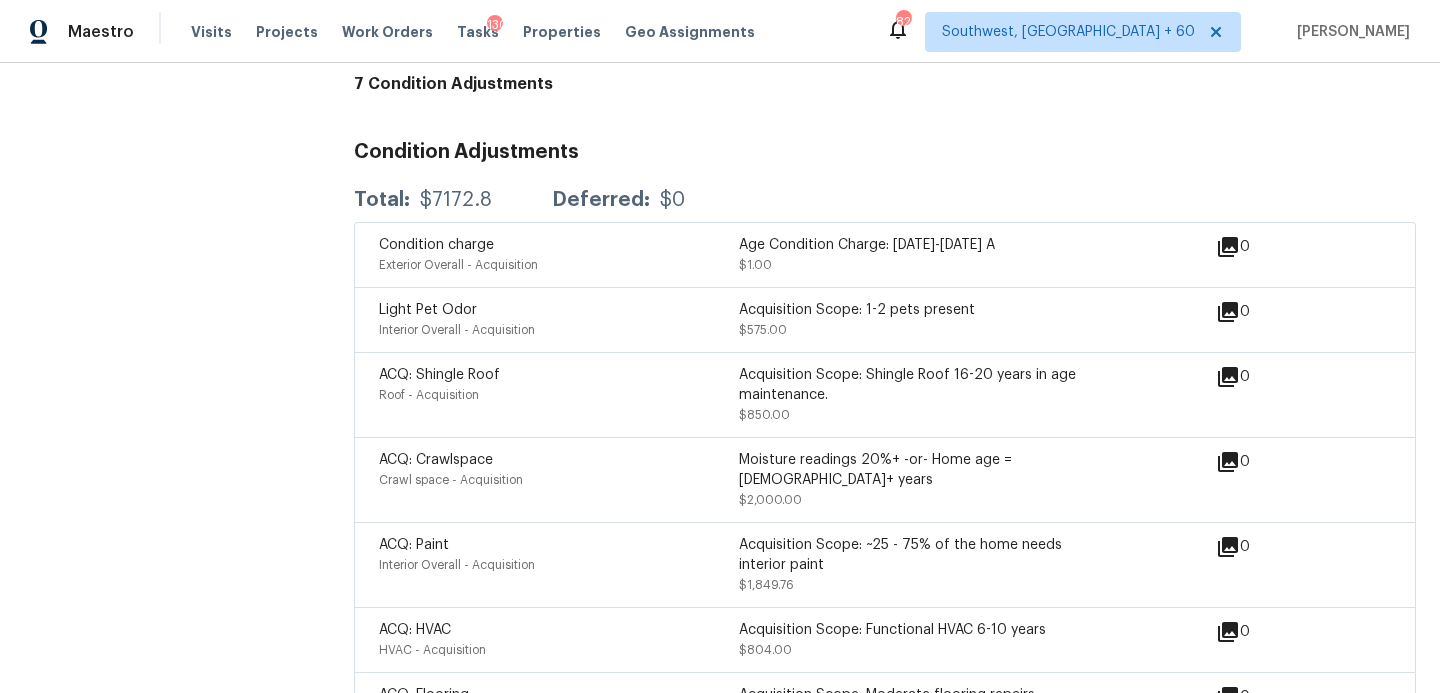 click on "Condition charge" at bounding box center (436, 245) 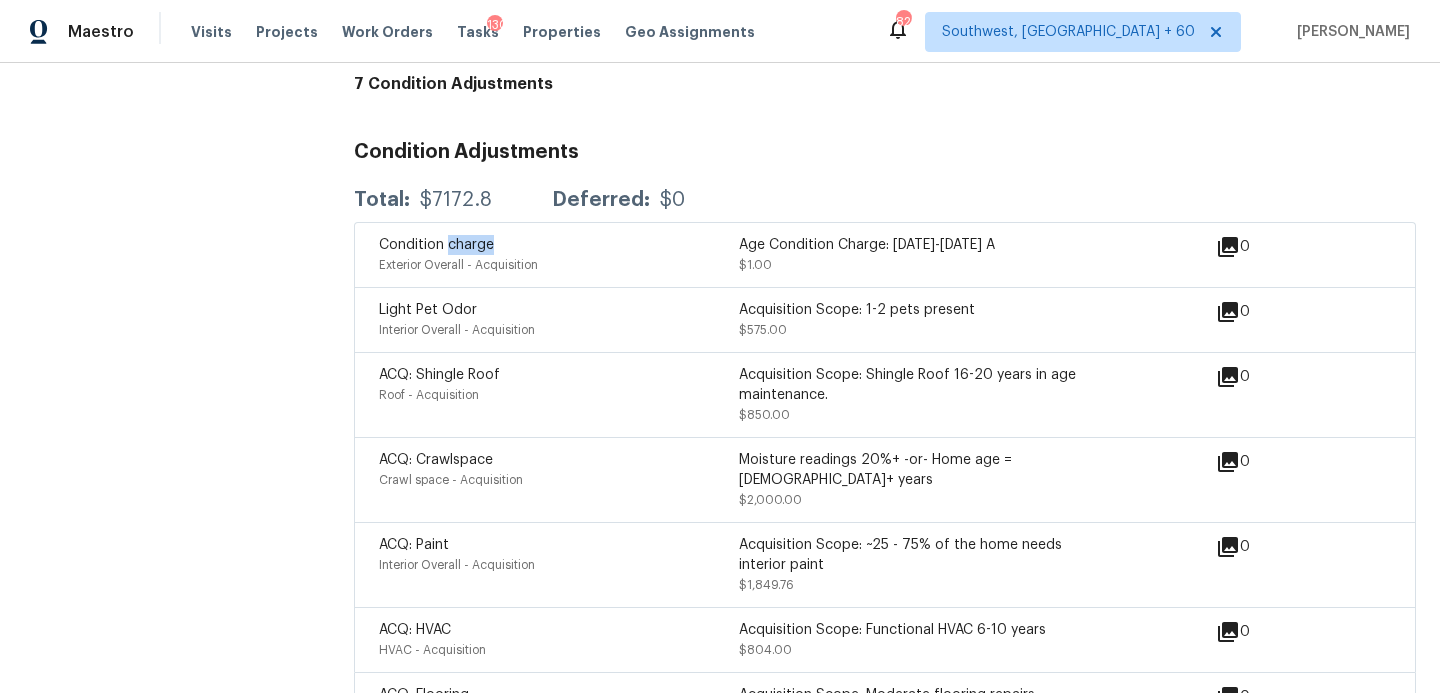 click on "Condition charge" at bounding box center (436, 245) 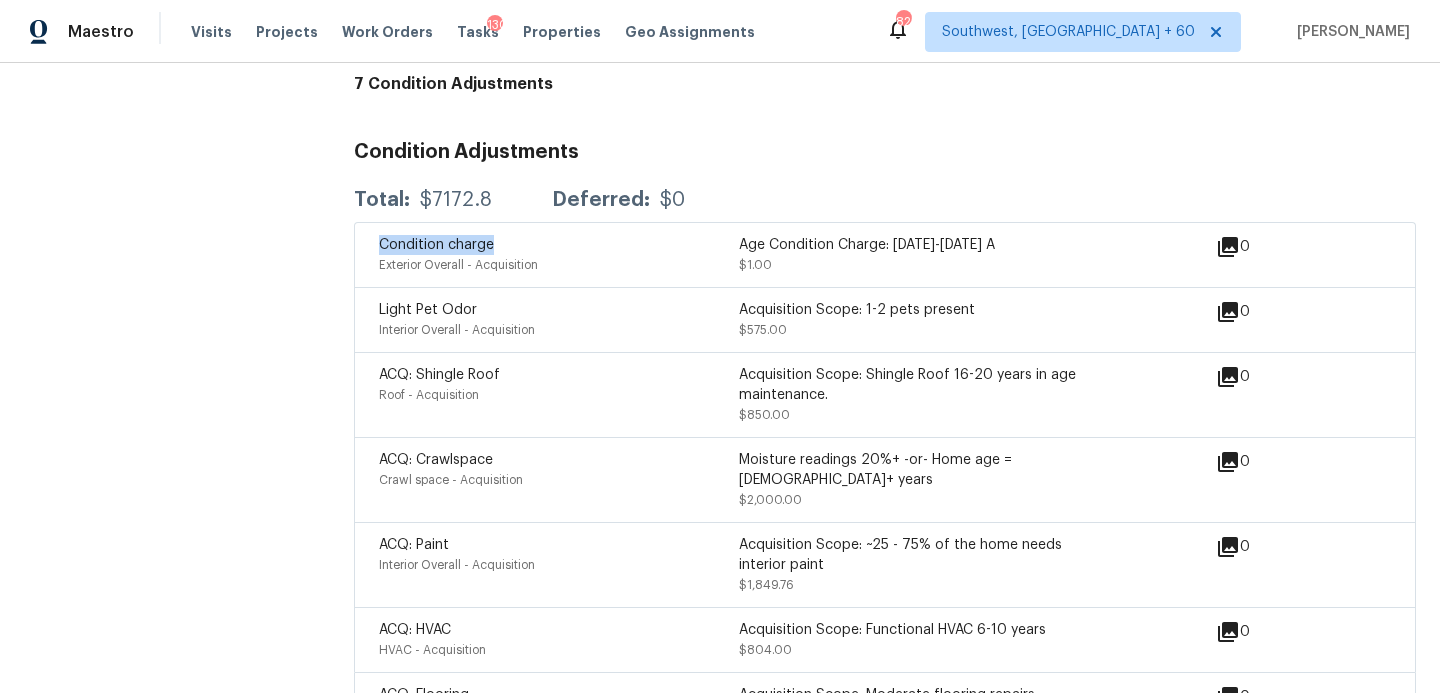 click on "Condition charge" at bounding box center [436, 245] 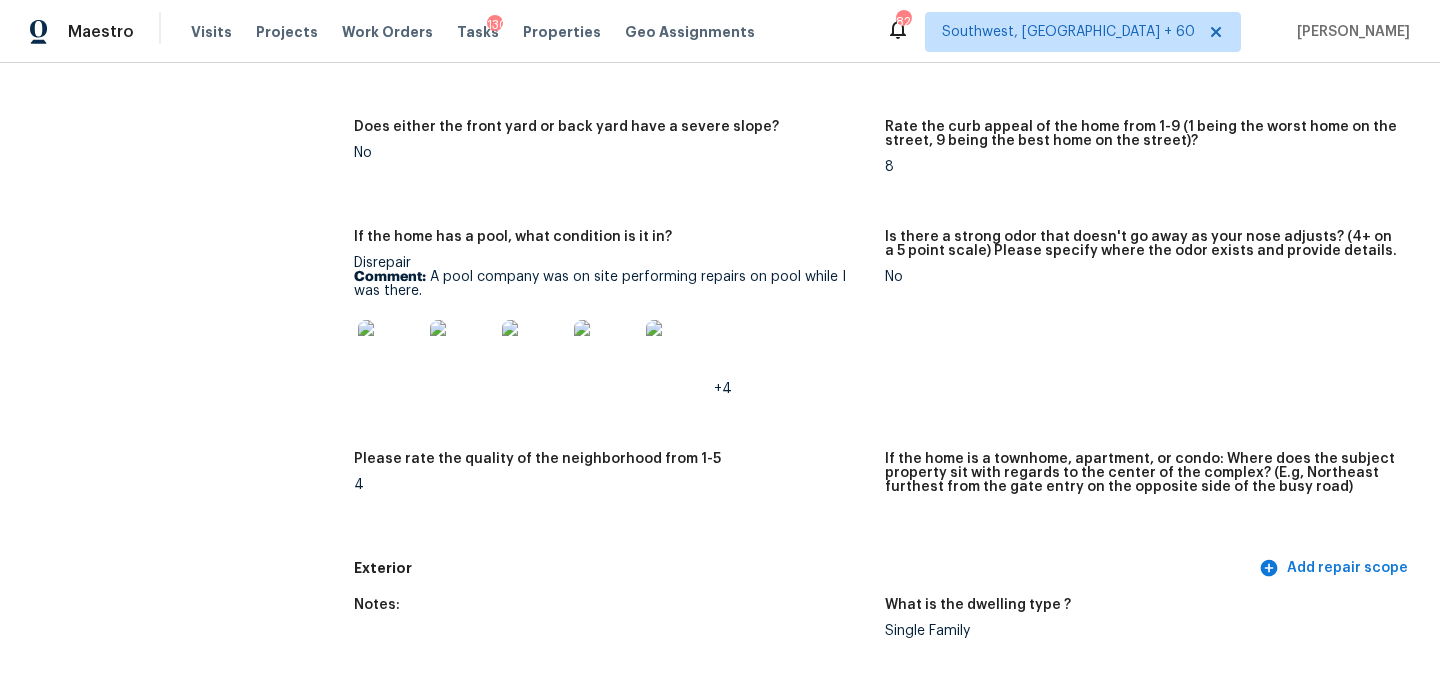 scroll, scrollTop: 0, scrollLeft: 0, axis: both 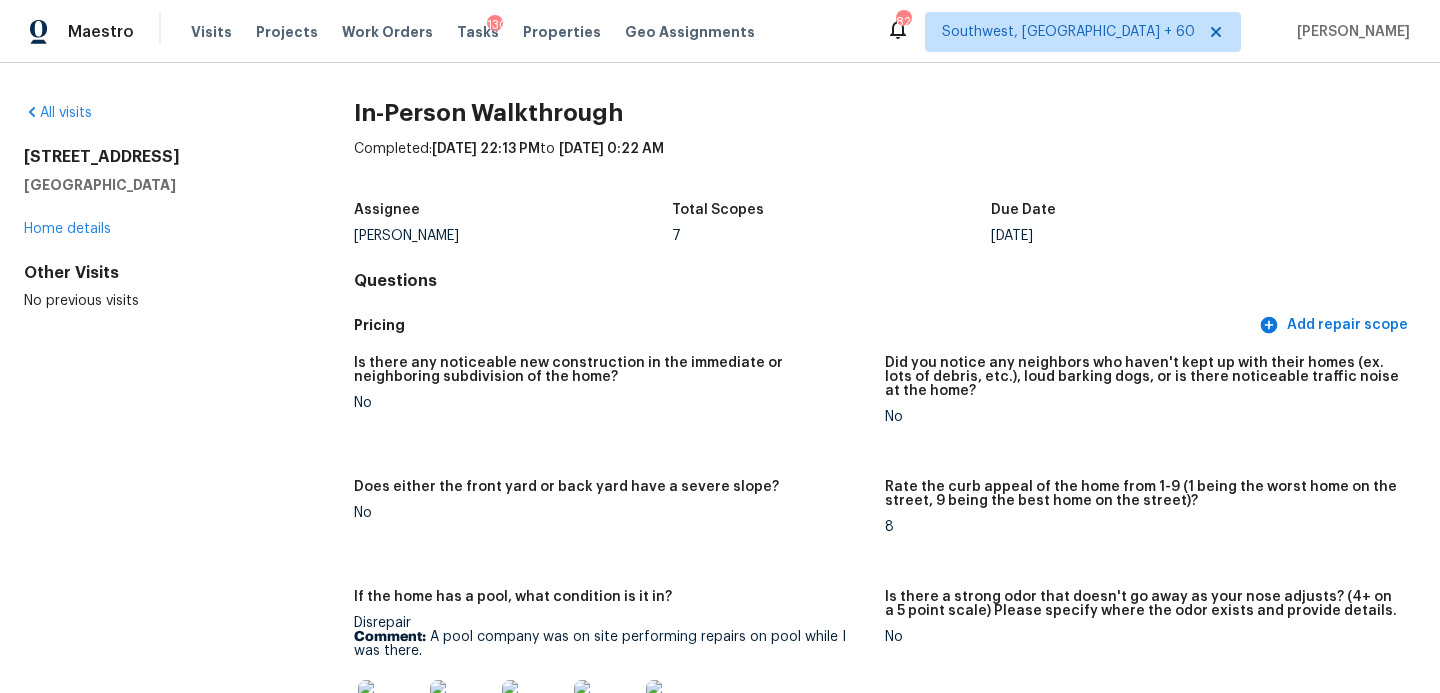 click on "All visits" at bounding box center (157, 113) 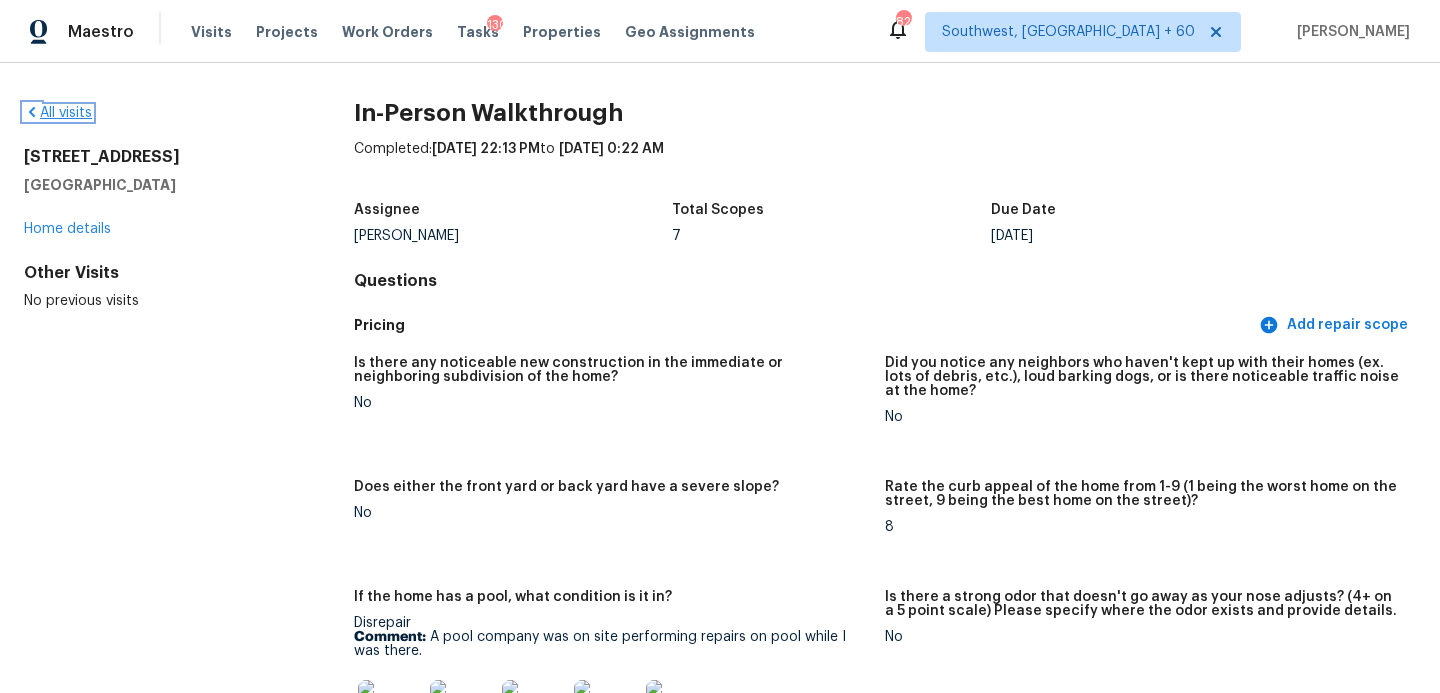 click on "All visits" at bounding box center [58, 113] 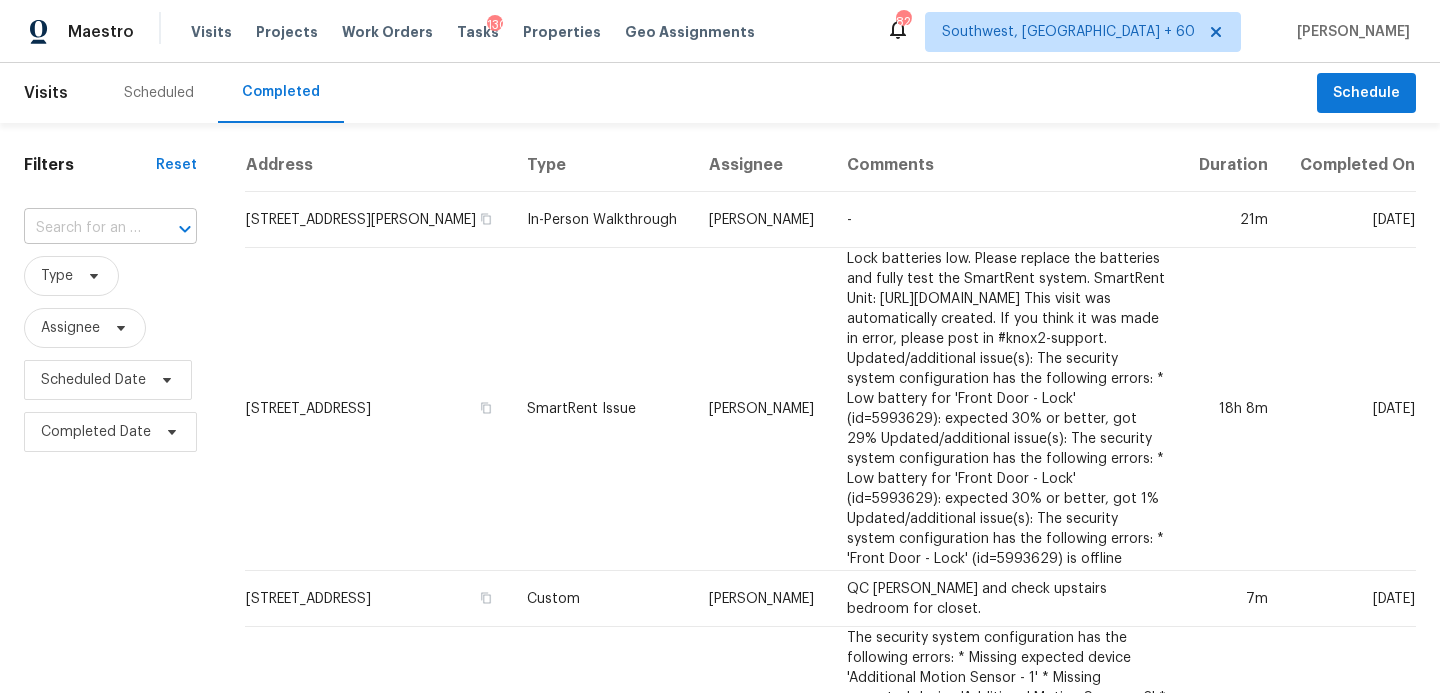 click at bounding box center [82, 228] 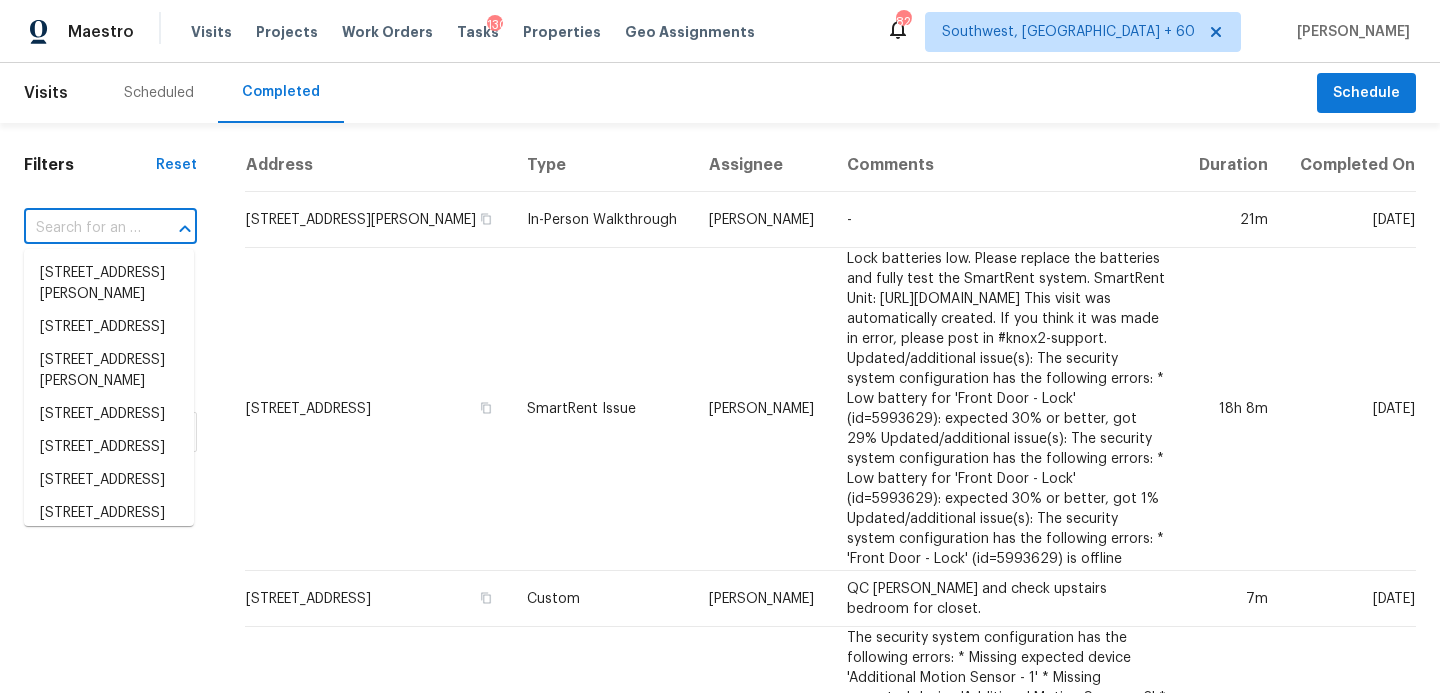 paste on "3170 Woods Cir, Detroit, MI 48207" 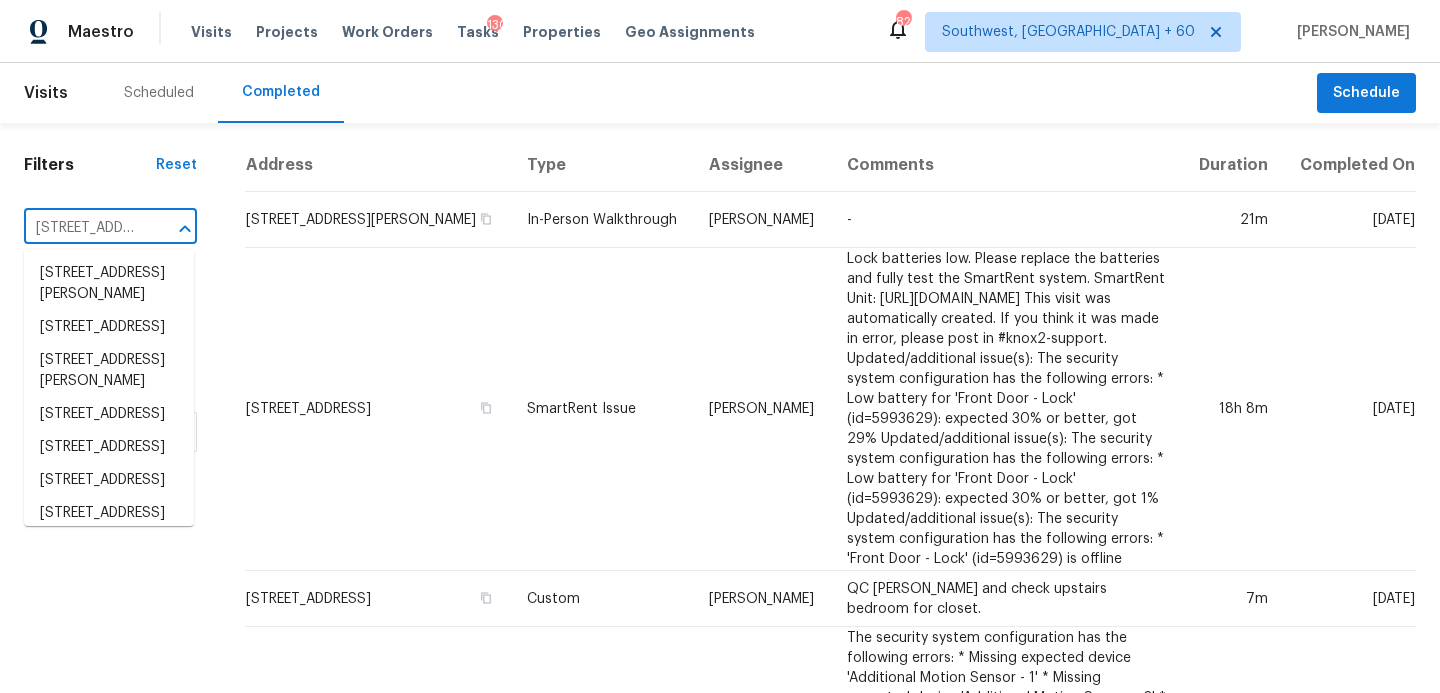 scroll, scrollTop: 0, scrollLeft: 119, axis: horizontal 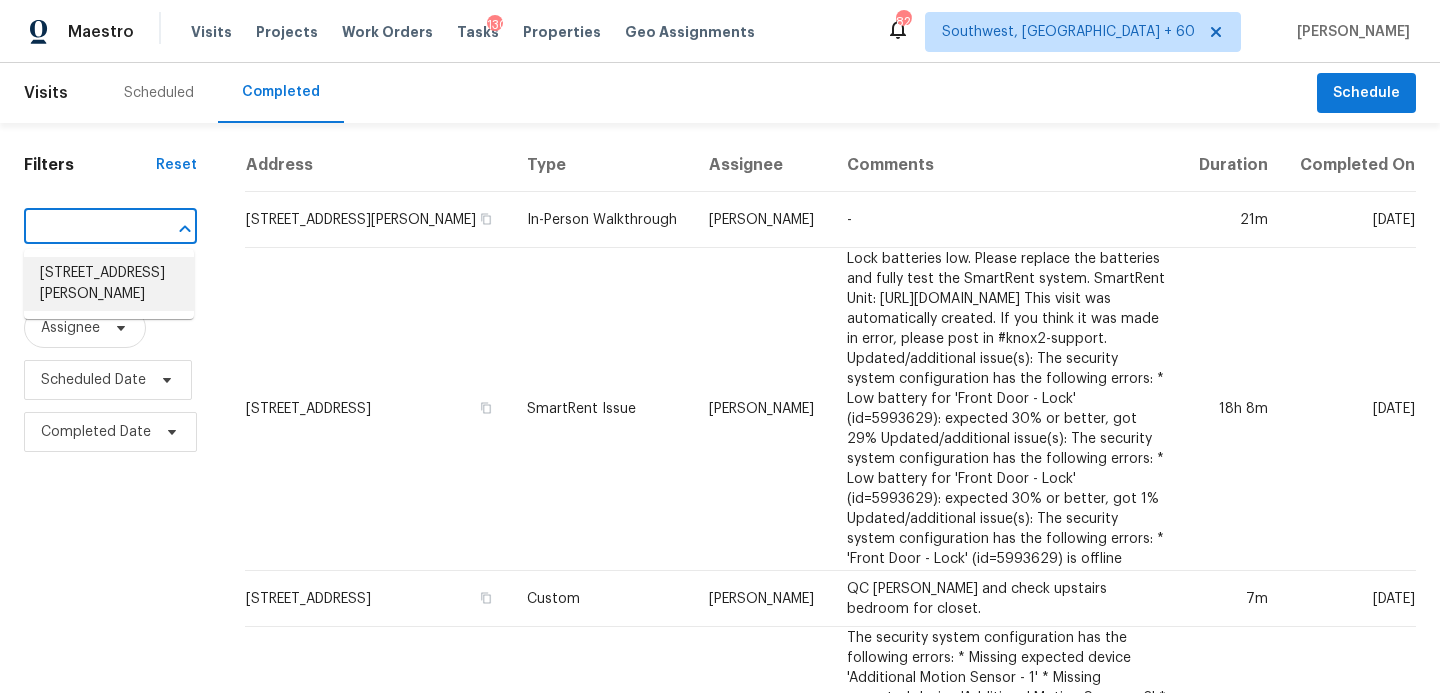 click on "3170 Woods Cir, Detroit, MI 48207" at bounding box center [109, 284] 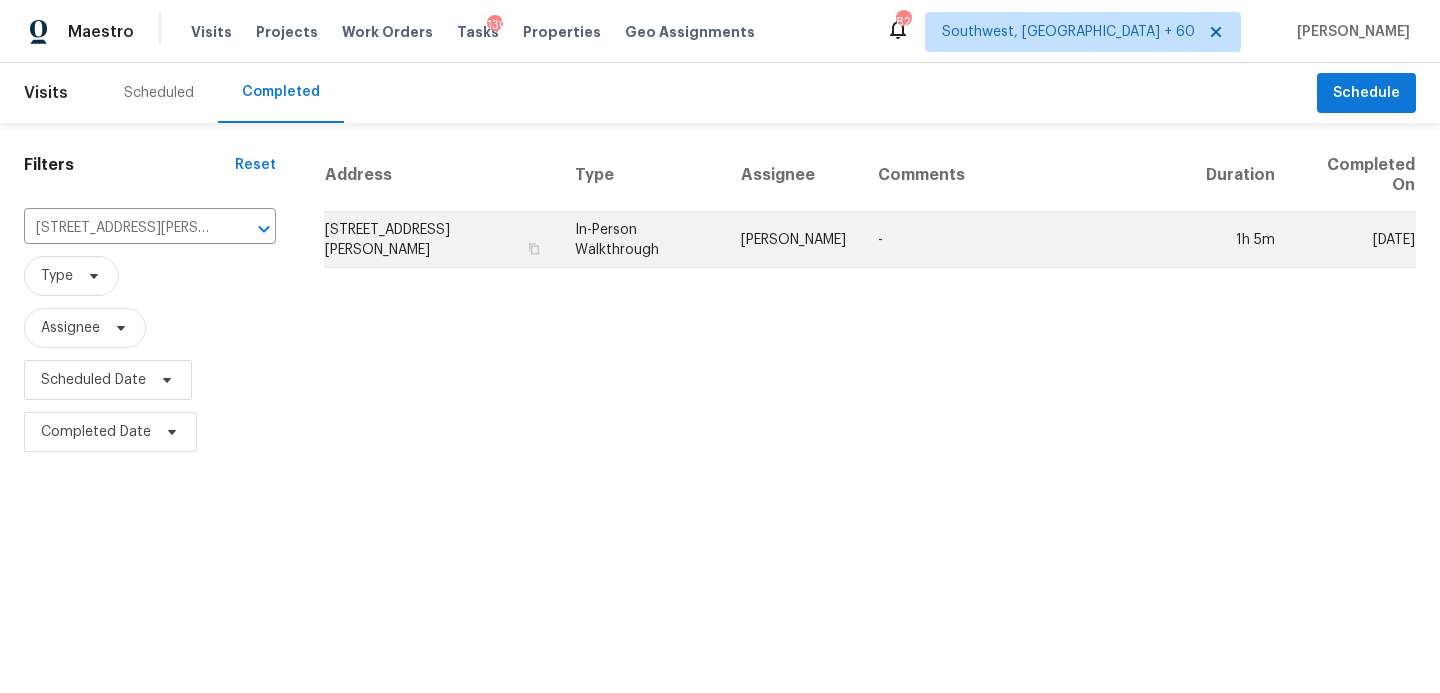 click on "Kim Peshek" at bounding box center [793, 240] 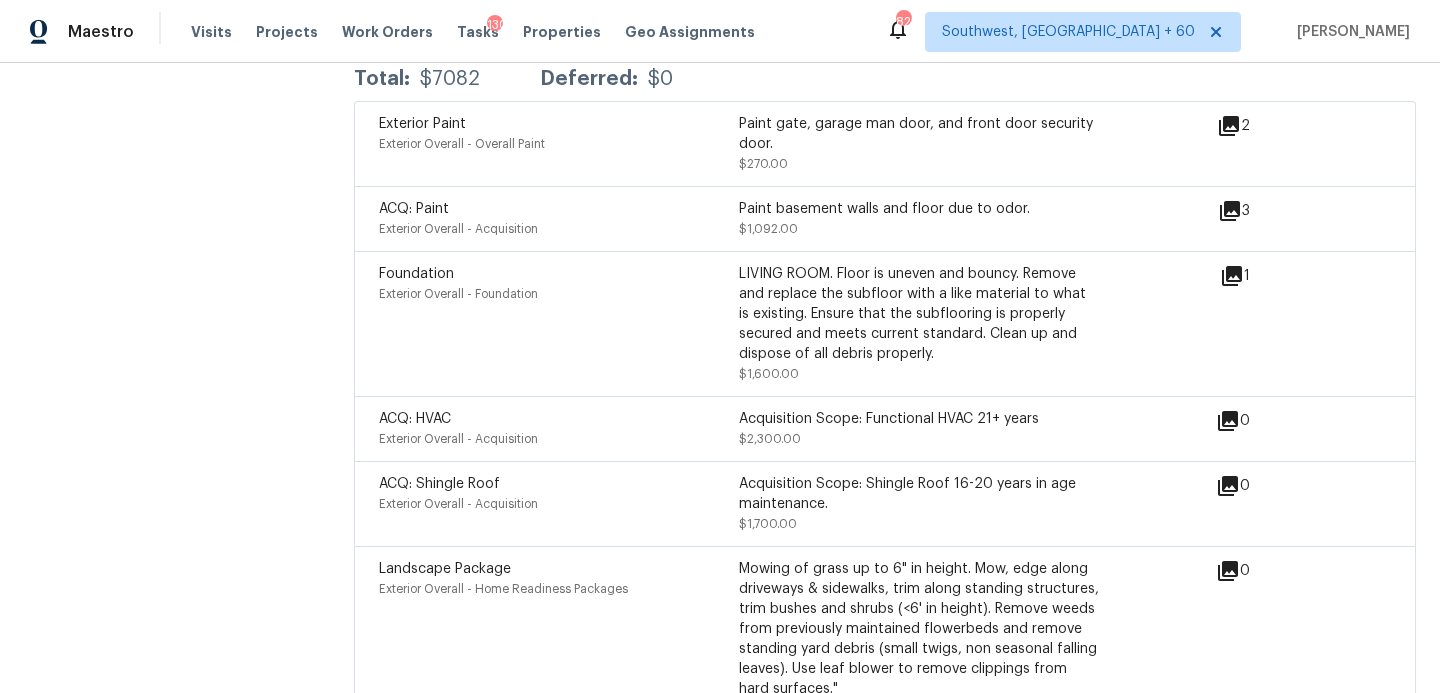 scroll, scrollTop: 4521, scrollLeft: 0, axis: vertical 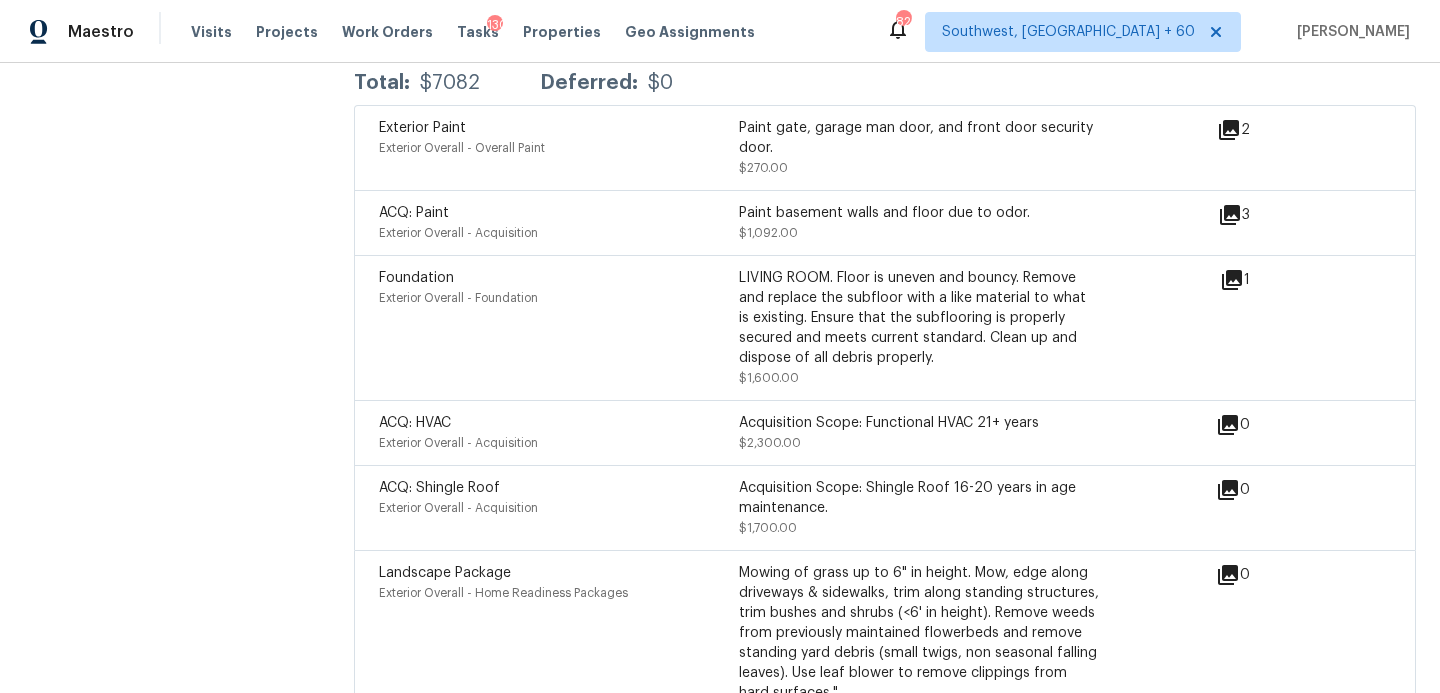 click 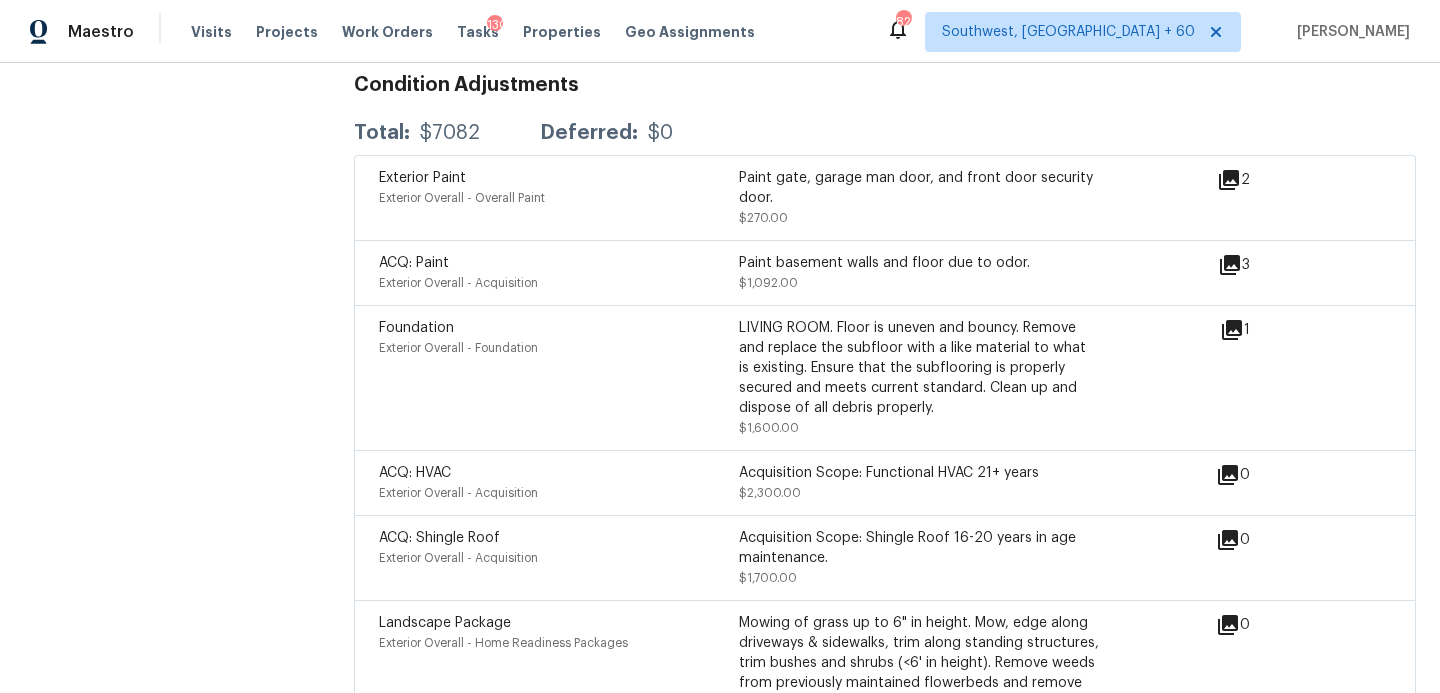 scroll, scrollTop: 4312, scrollLeft: 0, axis: vertical 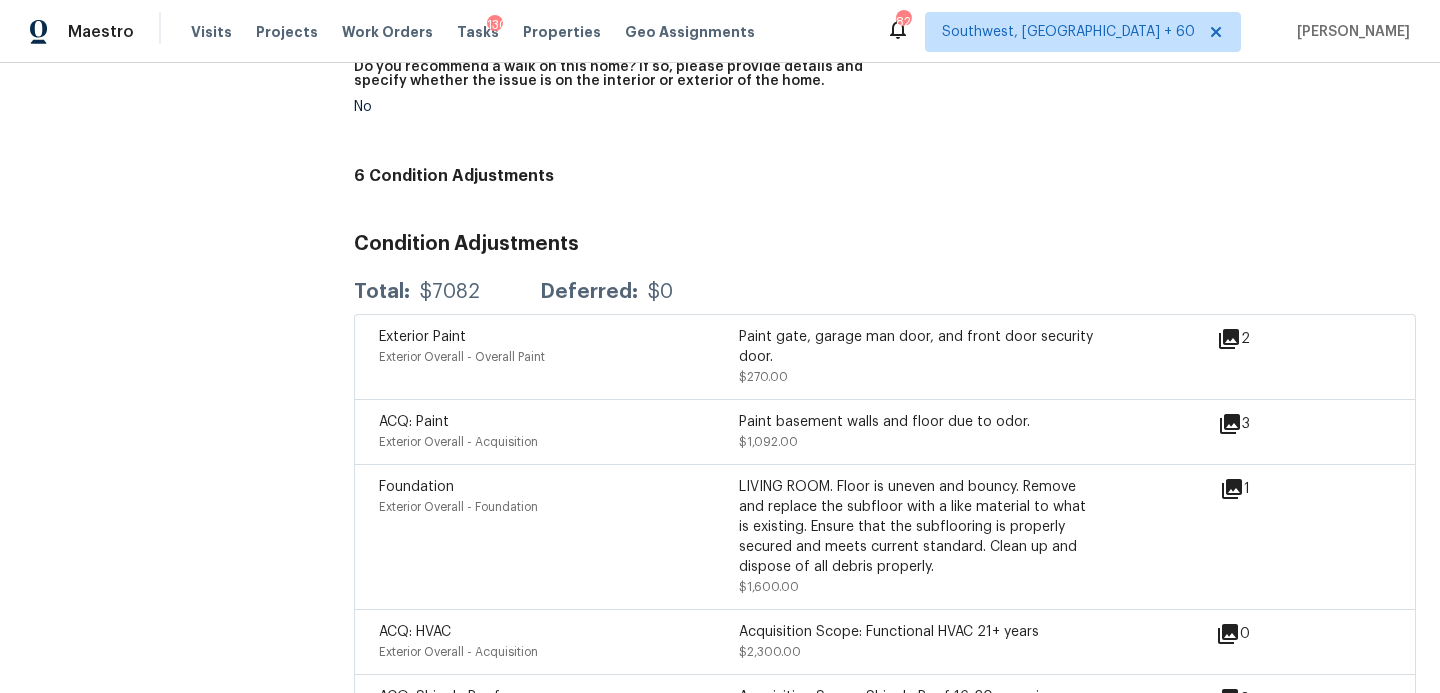 click 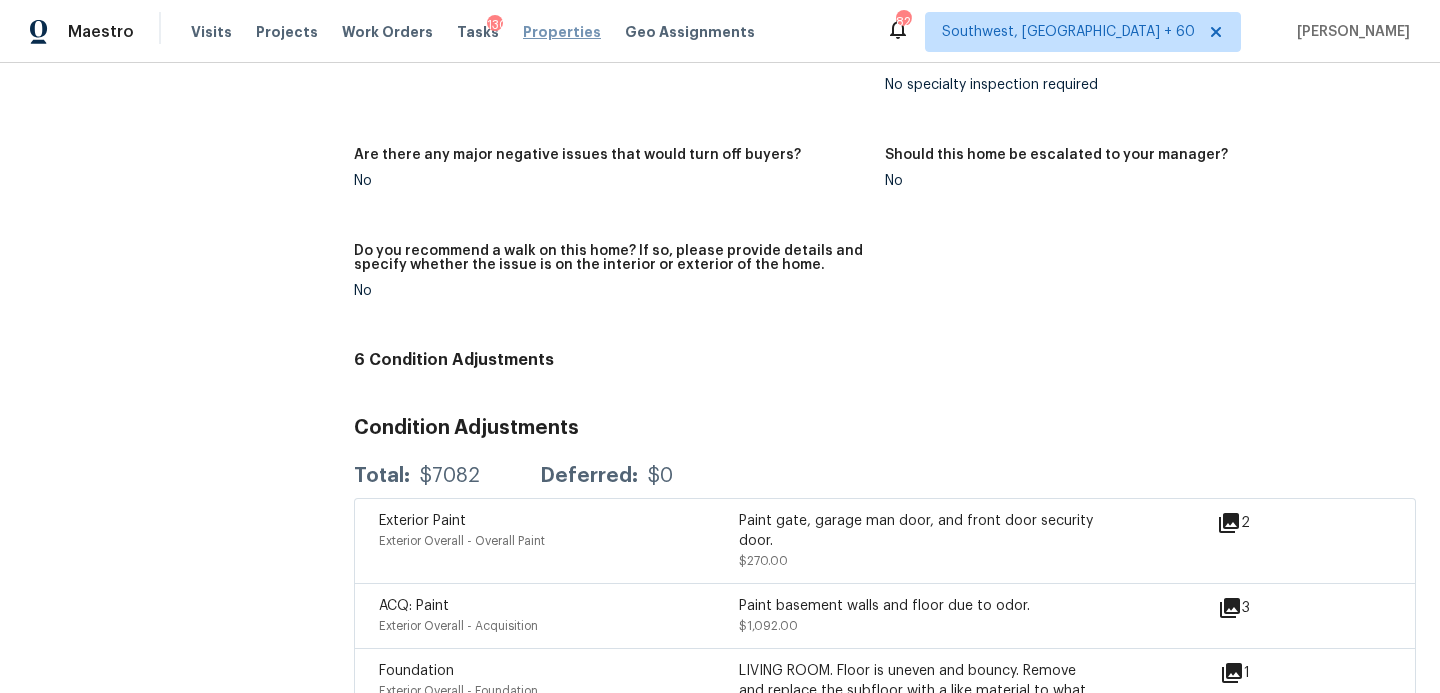 scroll, scrollTop: 3992, scrollLeft: 0, axis: vertical 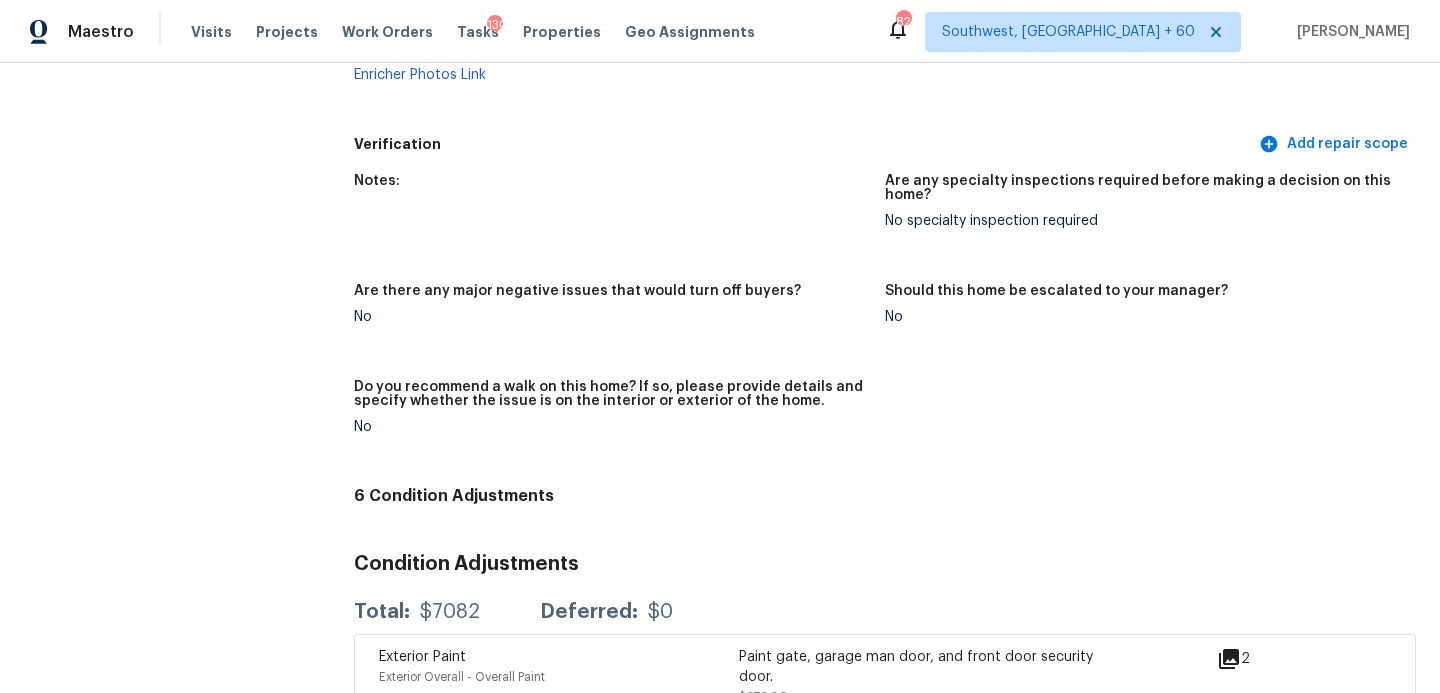 click on "Are there any major negative issues that would turn off buyers?" at bounding box center (611, 297) 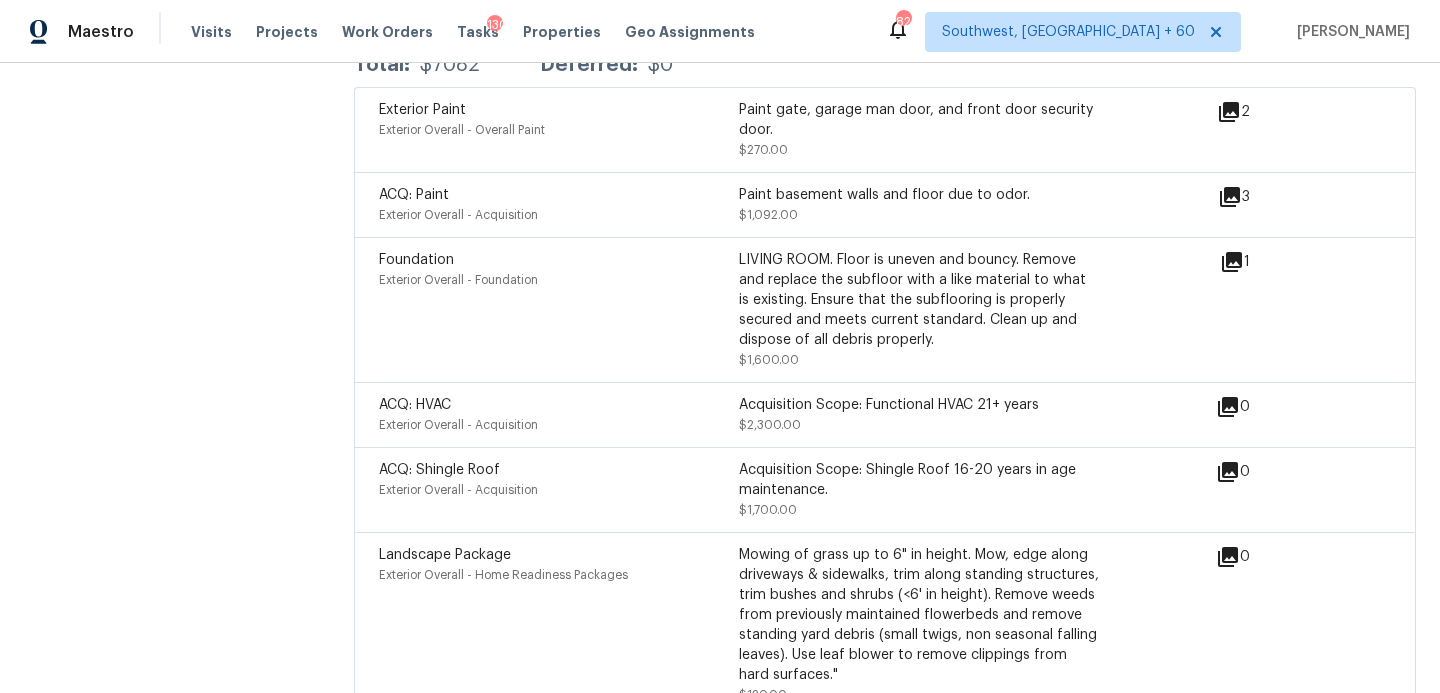 scroll, scrollTop: 4543, scrollLeft: 0, axis: vertical 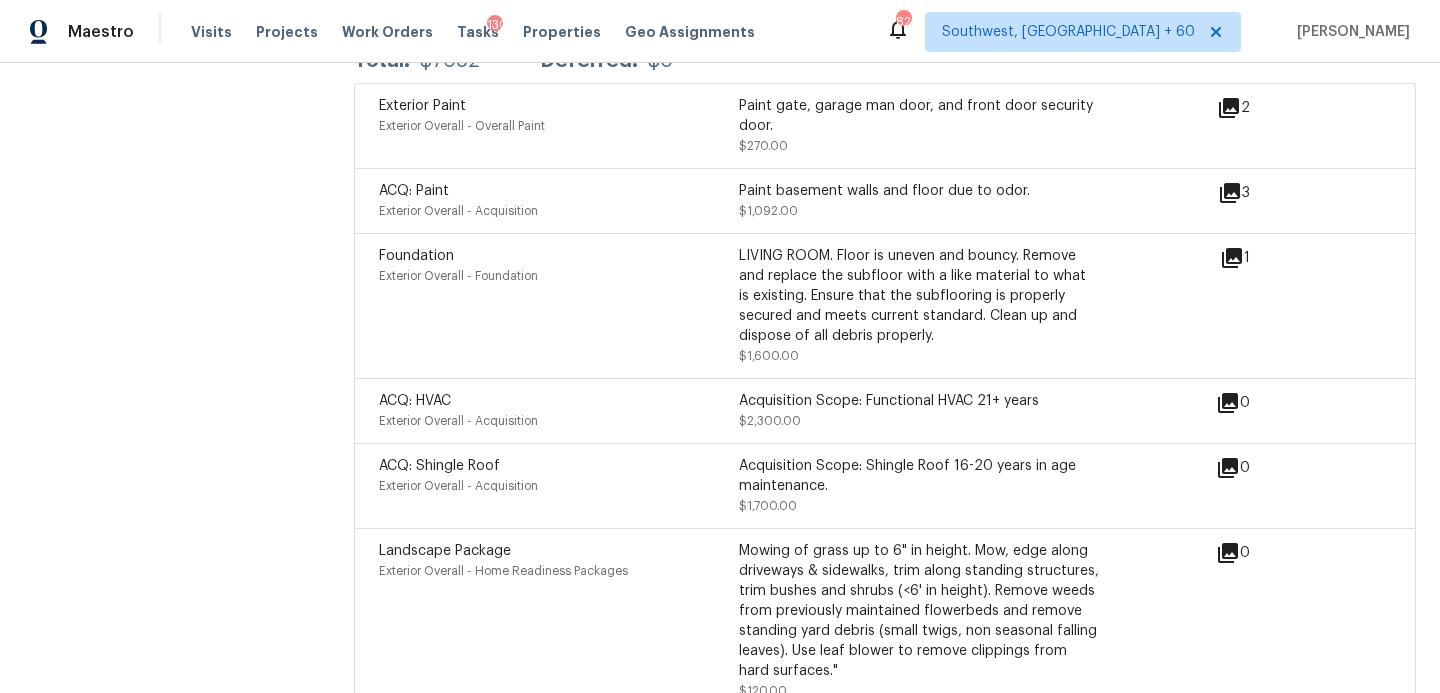 click on "Foundation Exterior Overall - Foundation" at bounding box center (559, 306) 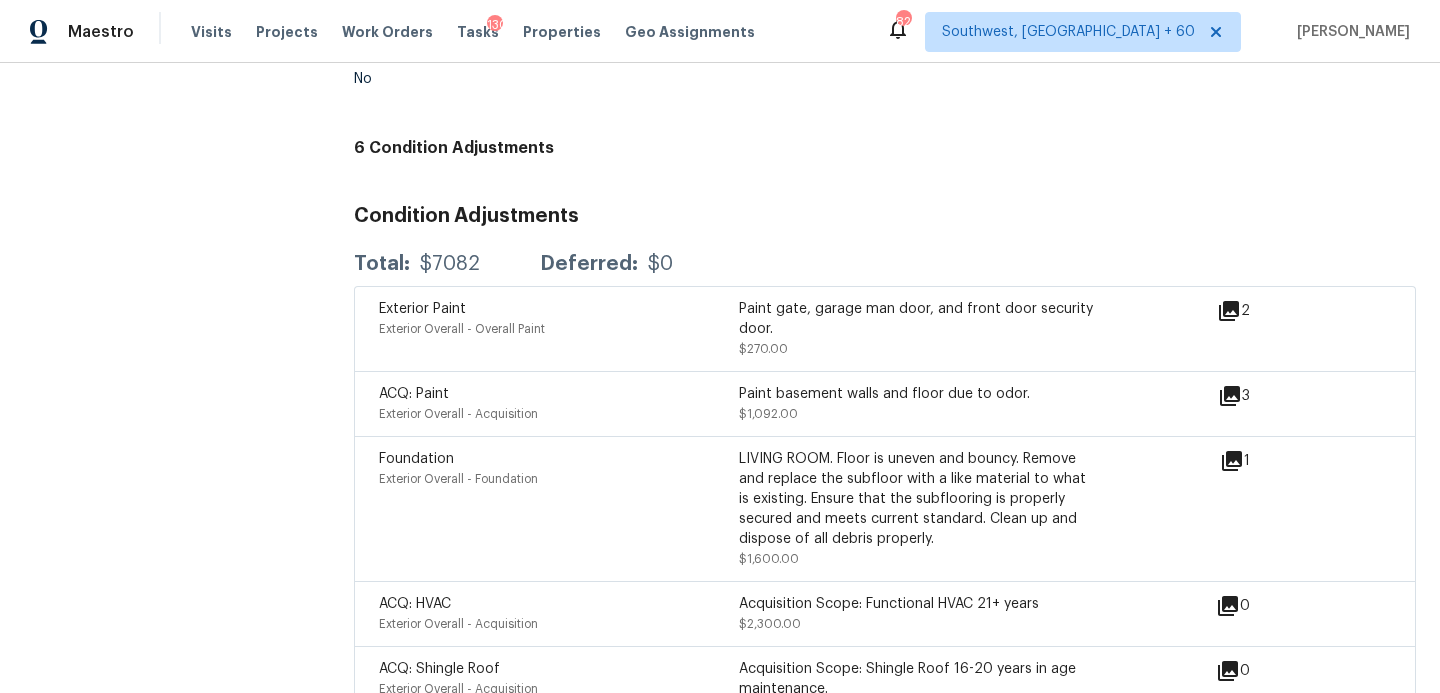 scroll, scrollTop: 4476, scrollLeft: 0, axis: vertical 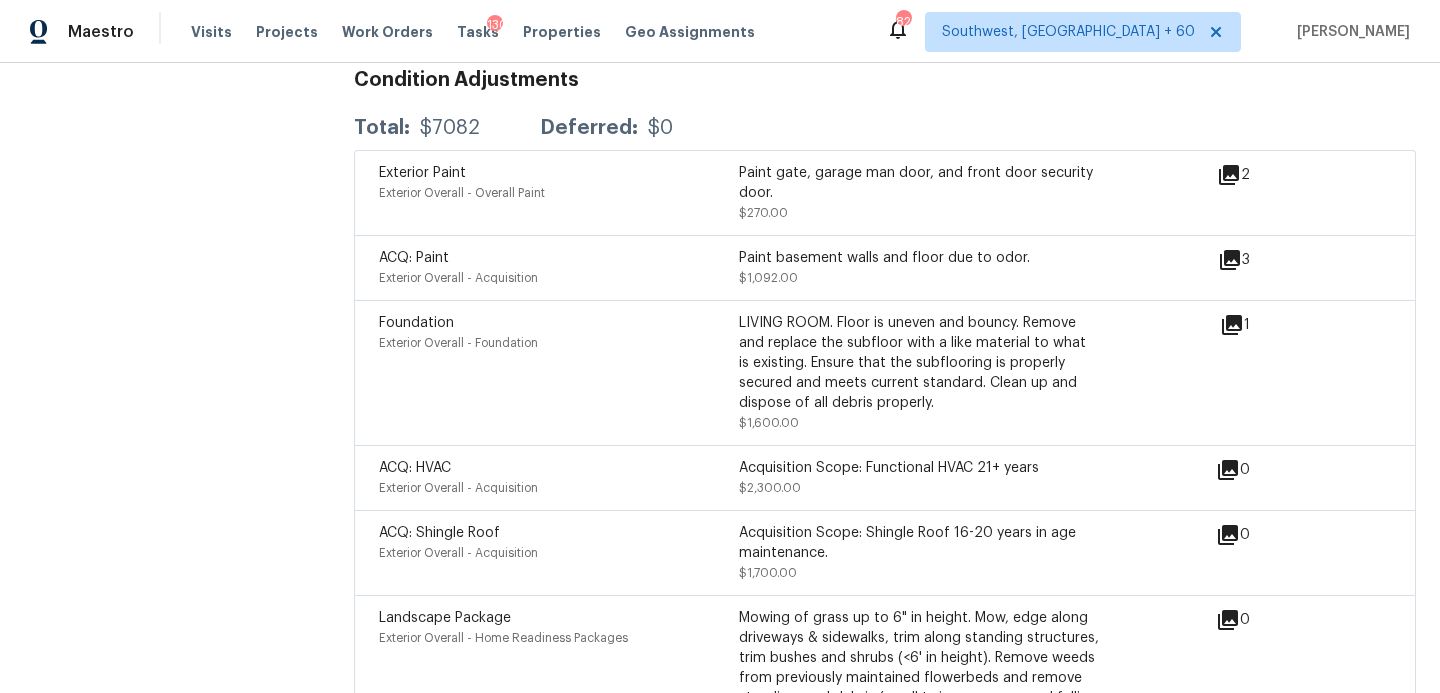 click on "LIVING ROOM. Floor is uneven and bouncy.
Remove and replace the subfloor with a like material to what is existing. Ensure that the subflooring is properly secured and meets current standard. Clean up and dispose of all debris properly." at bounding box center (919, 363) 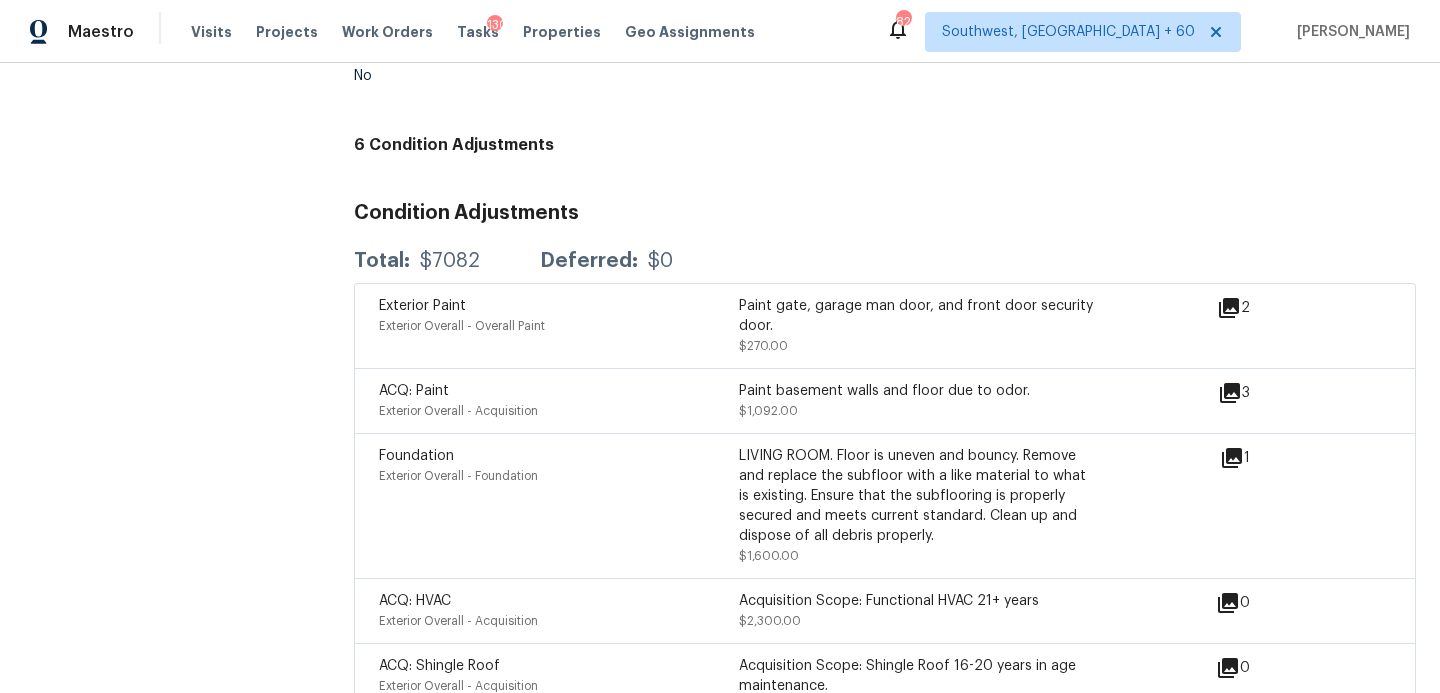 scroll, scrollTop: 4246, scrollLeft: 0, axis: vertical 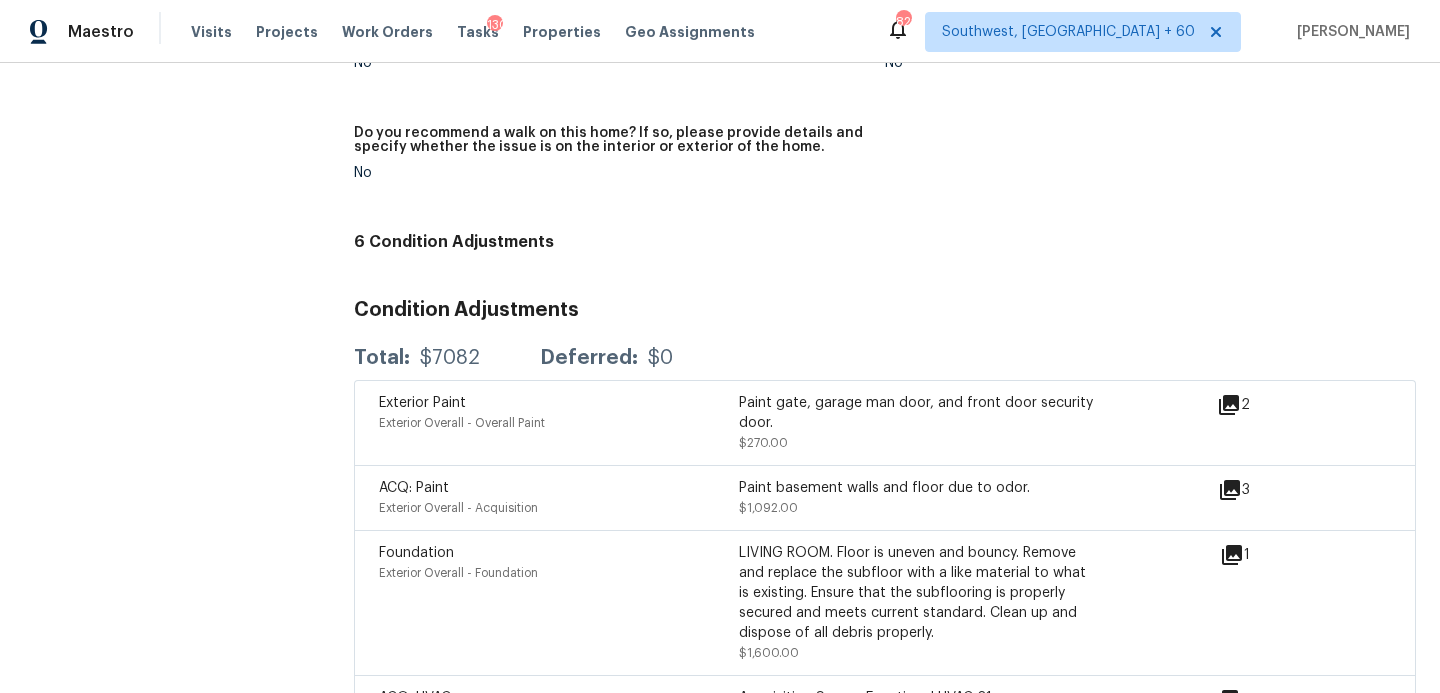 click on "Condition Adjustments" at bounding box center [885, 310] 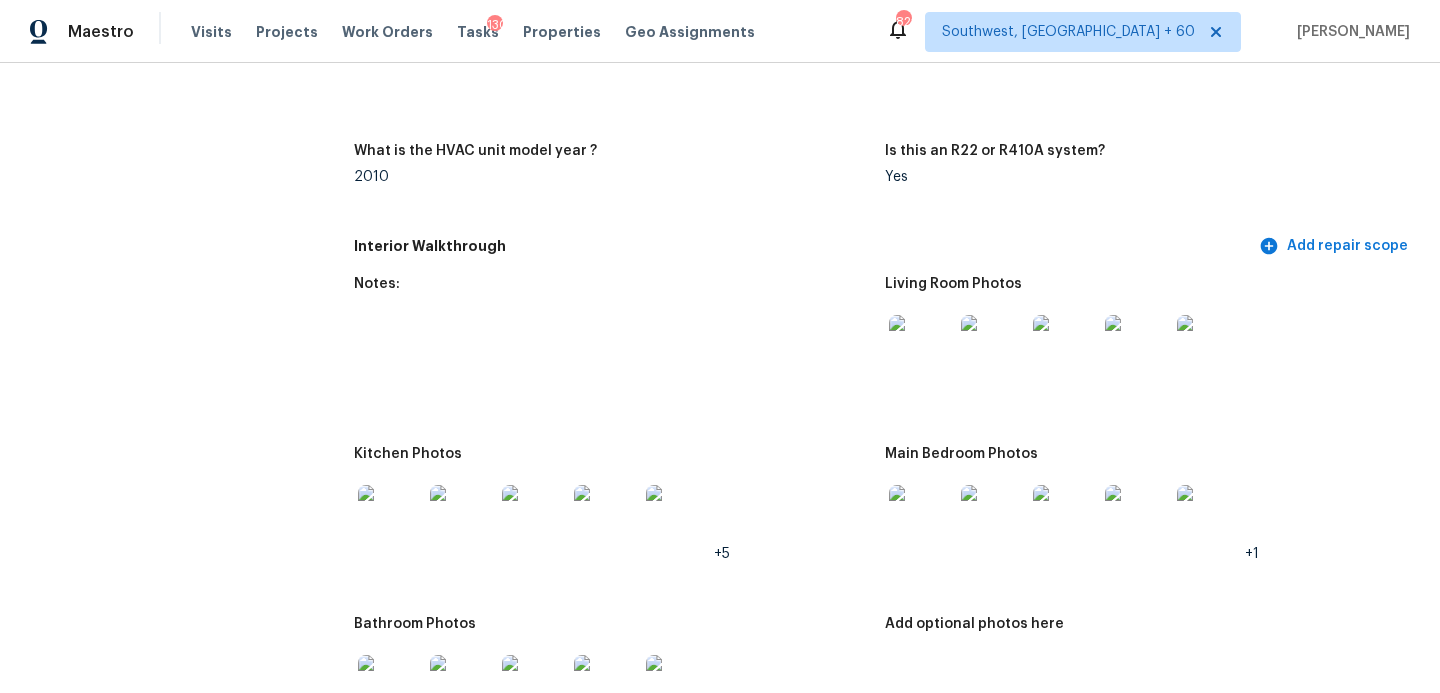 scroll, scrollTop: 1938, scrollLeft: 0, axis: vertical 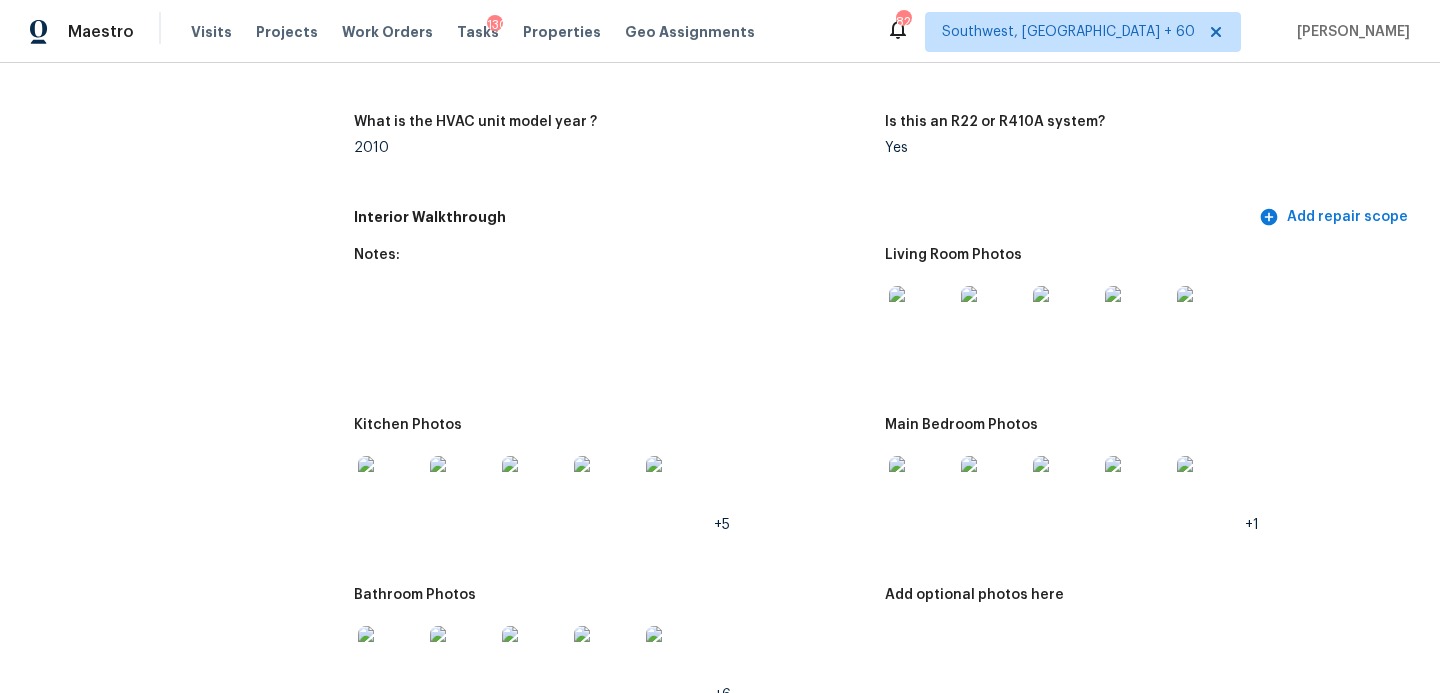 click at bounding box center [921, 318] 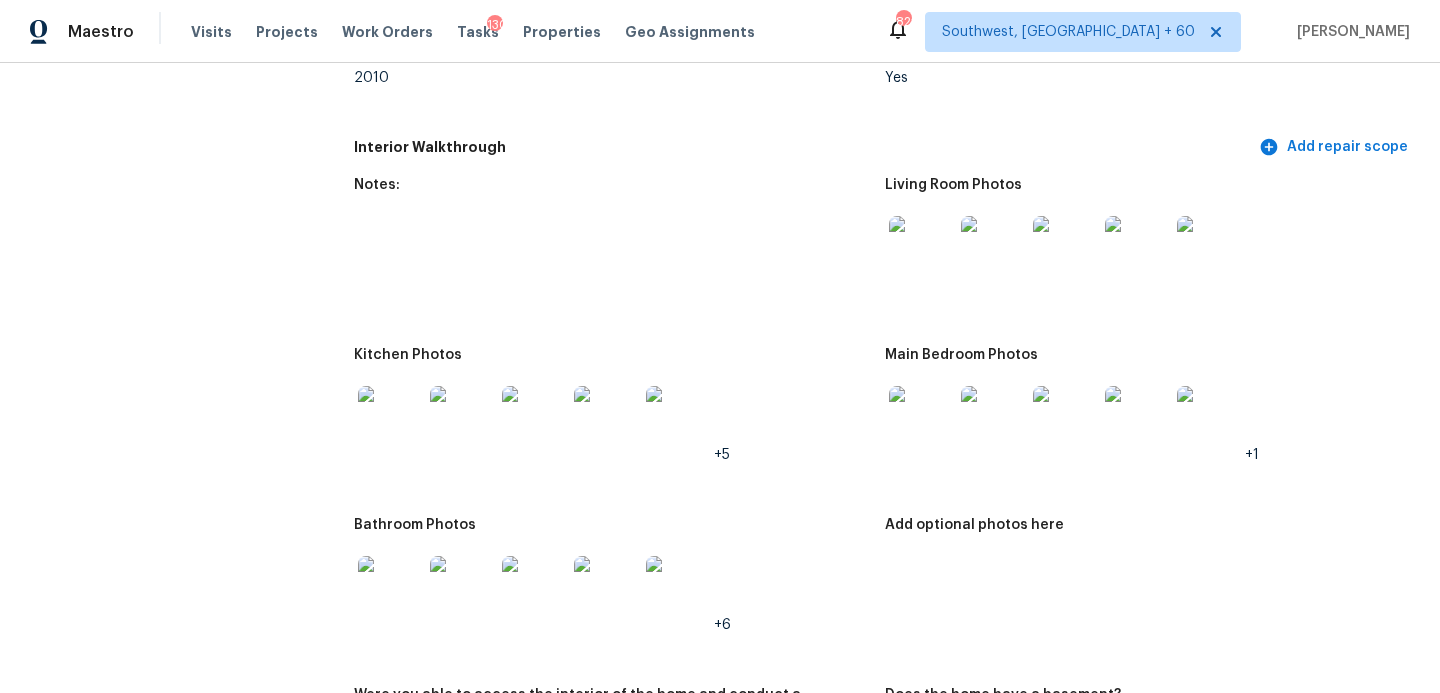 click at bounding box center (390, 588) 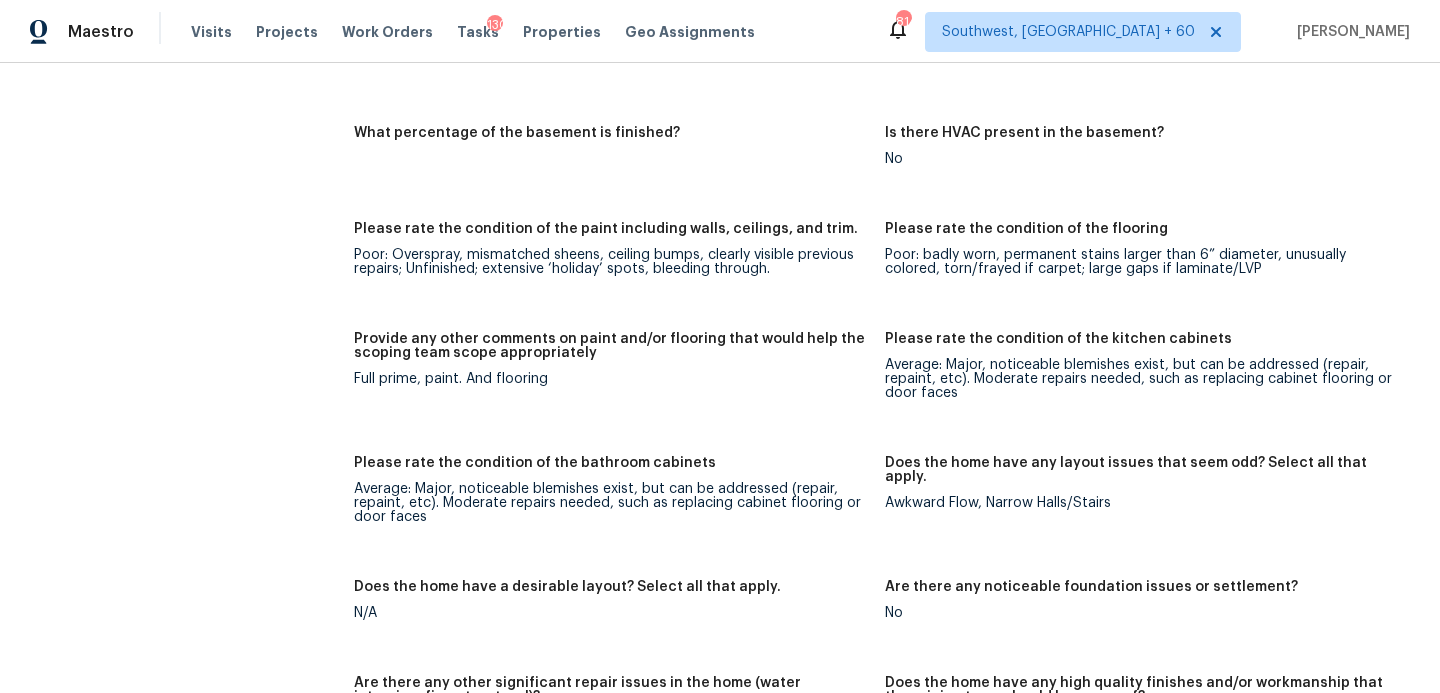 scroll, scrollTop: 2702, scrollLeft: 0, axis: vertical 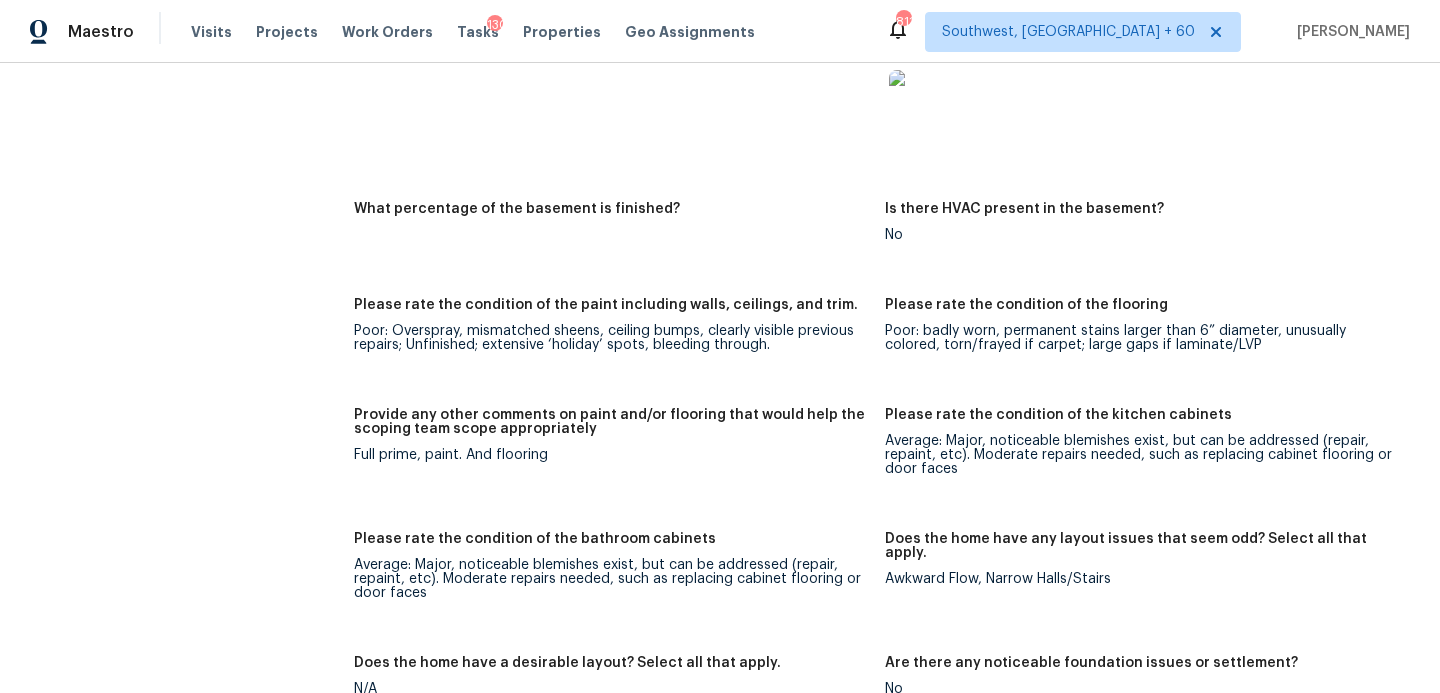 click on "Provide any other comments on paint and/or flooring that would help the scoping team scope appropriately" at bounding box center [611, 428] 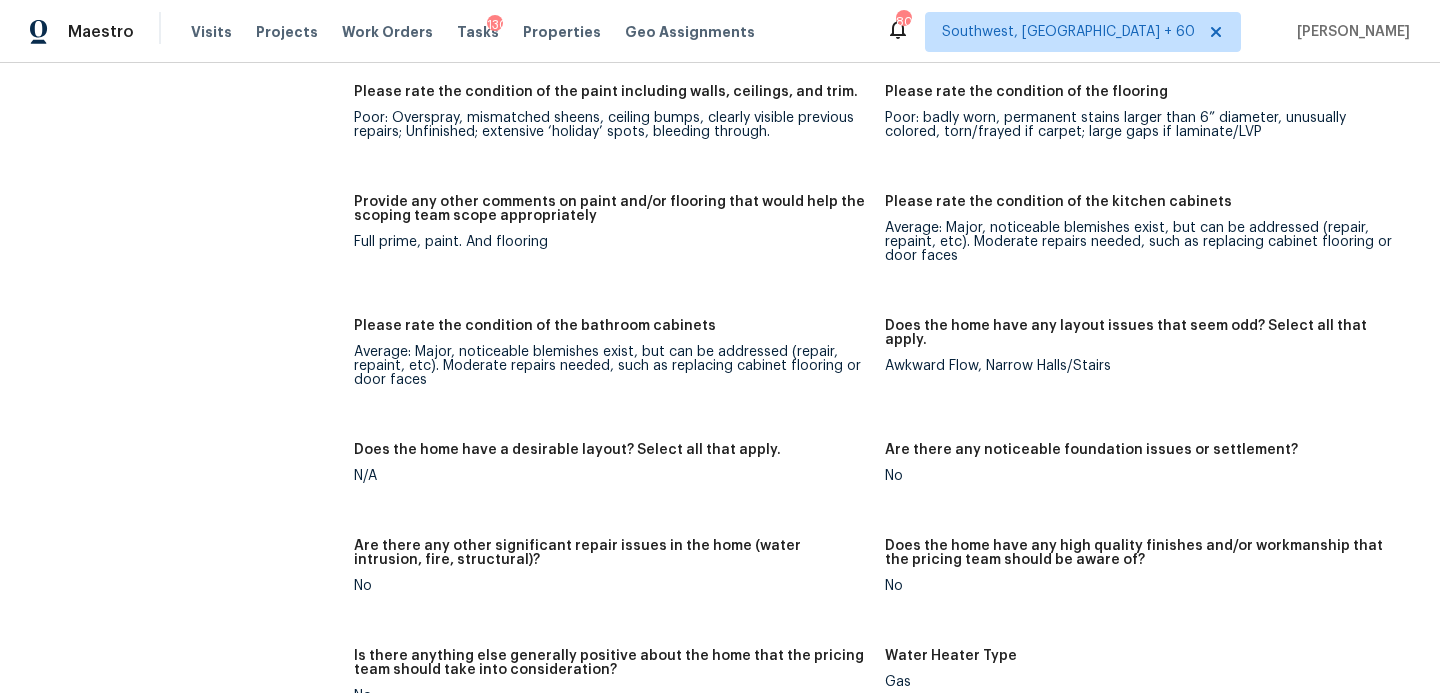scroll, scrollTop: 2850, scrollLeft: 0, axis: vertical 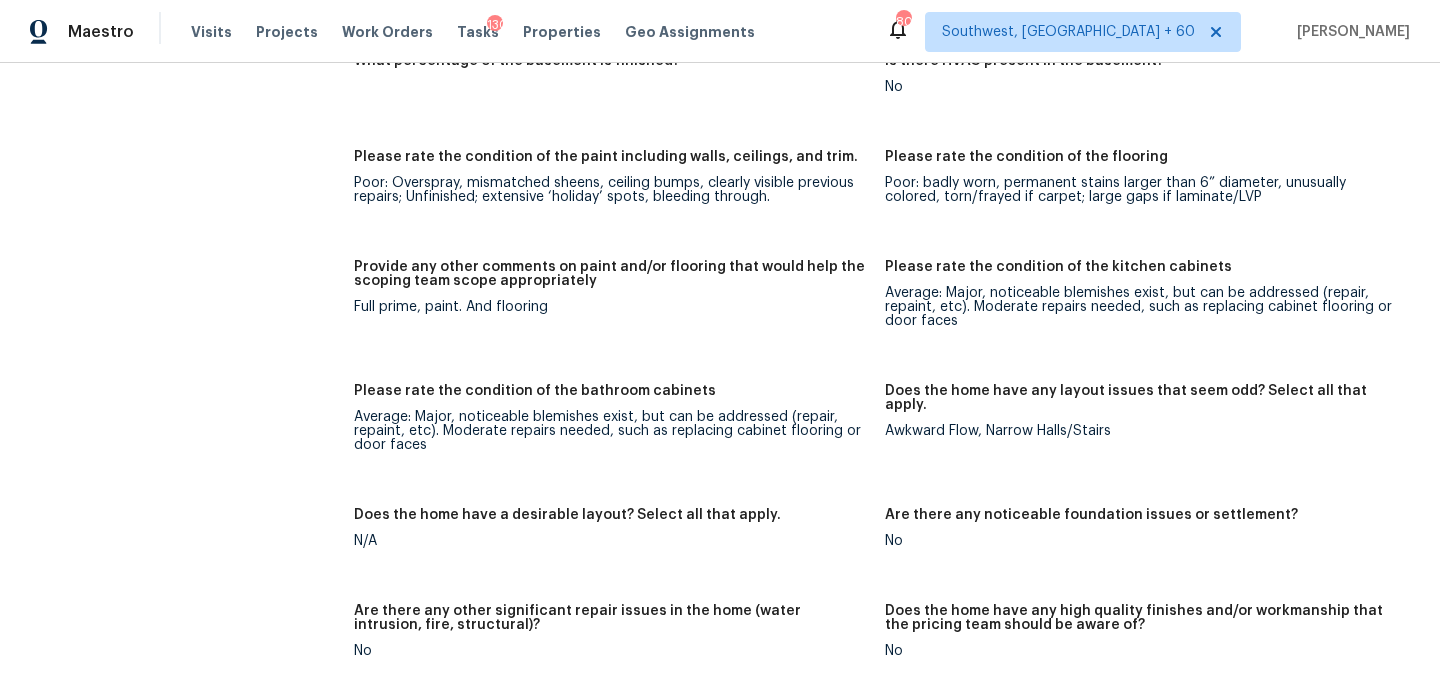 click on "Awkward Flow, Narrow Halls/Stairs" at bounding box center (1142, 431) 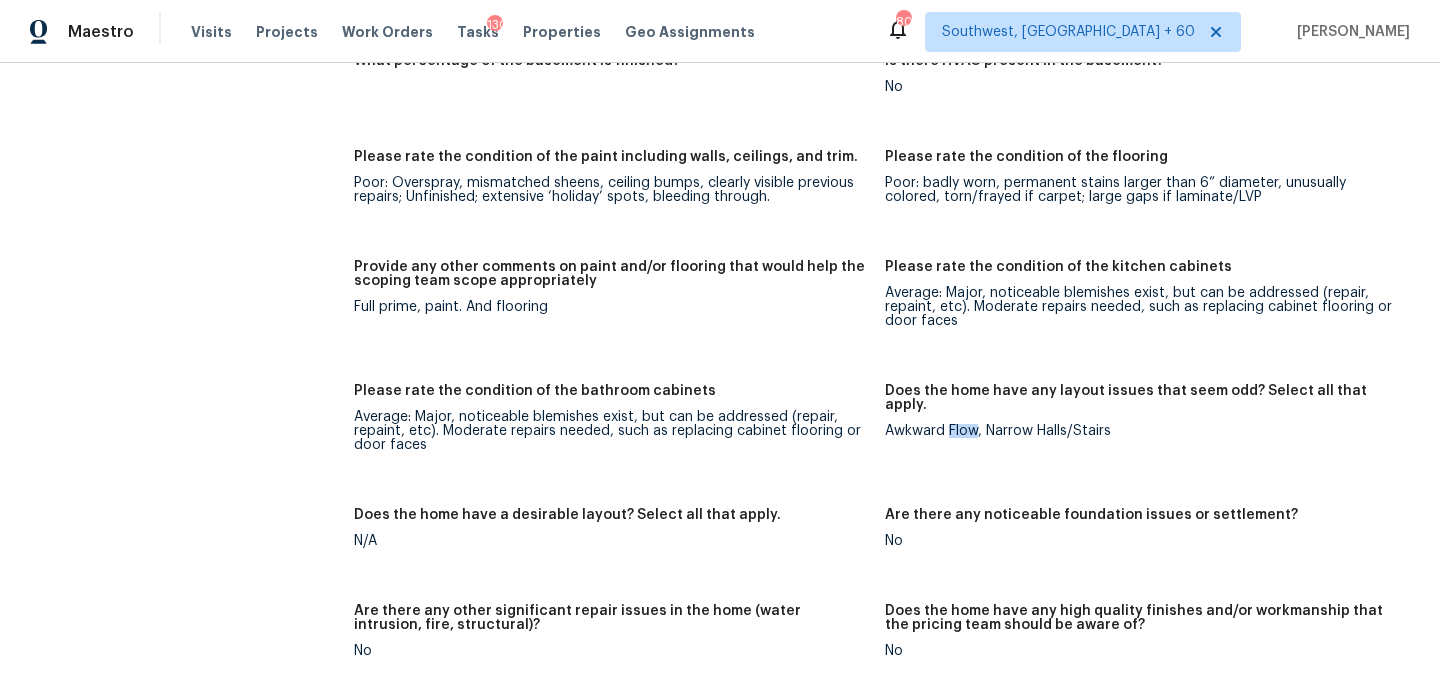 click on "Awkward Flow, Narrow Halls/Stairs" at bounding box center [1142, 431] 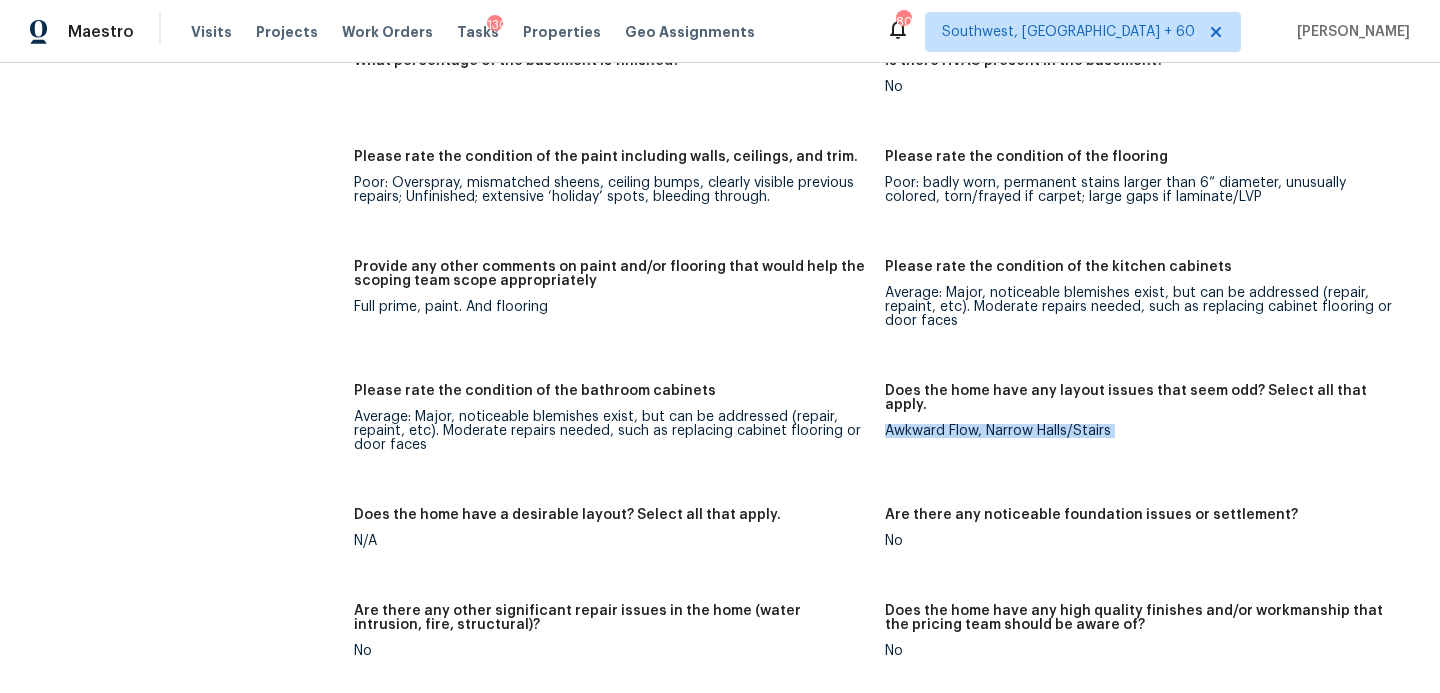 copy on "Awkward Flow, Narrow Halls/Stairs" 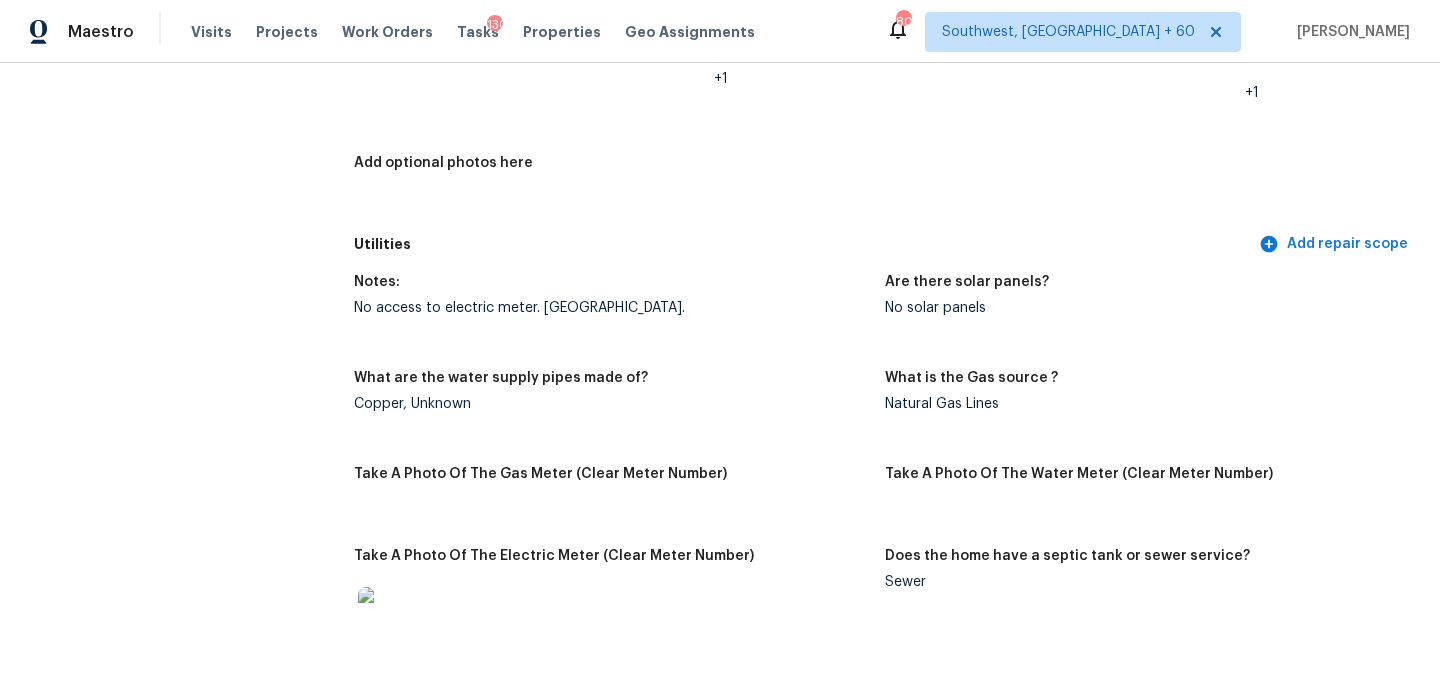 scroll, scrollTop: 901, scrollLeft: 0, axis: vertical 